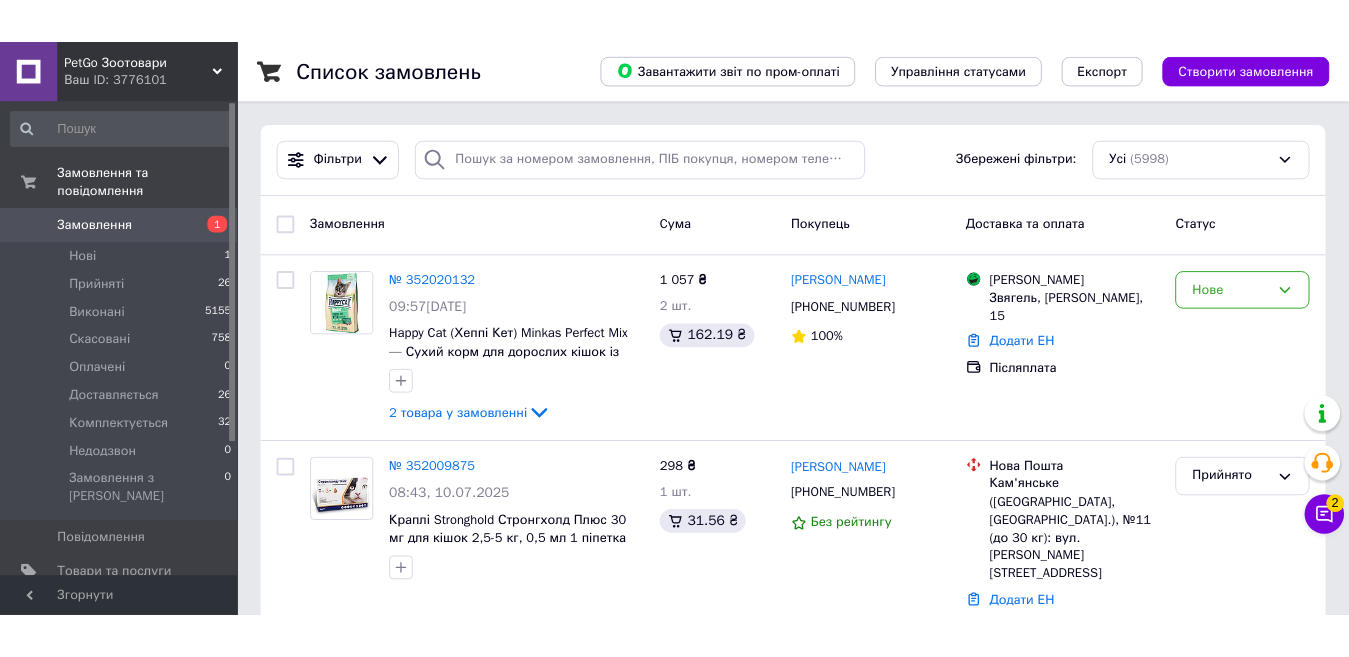 scroll, scrollTop: 0, scrollLeft: 0, axis: both 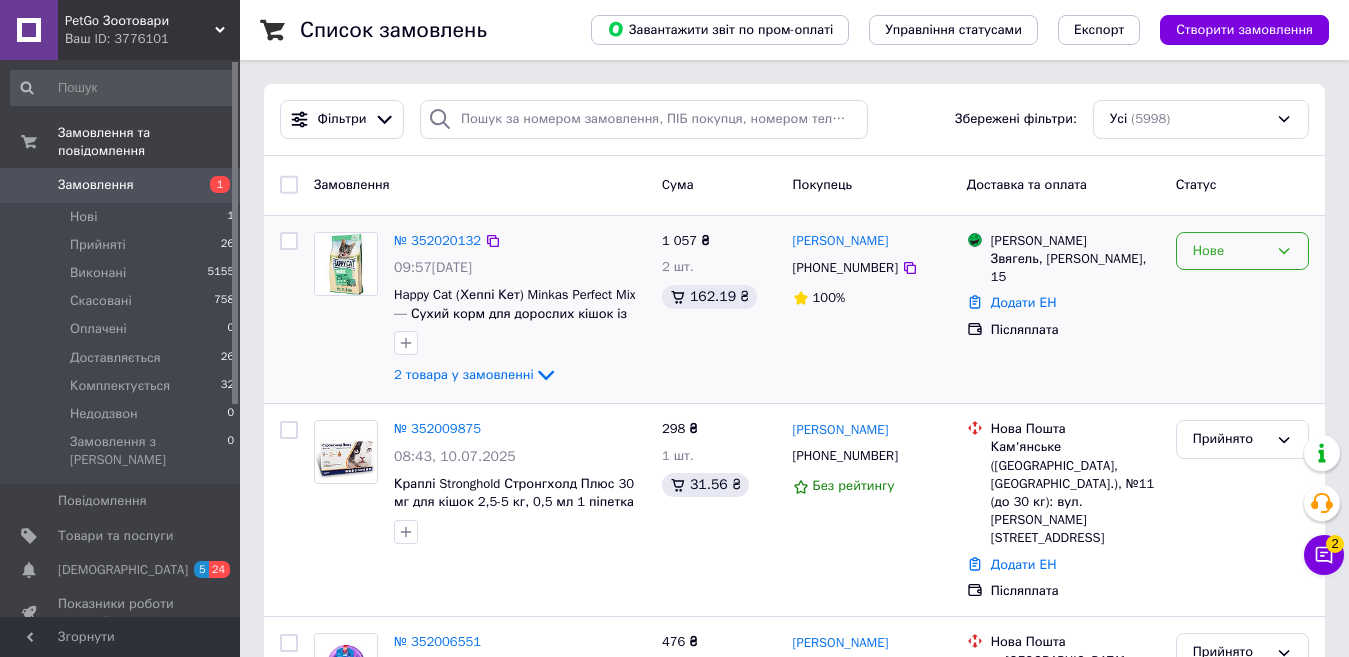 click on "Нове" at bounding box center (1230, 251) 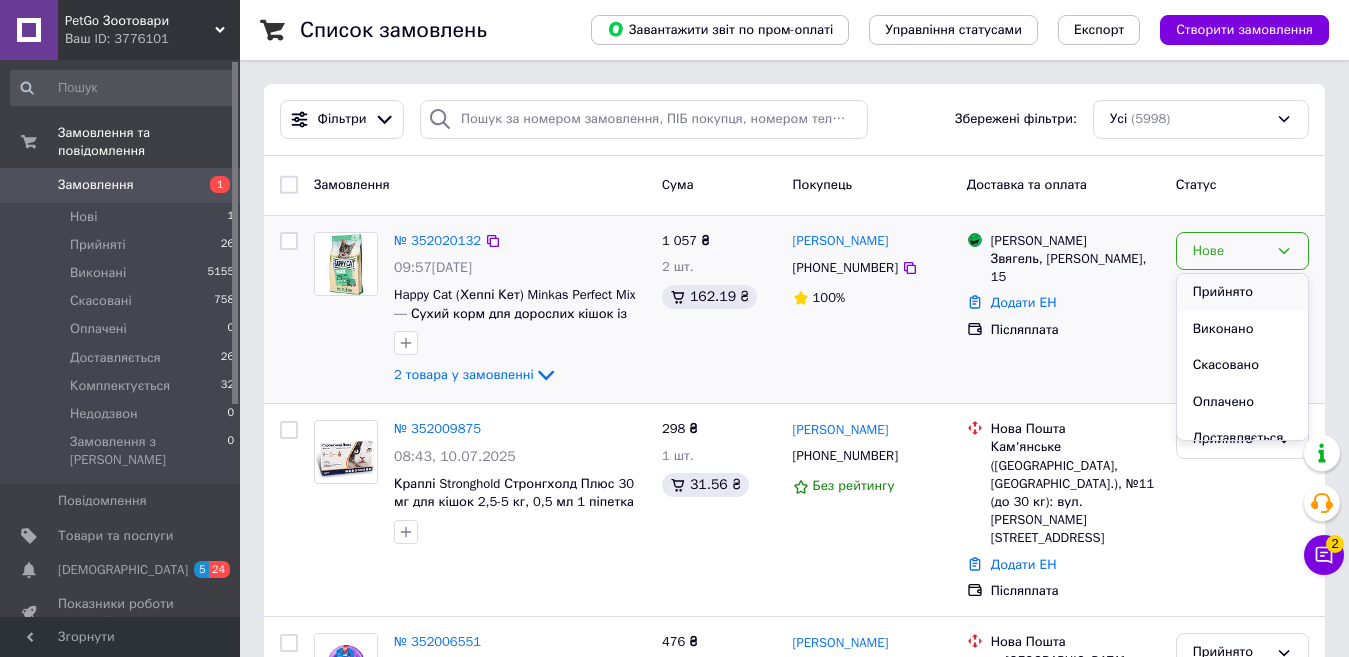 click on "Прийнято" at bounding box center (1242, 292) 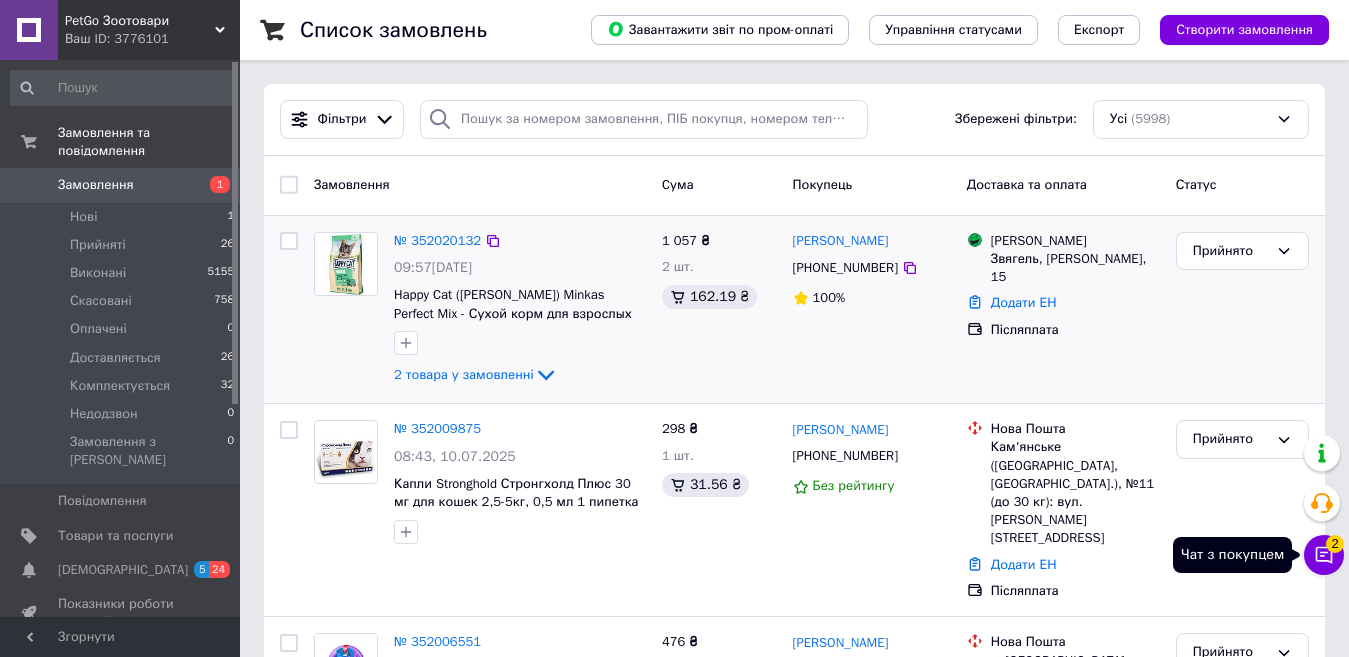 click on "2" at bounding box center (1335, 544) 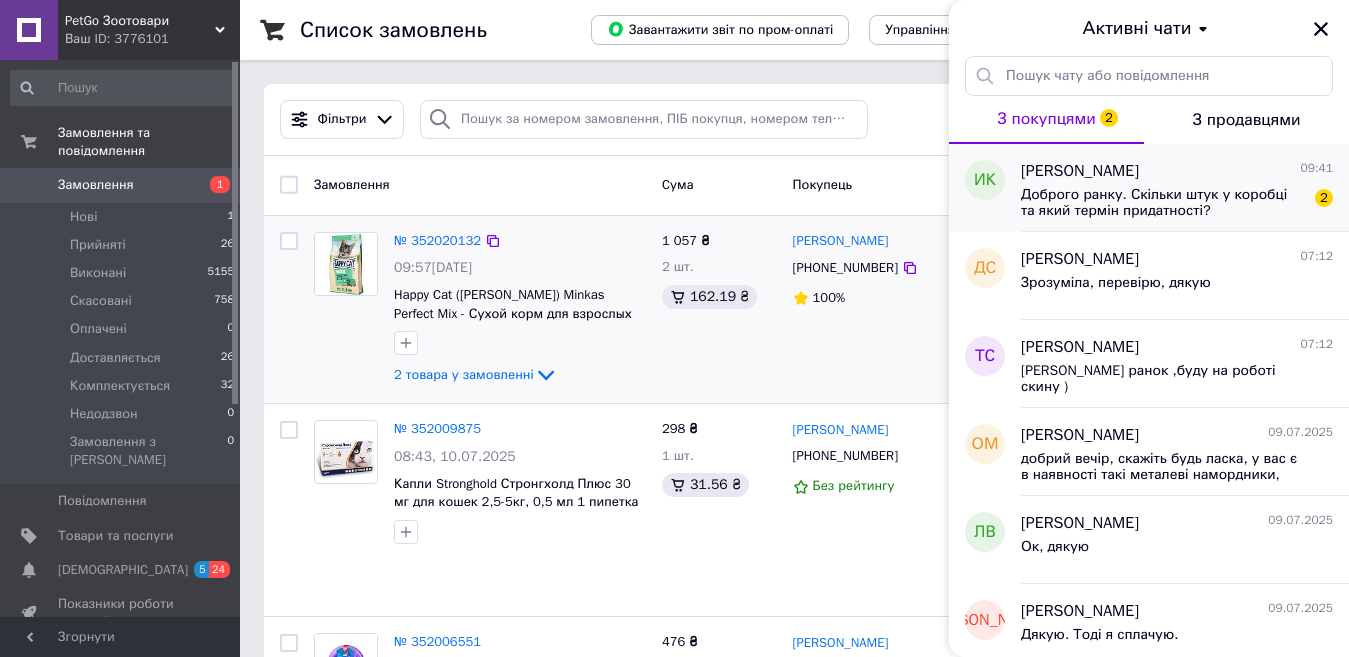 click on "Доброго ранку.  Скільки штук у коробці та який термін придатності?" at bounding box center (1163, 203) 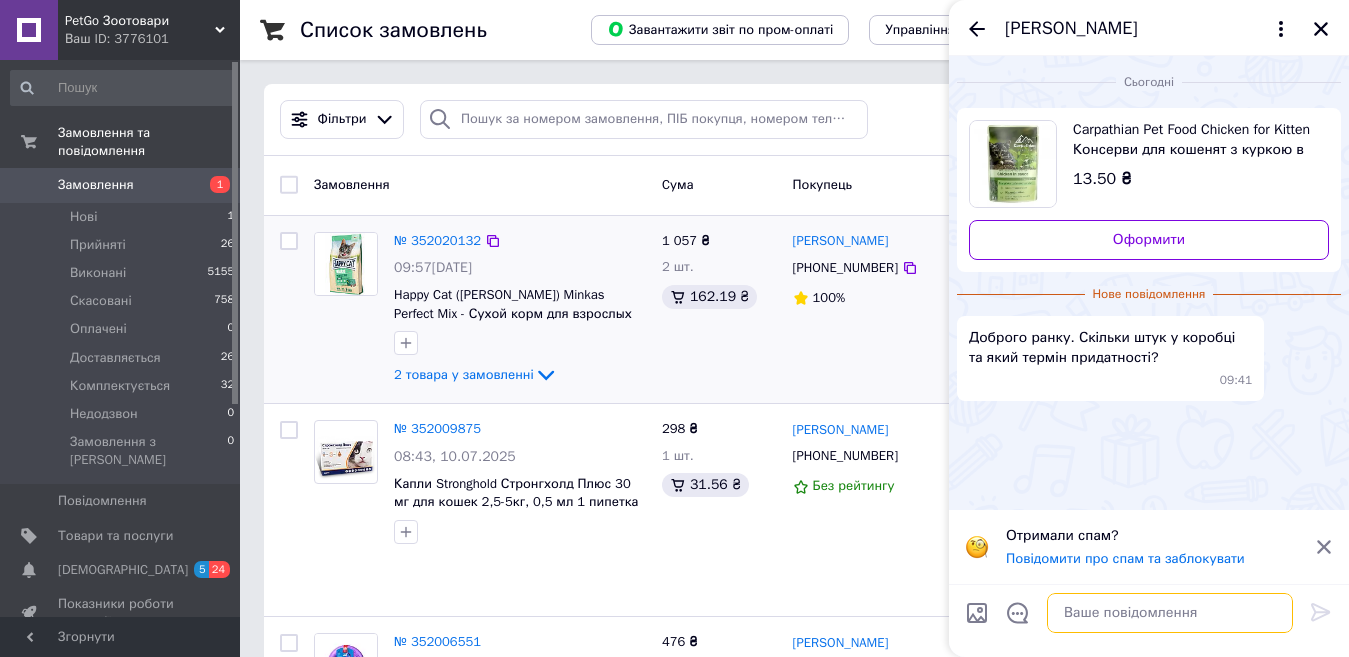 click at bounding box center (1170, 613) 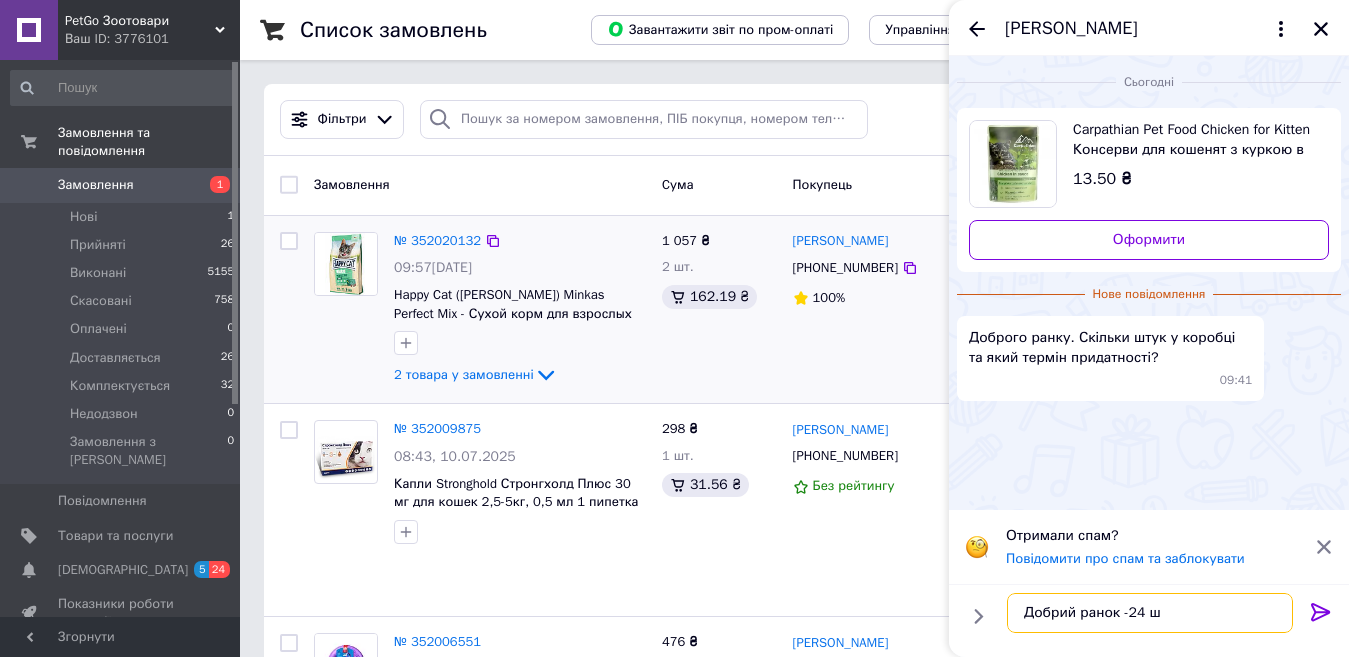type on "Добрий ранок -24 шт" 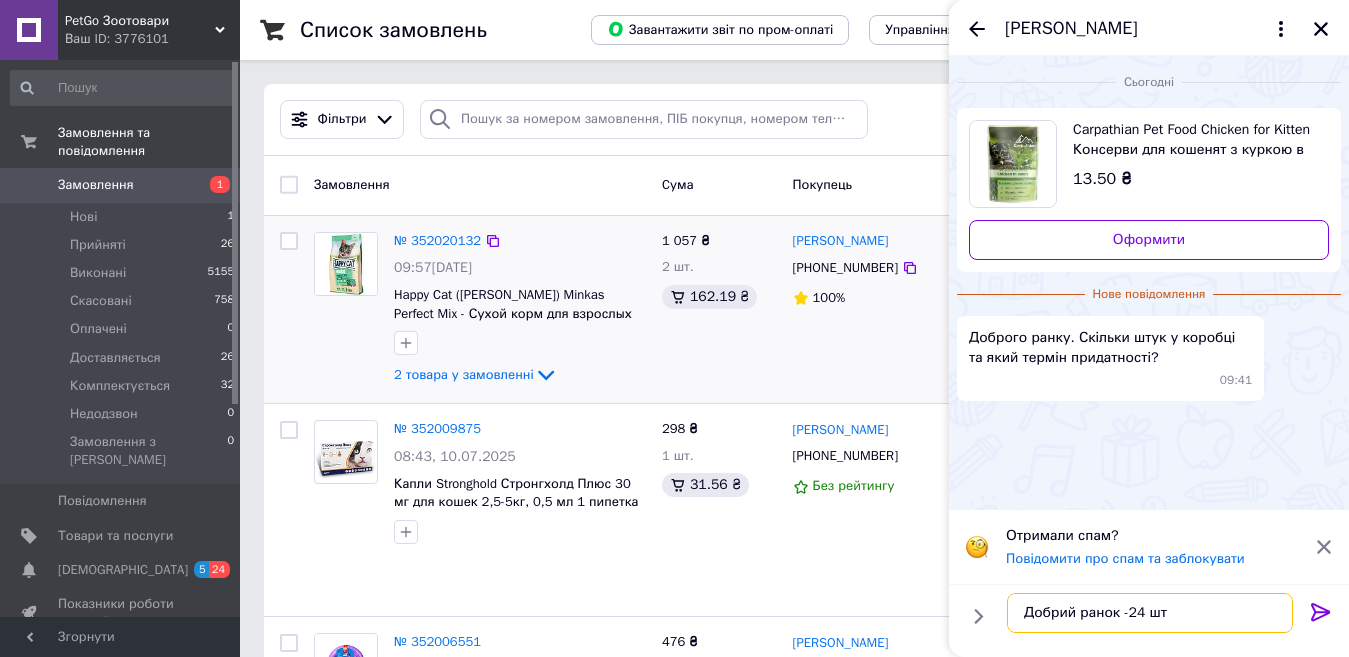 type 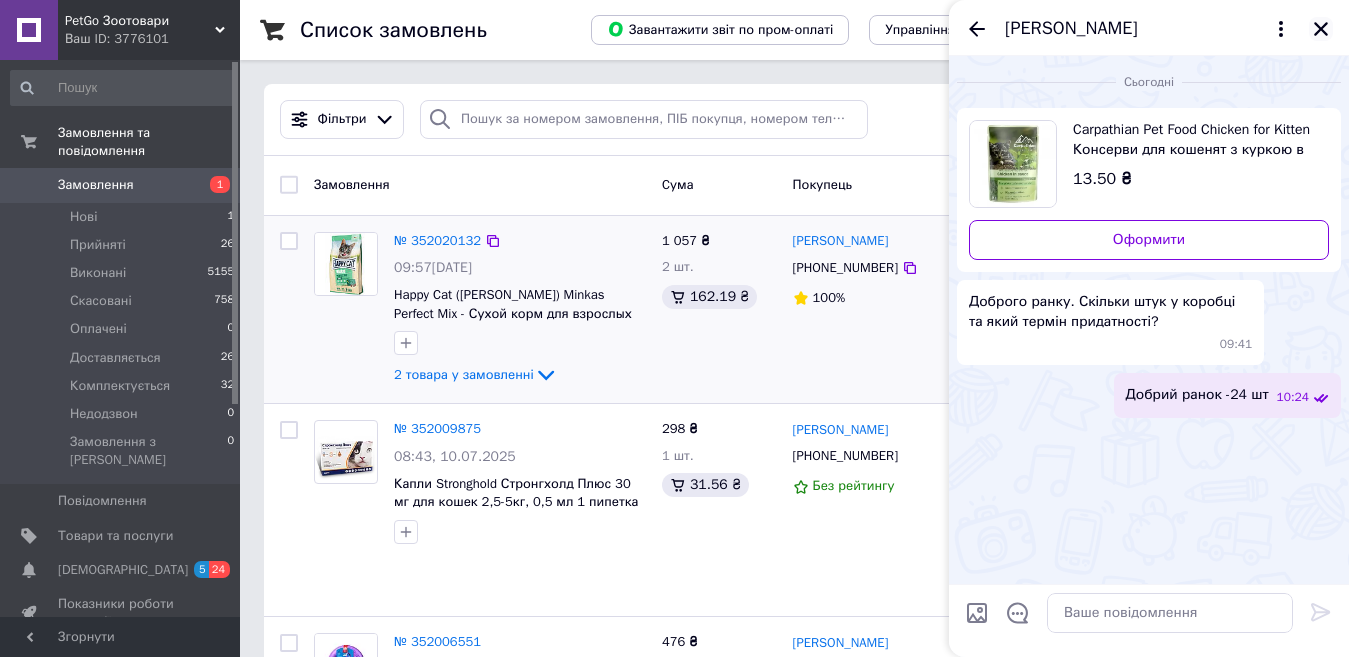 click 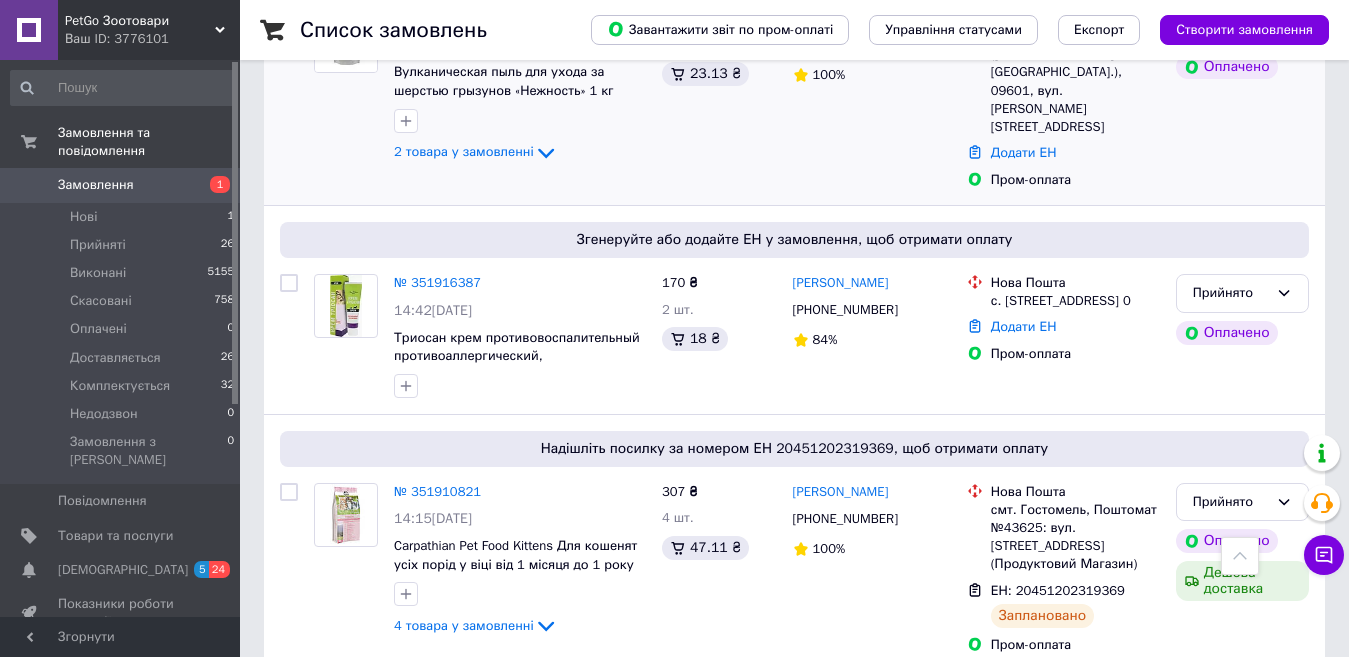 scroll, scrollTop: 3100, scrollLeft: 0, axis: vertical 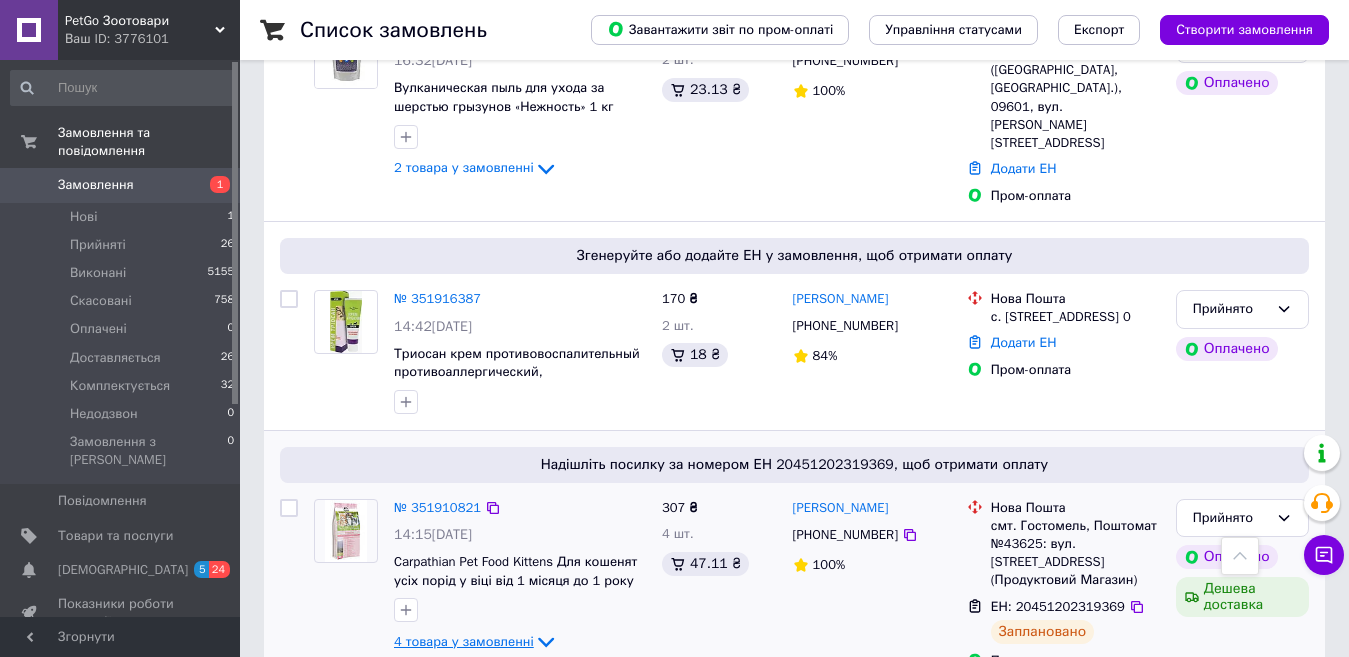 click on "4 товара у замовленні" at bounding box center (464, 641) 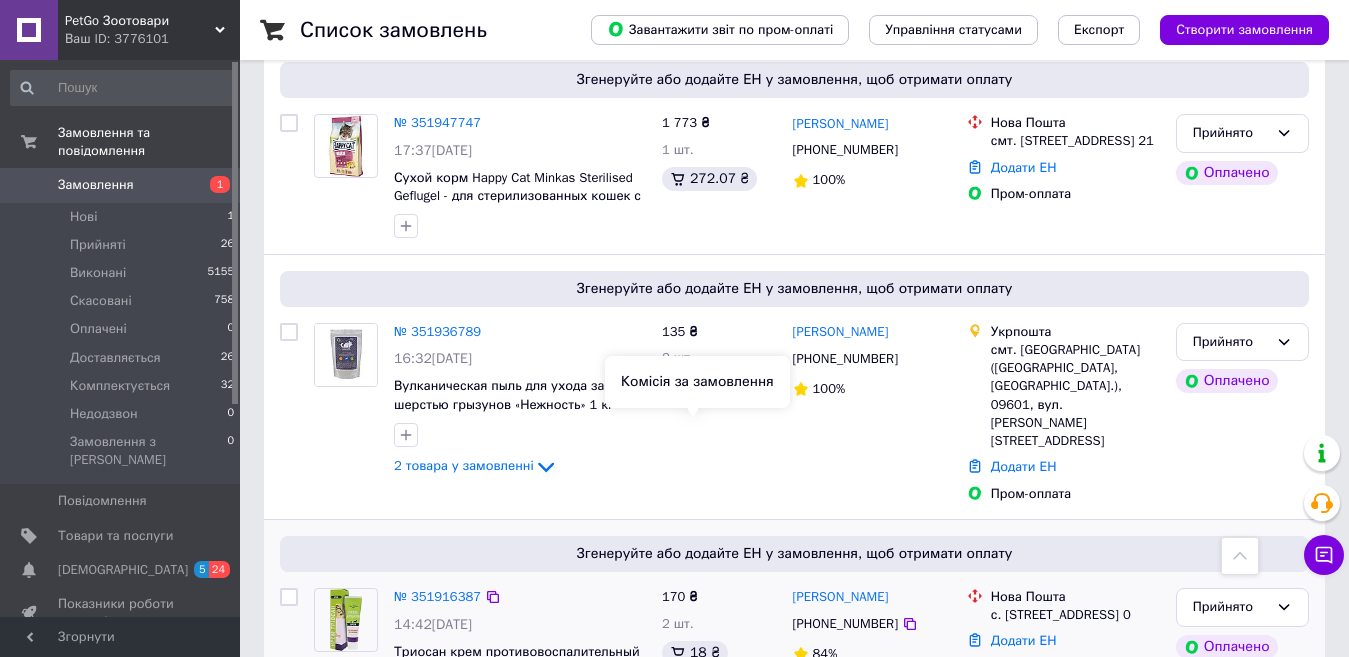 scroll, scrollTop: 2800, scrollLeft: 0, axis: vertical 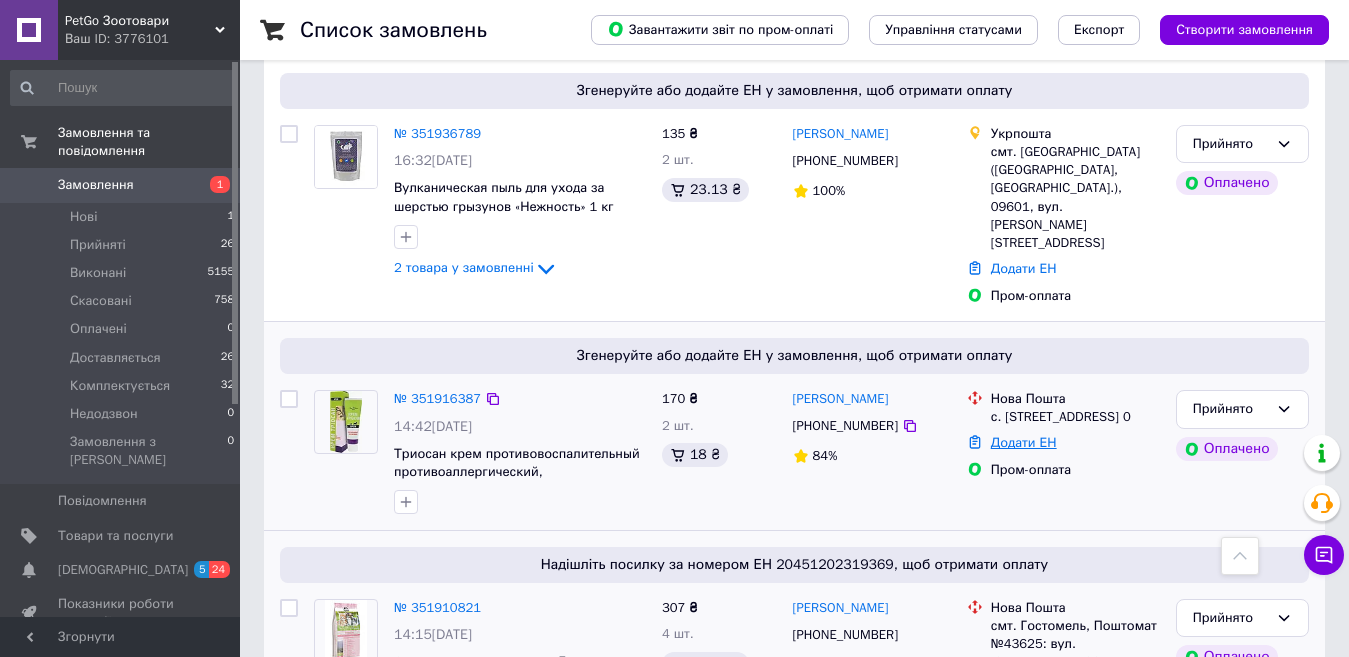 click on "Додати ЕН" at bounding box center (1024, 442) 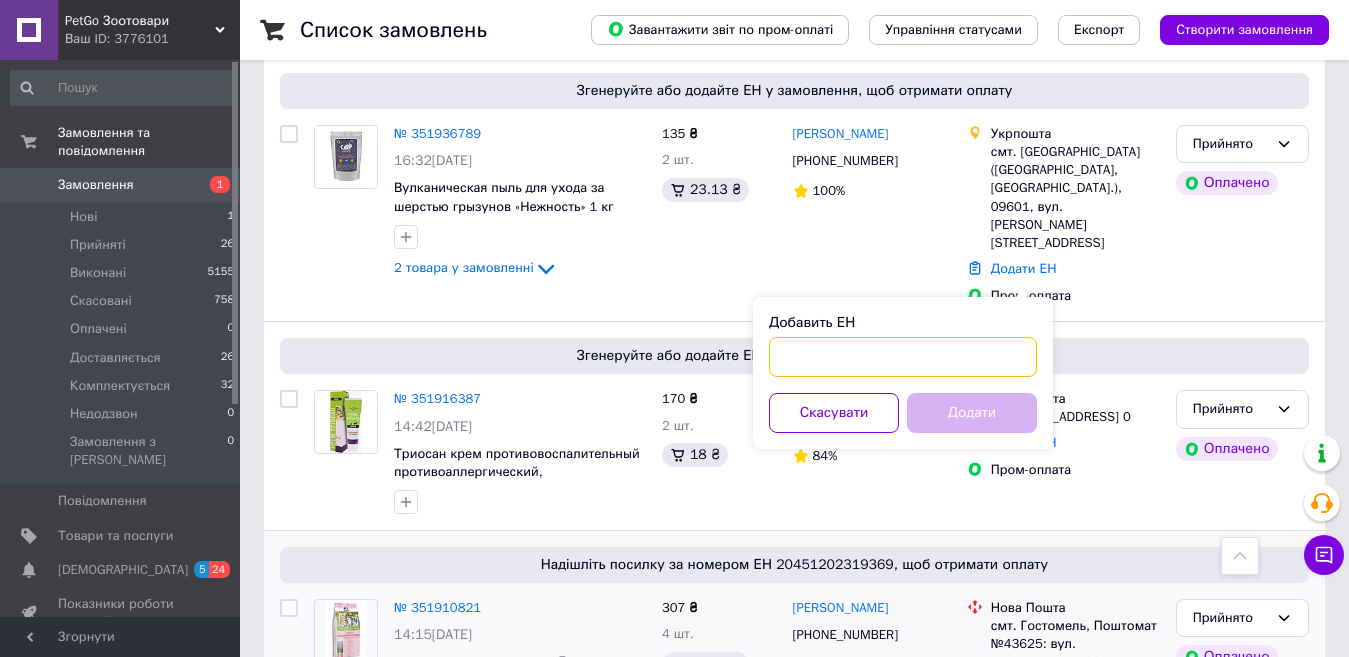 click on "Добавить ЕН" at bounding box center [903, 357] 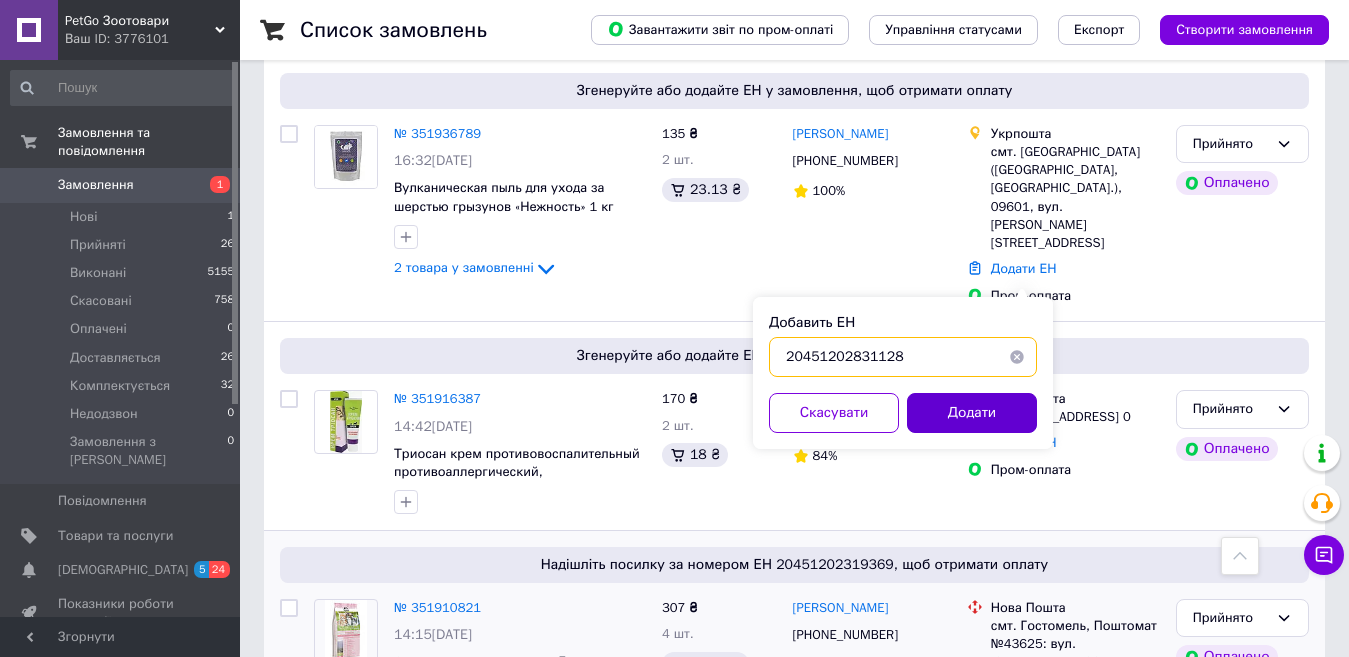 type on "20451202831128" 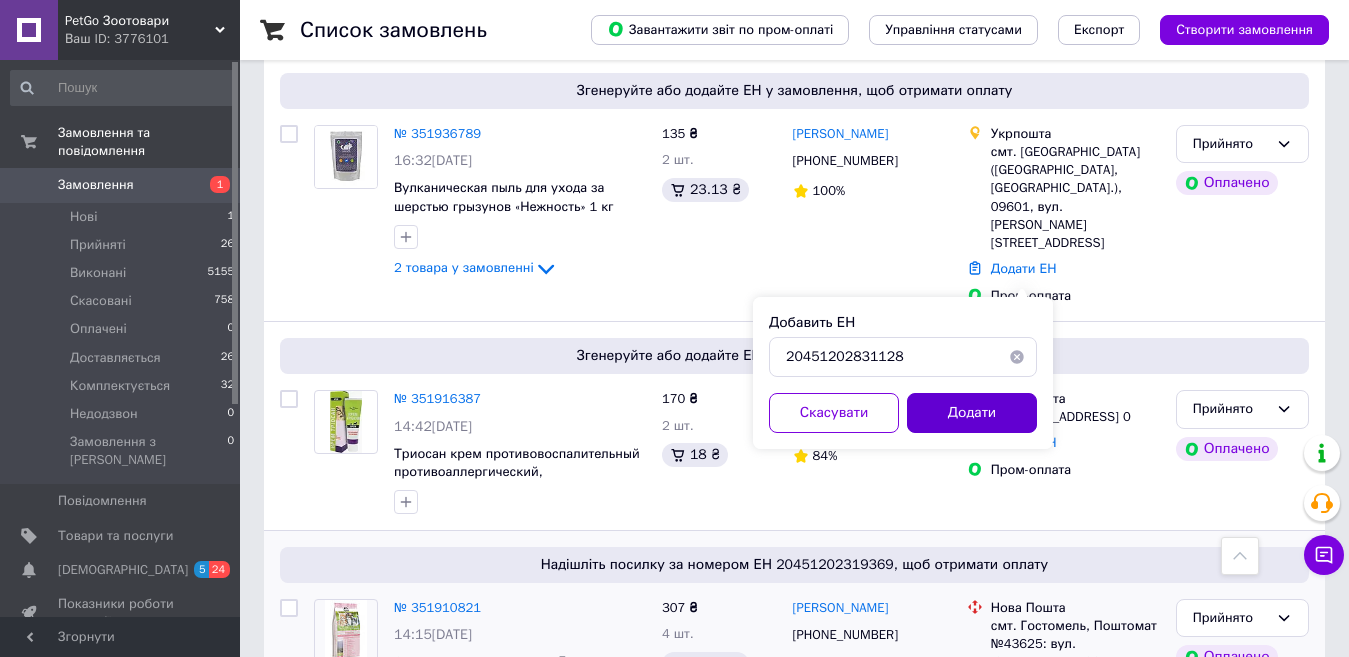 click on "Додати" at bounding box center [972, 413] 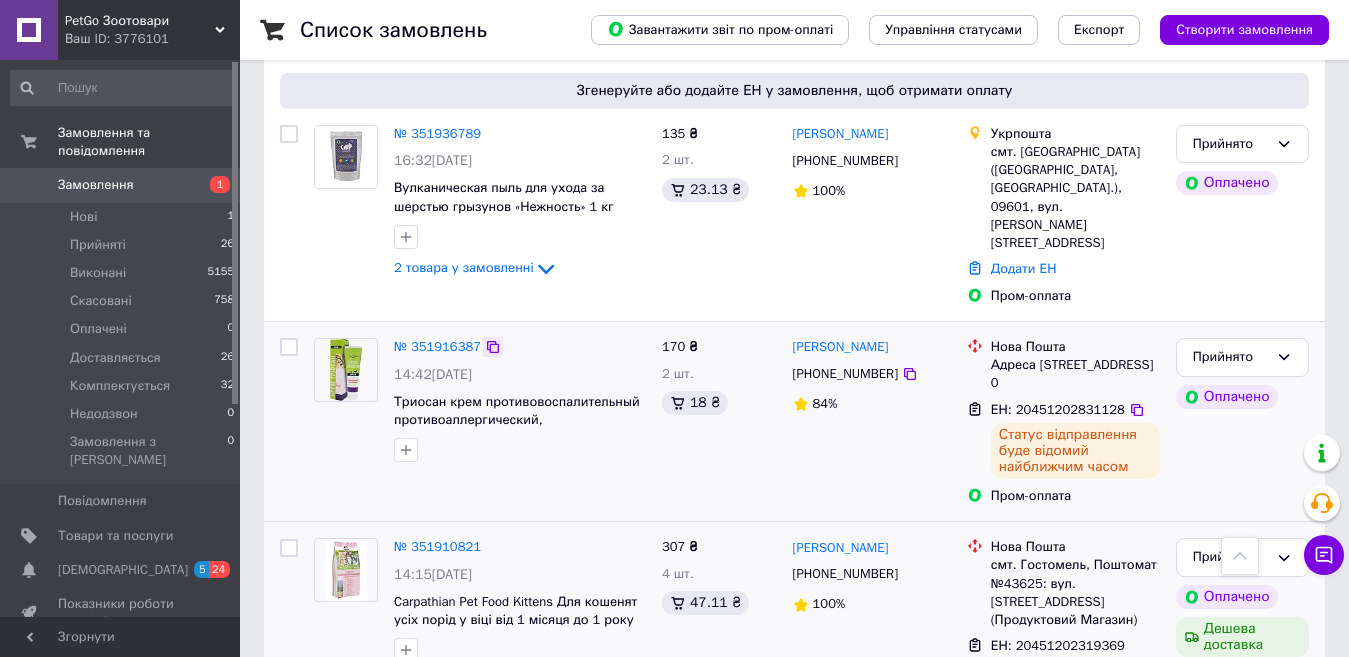 click on "№ 351916387 14:42, 09.07.2025 Триосан крем противовоспалительный противоаллергический, антибактериальный, противогрибковый, 20 г 170 ₴ 2 шт. 18 ₴ Наталья Грушова +380987171056 84% Нова Пошта Адреса невідома., Центральна, будинок 11, кв. 0 ЕН: 20451202831128 Статус відправлення буде відомий найближчим часом Пром-оплата Прийнято Оплачено" at bounding box center [794, 421] 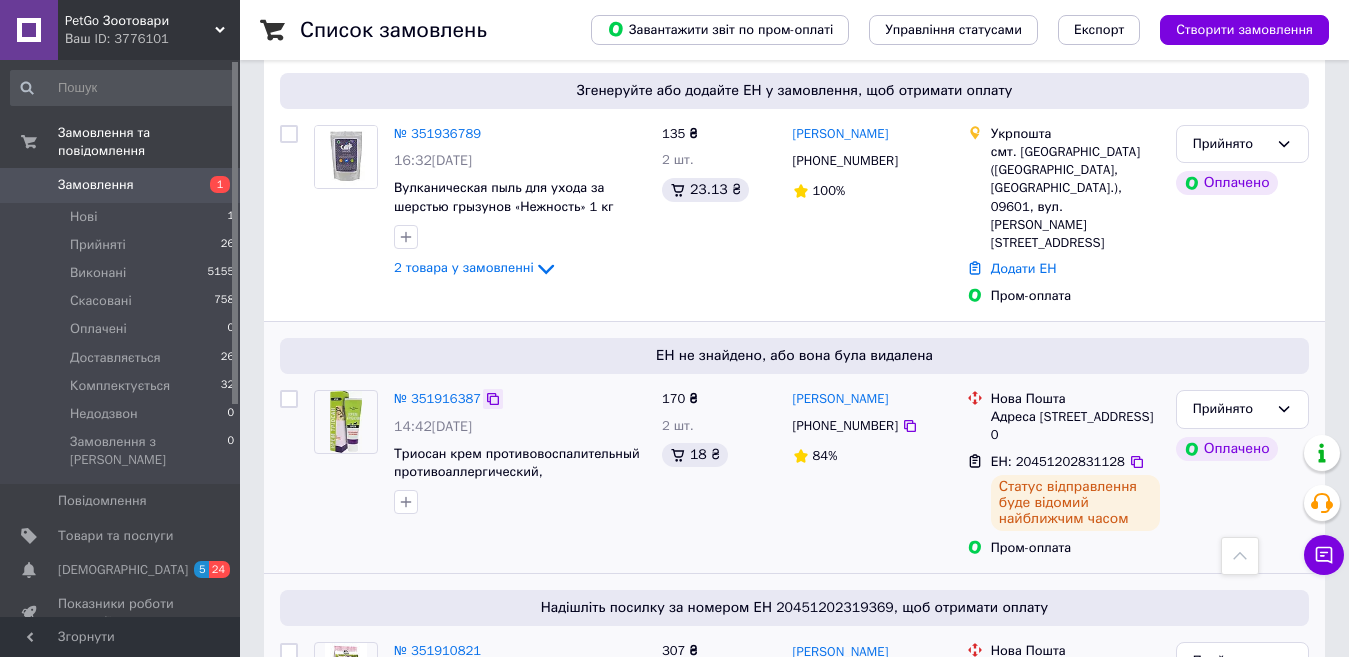 click 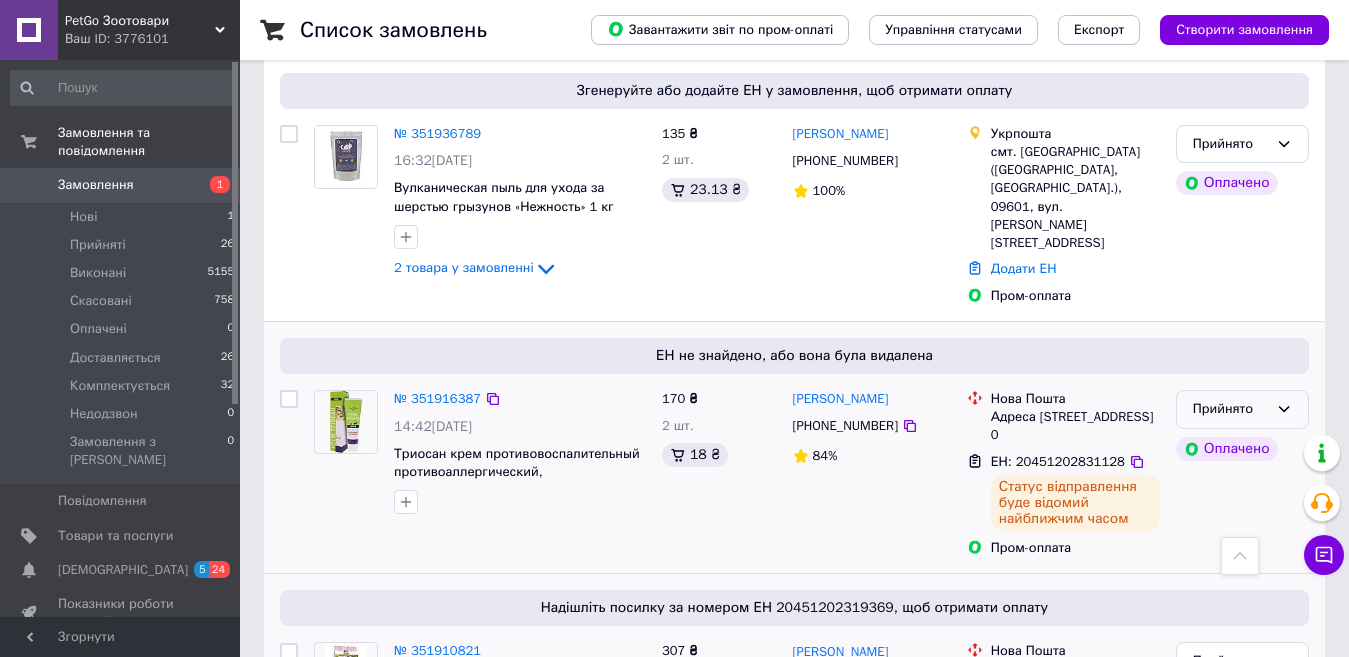 click on "Прийнято" at bounding box center [1230, 409] 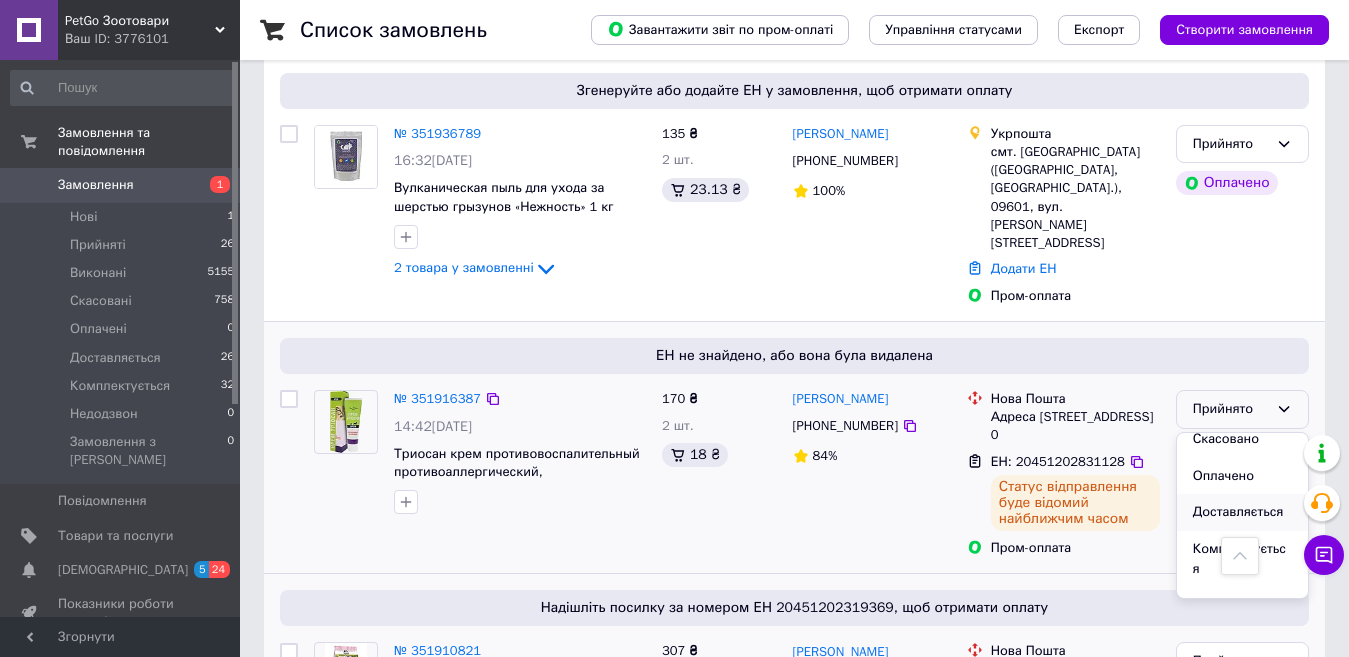 scroll, scrollTop: 74, scrollLeft: 0, axis: vertical 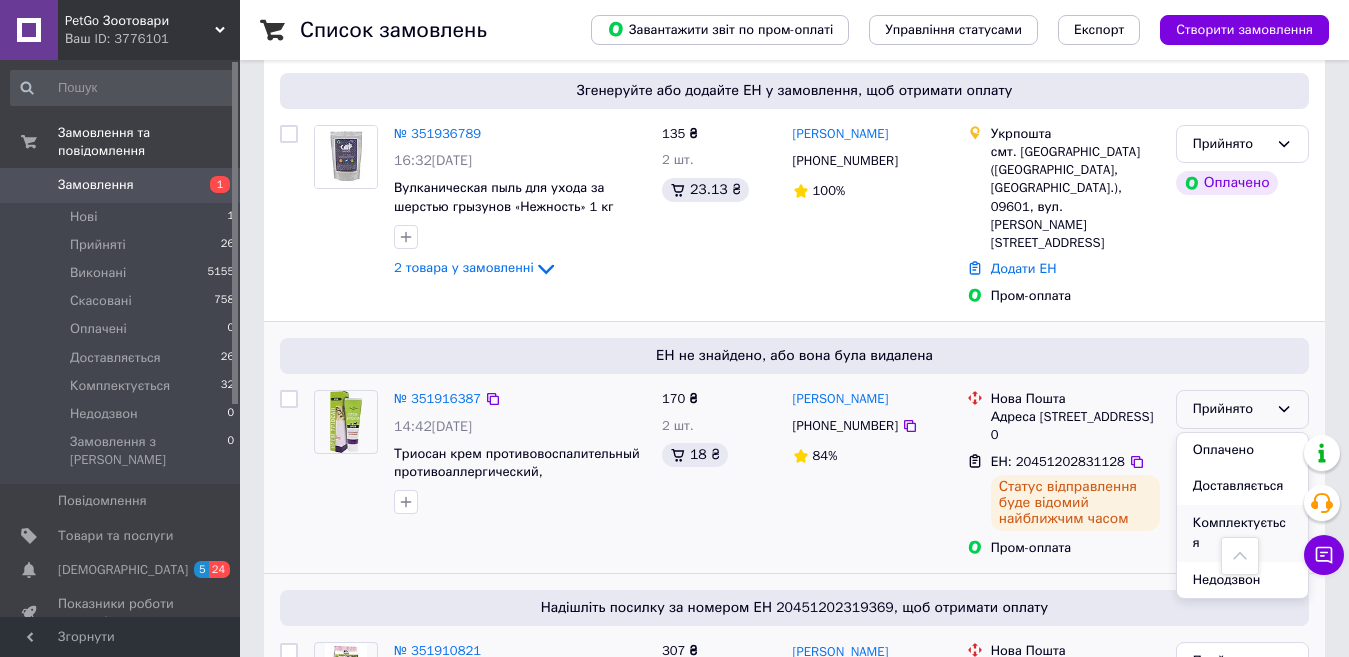 click on "Комплектується" at bounding box center [1242, 533] 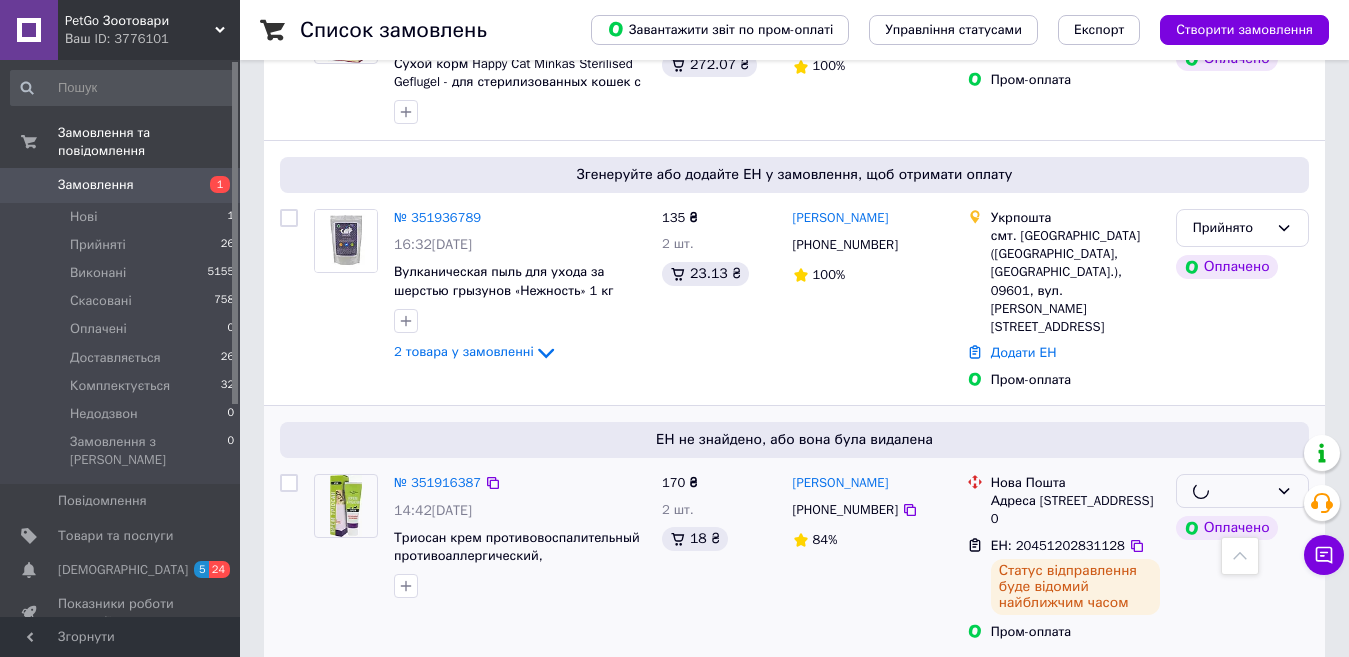 scroll, scrollTop: 2800, scrollLeft: 0, axis: vertical 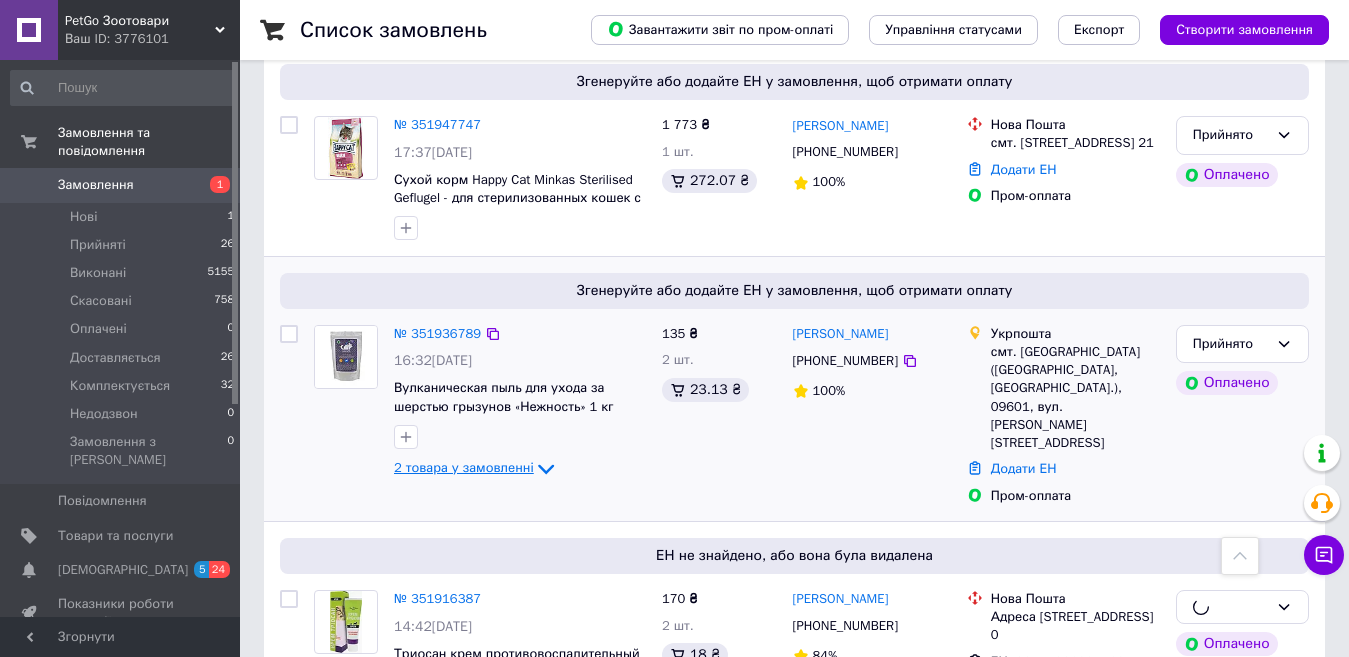 click on "2 товара у замовленні" at bounding box center (464, 467) 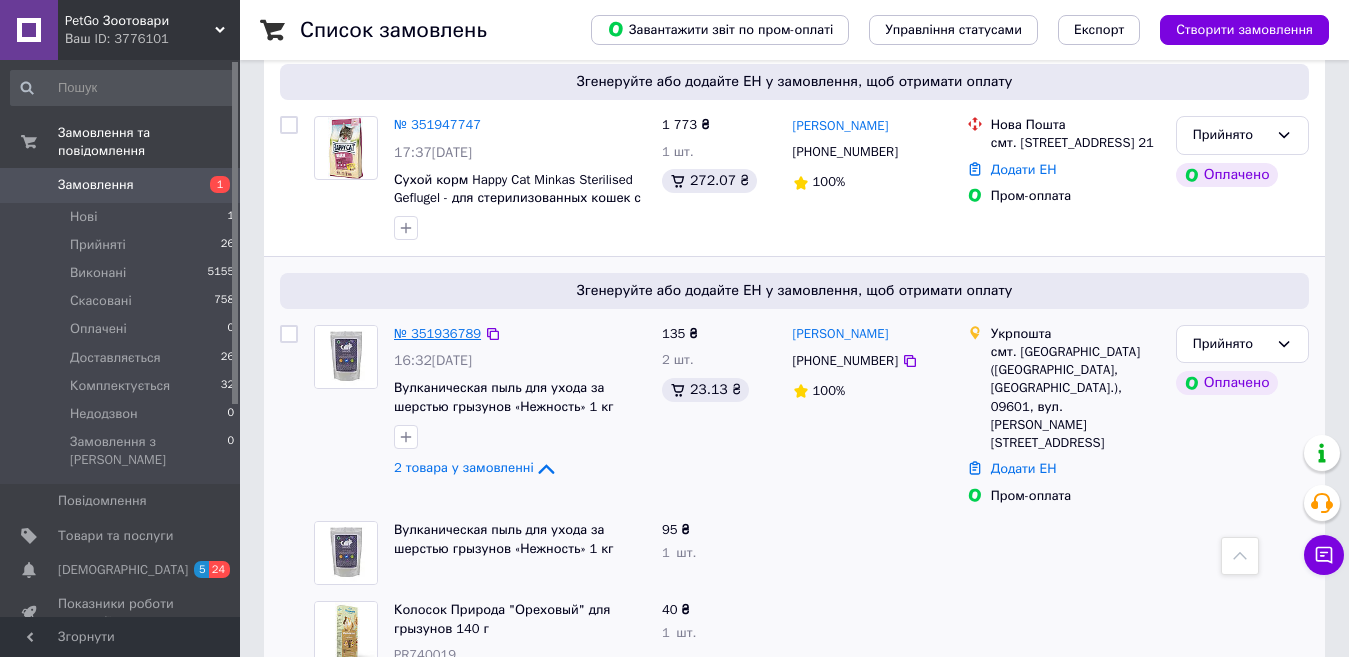 click on "№ 351936789" at bounding box center [437, 333] 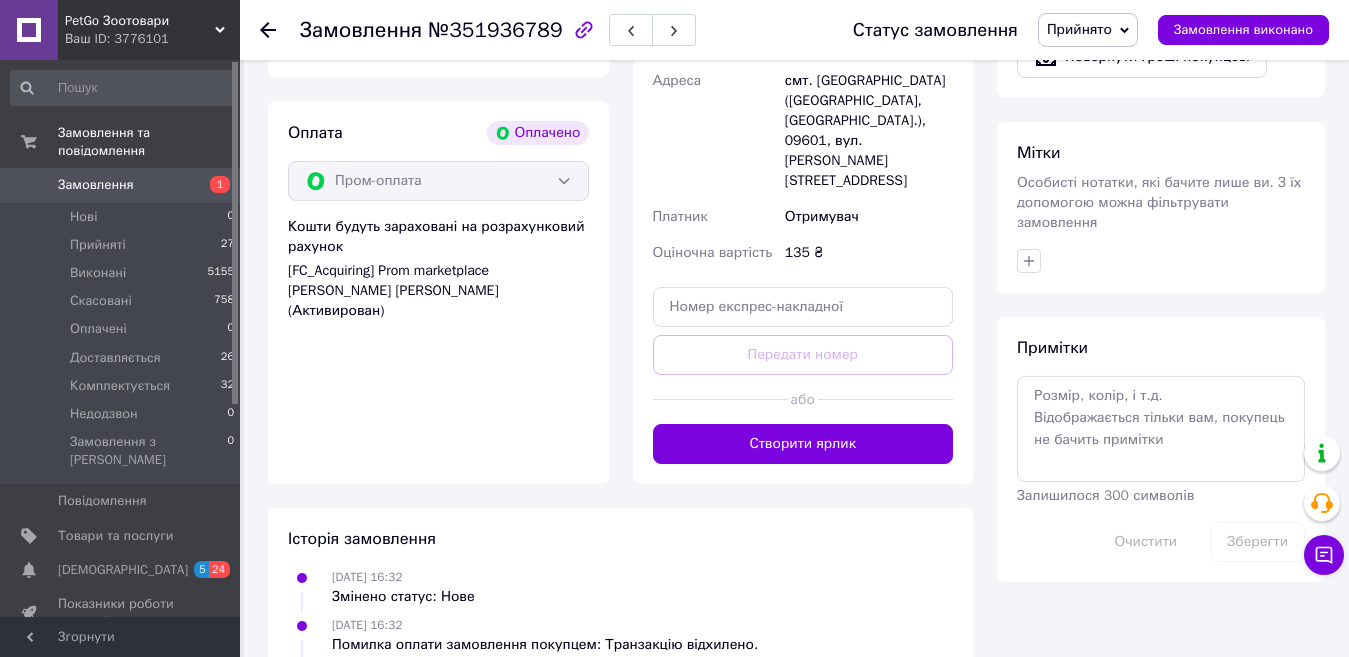 scroll, scrollTop: 900, scrollLeft: 0, axis: vertical 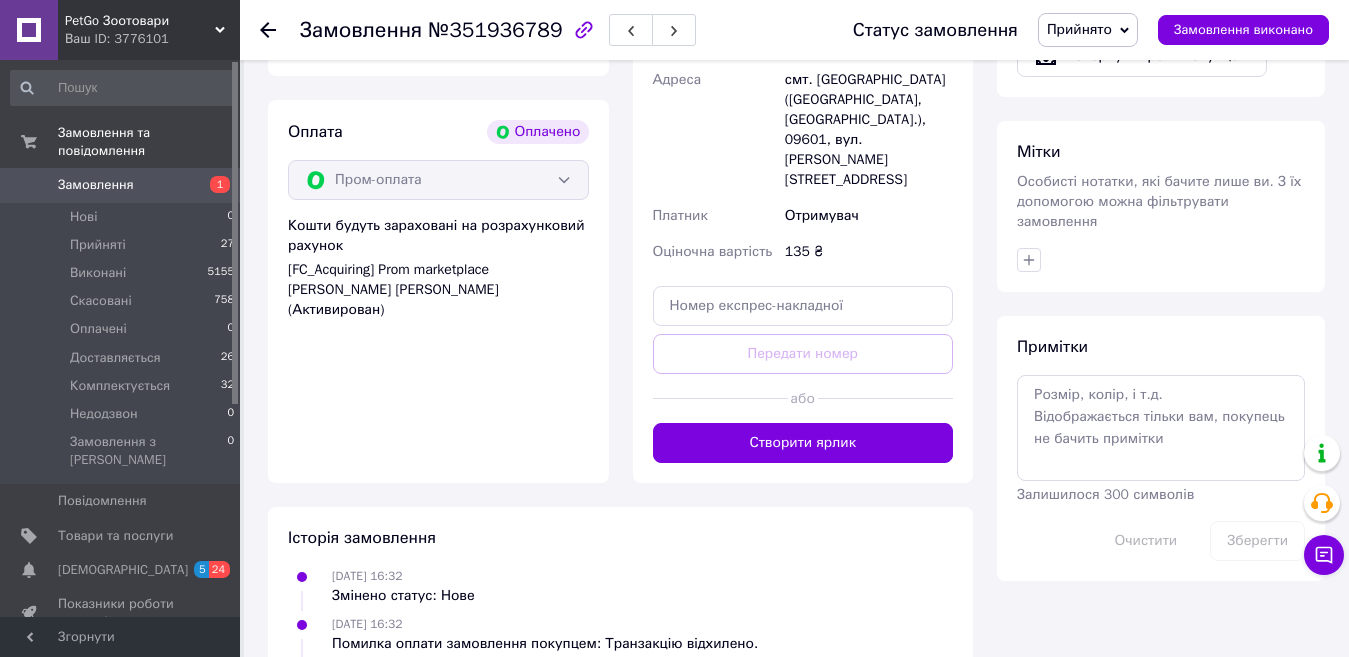 click on "Створити ярлик" at bounding box center (803, 443) 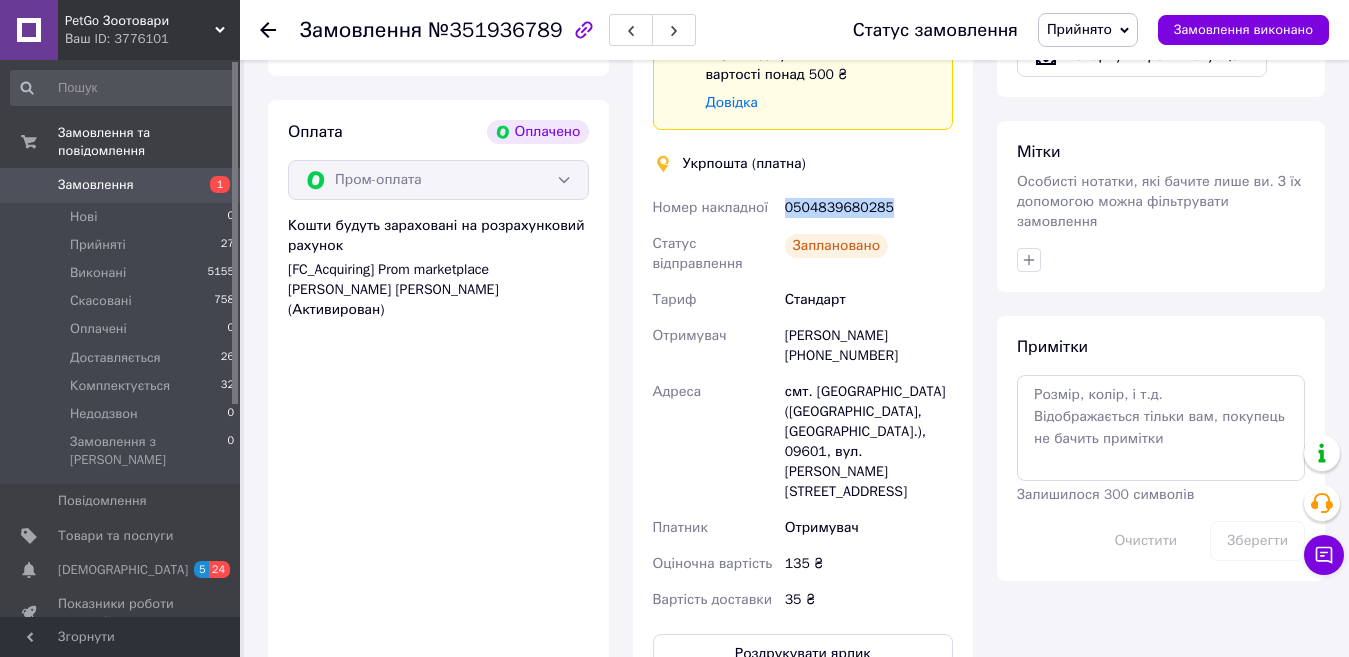 drag, startPoint x: 784, startPoint y: 208, endPoint x: 901, endPoint y: 204, distance: 117.06836 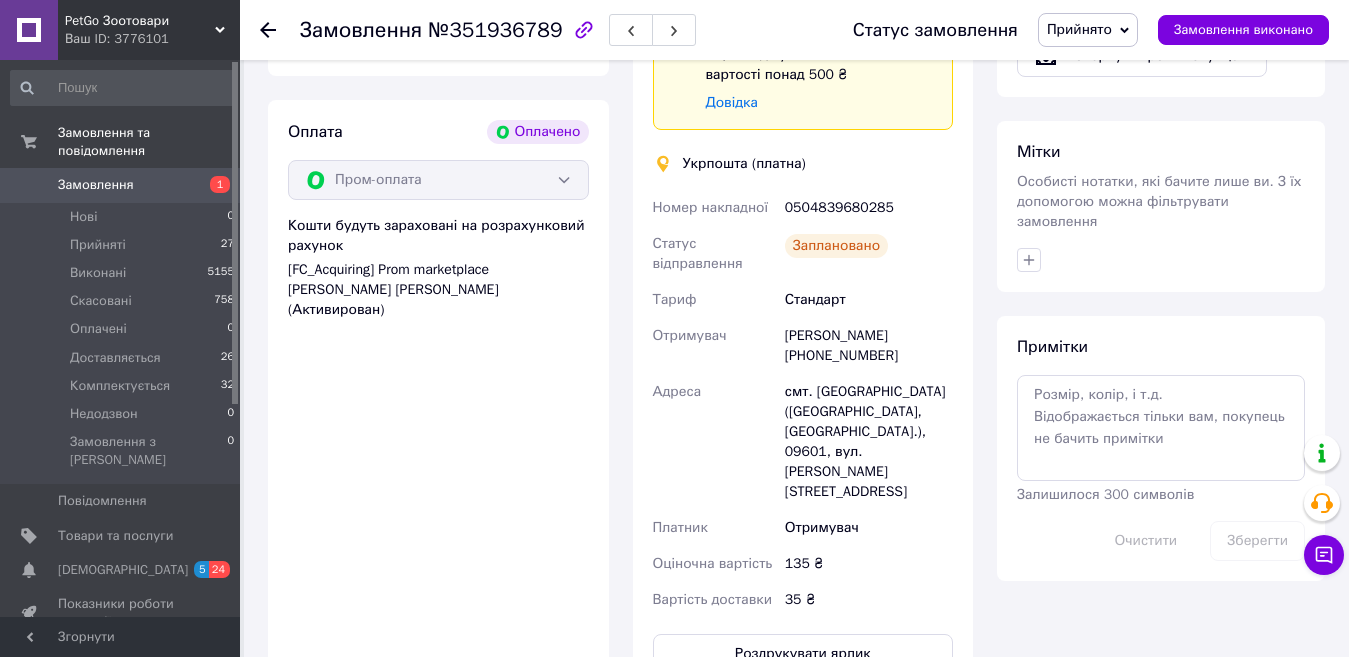 click 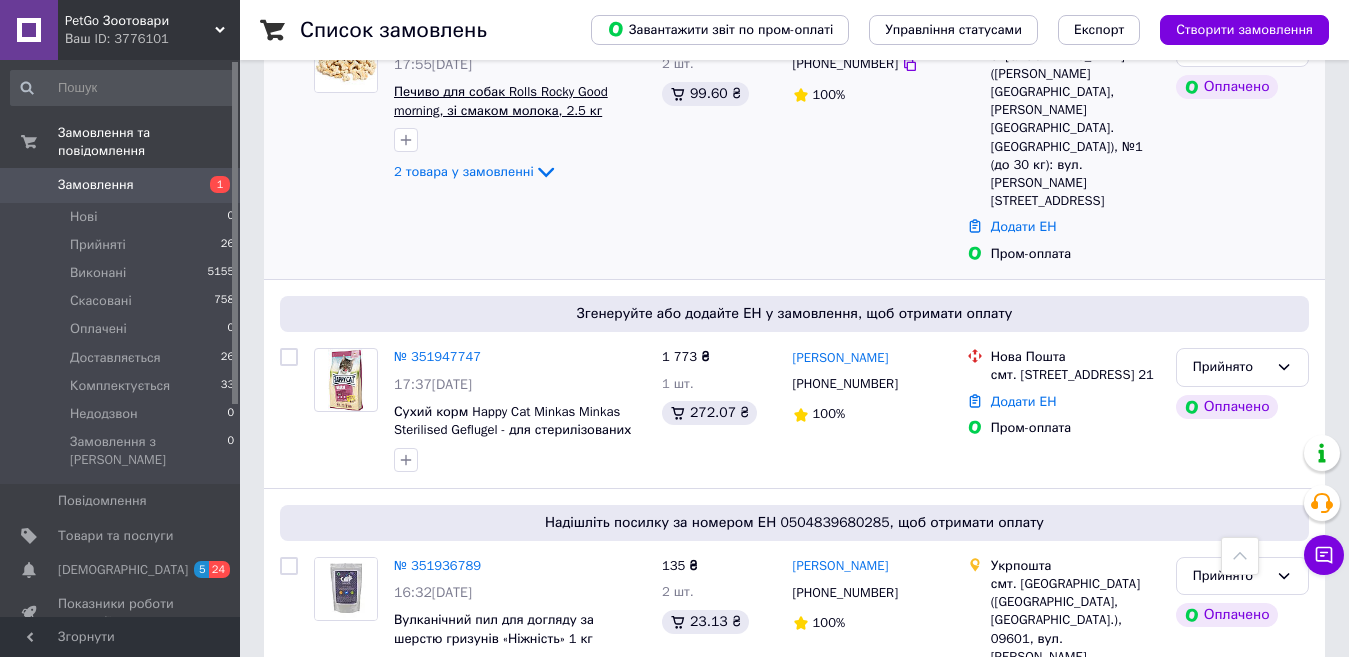 scroll, scrollTop: 2700, scrollLeft: 0, axis: vertical 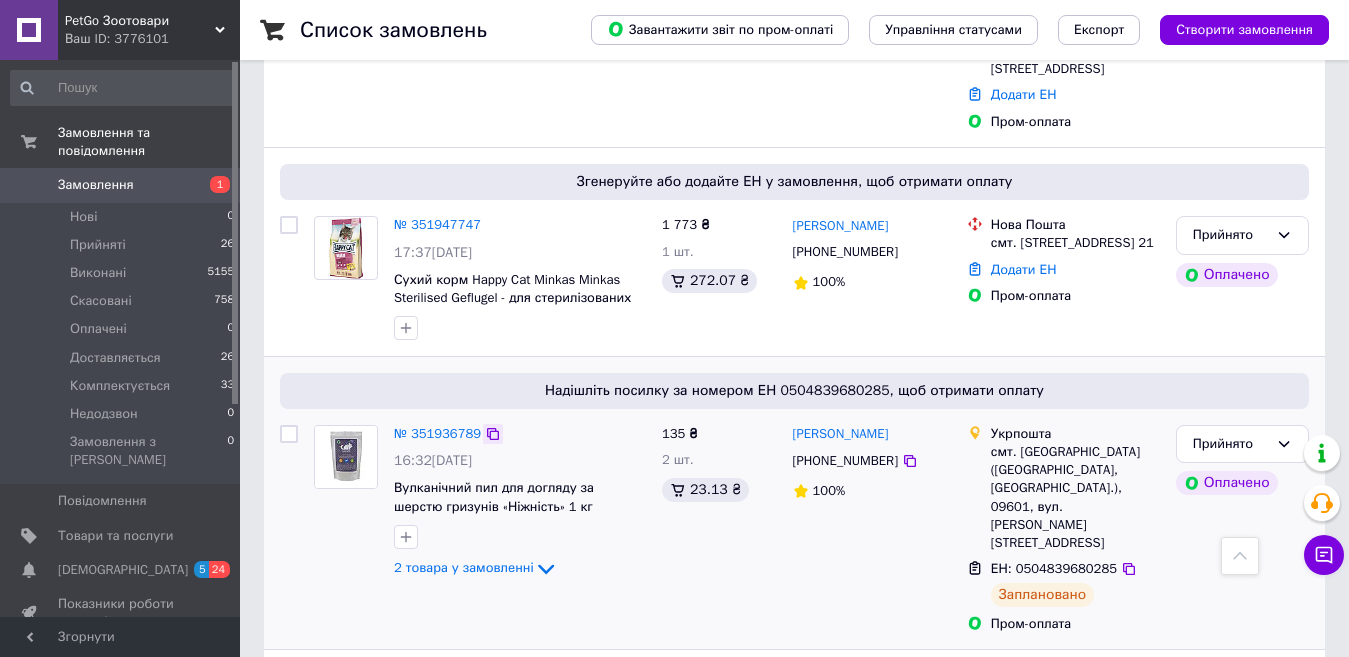 click 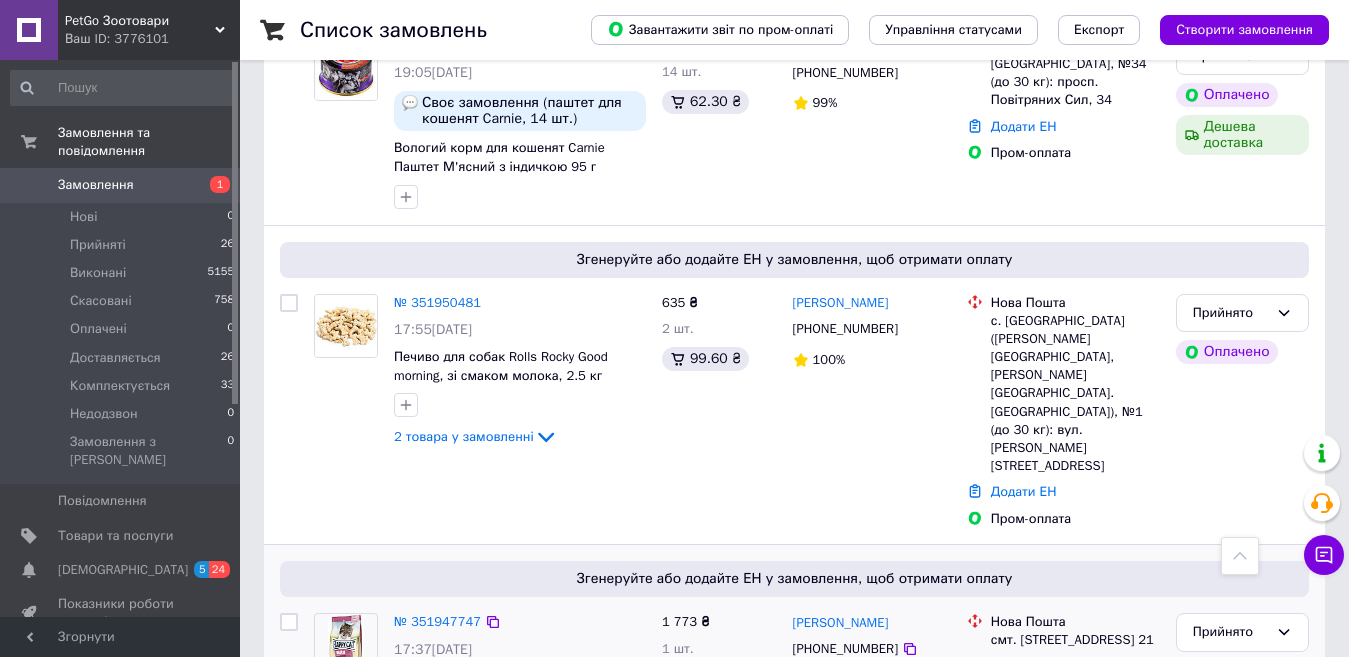 scroll, scrollTop: 2300, scrollLeft: 0, axis: vertical 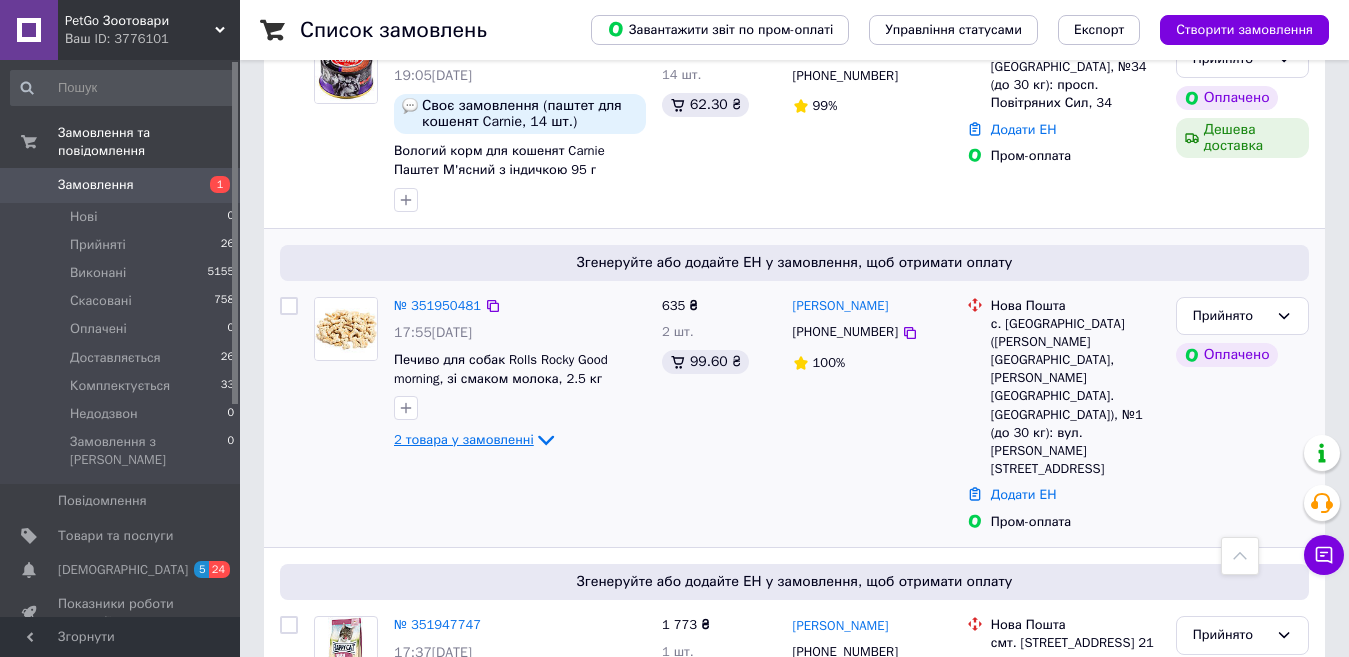 click on "2 товара у замовленні" at bounding box center (464, 439) 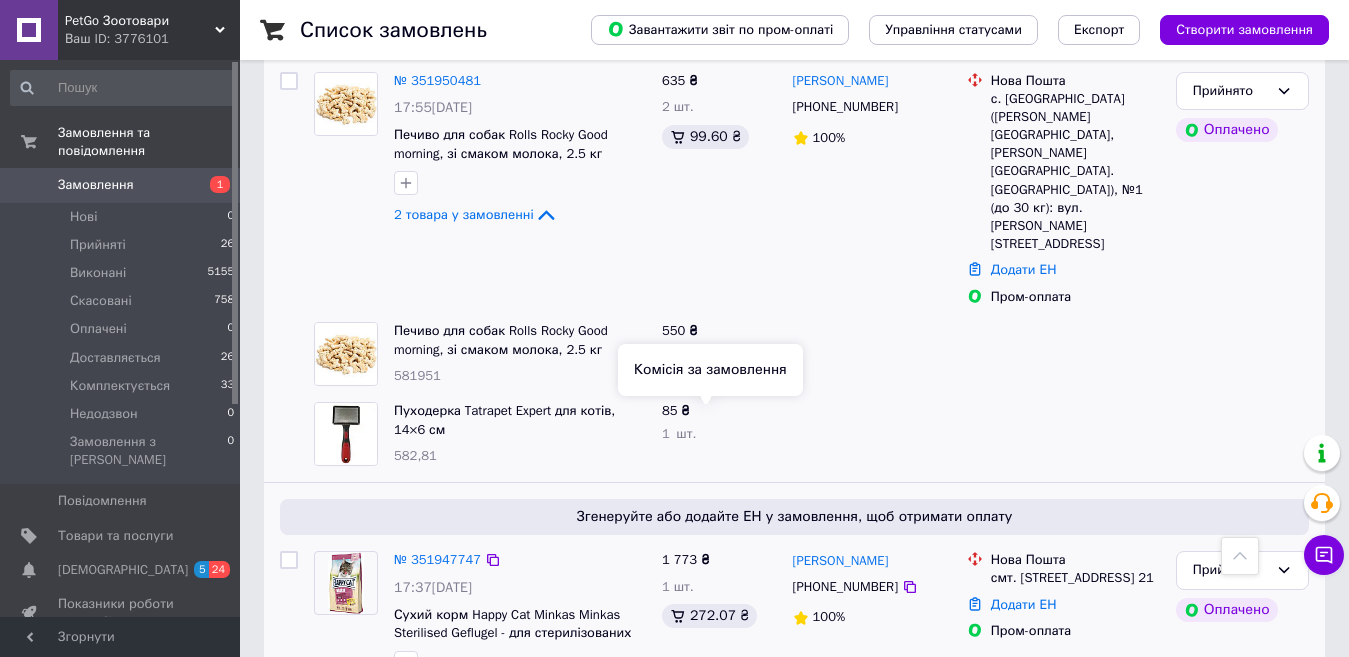scroll, scrollTop: 2600, scrollLeft: 0, axis: vertical 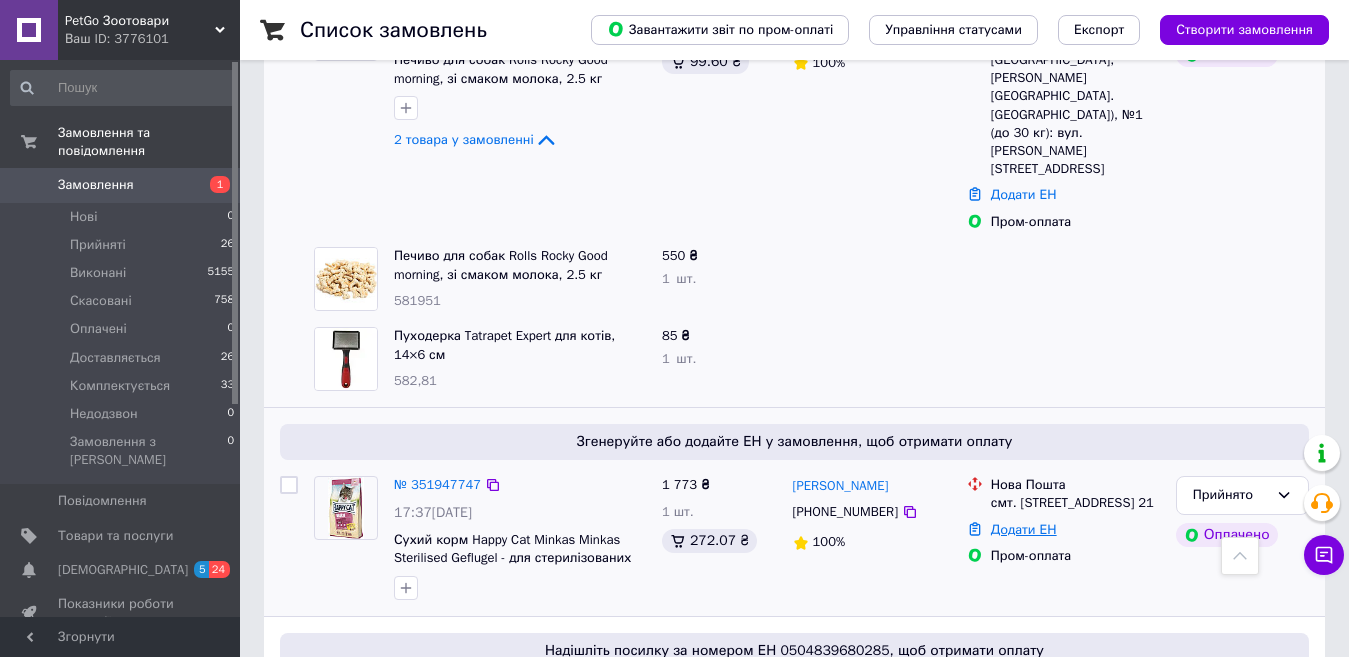 click on "Додати ЕН" at bounding box center (1024, 529) 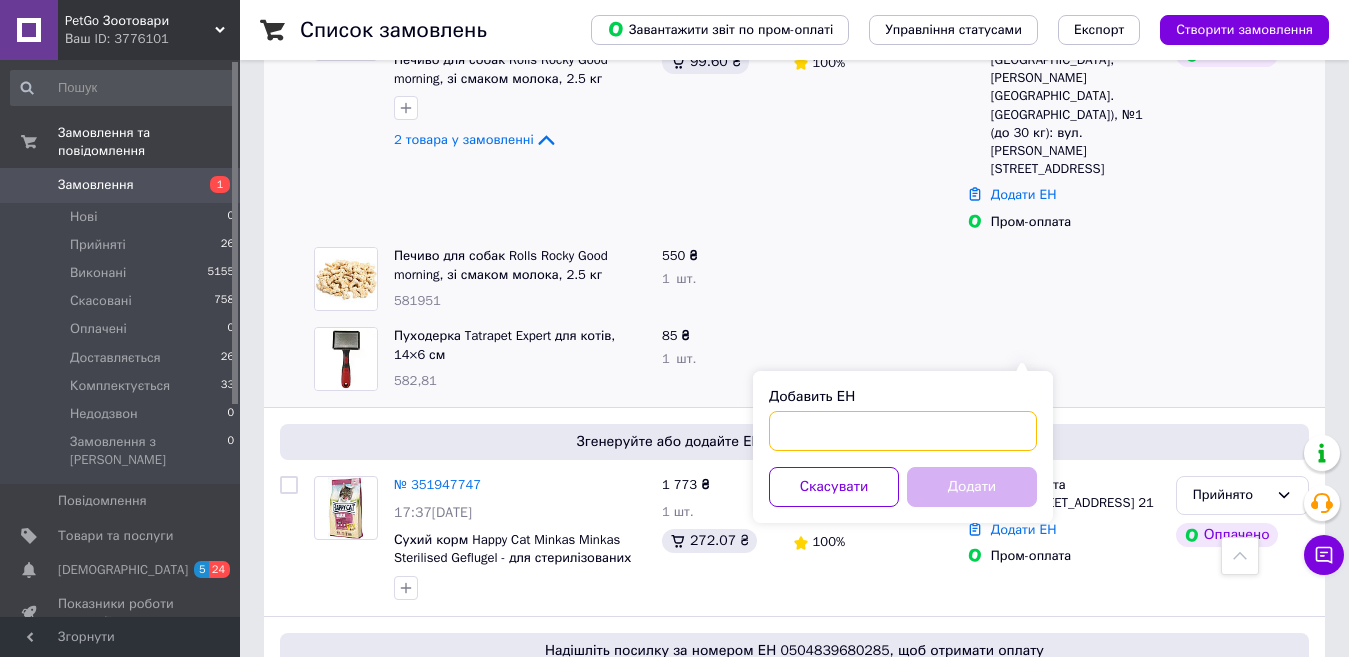 click on "Добавить ЕН" at bounding box center [903, 431] 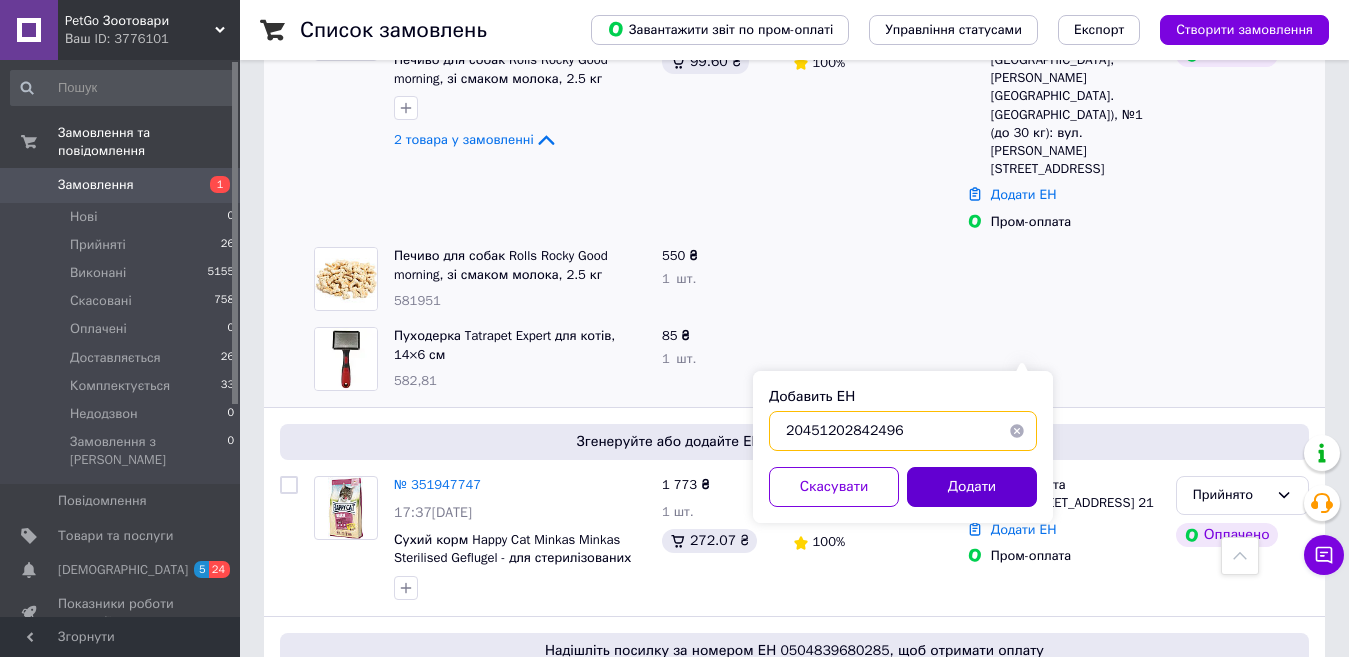 type on "20451202842496" 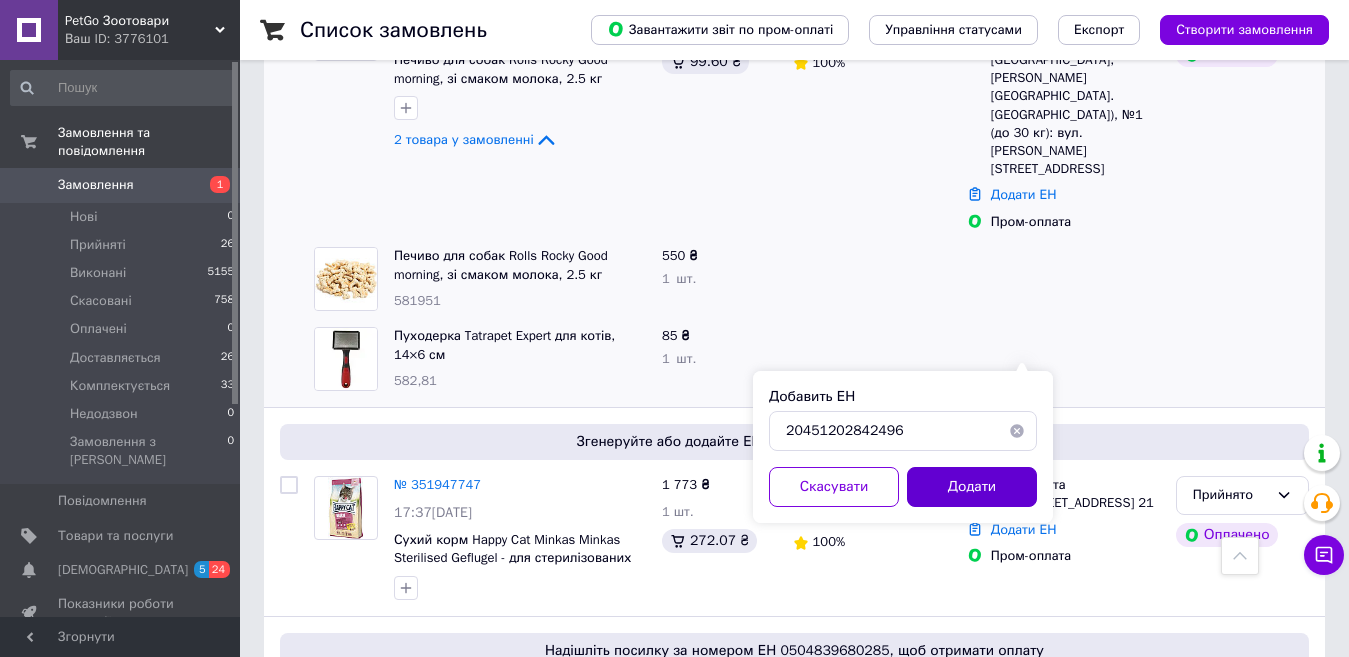 click on "Додати" at bounding box center [972, 487] 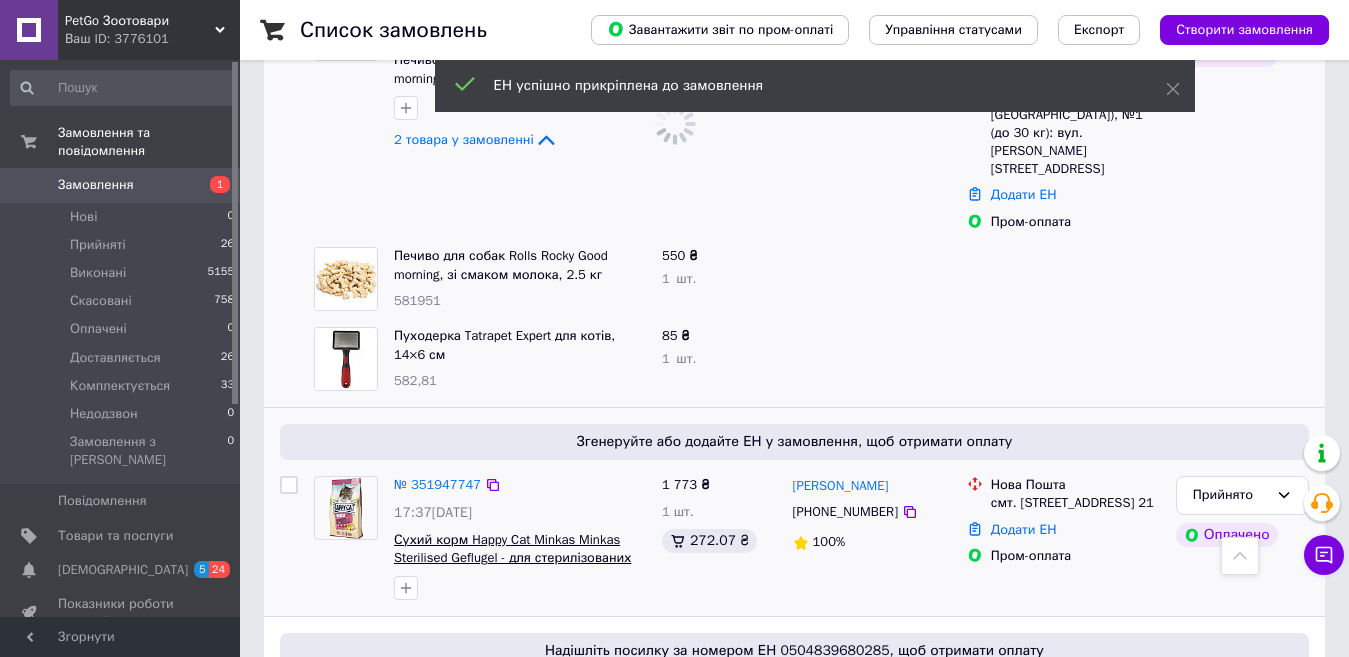 click on "Сухий корм Happy Cat Minkas Minkas Sterilised Geflugel - для стерилізованих кішок з птахом 10кг" at bounding box center (512, 558) 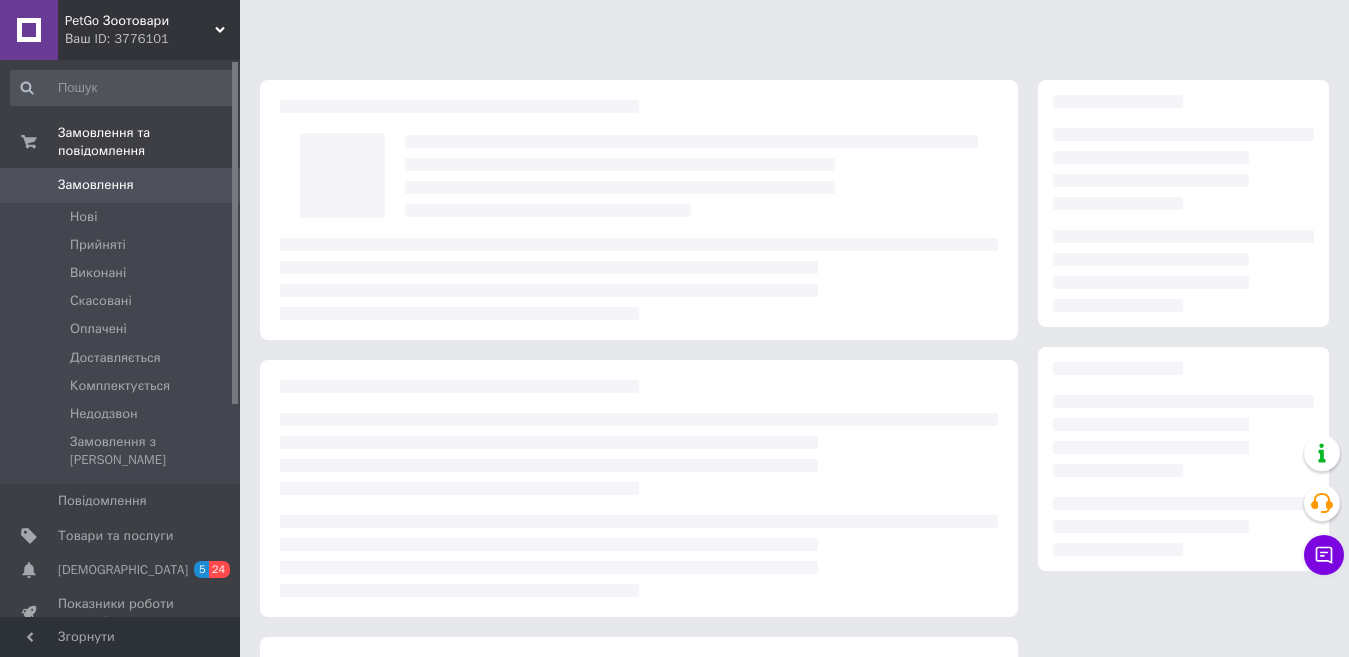 scroll, scrollTop: 0, scrollLeft: 0, axis: both 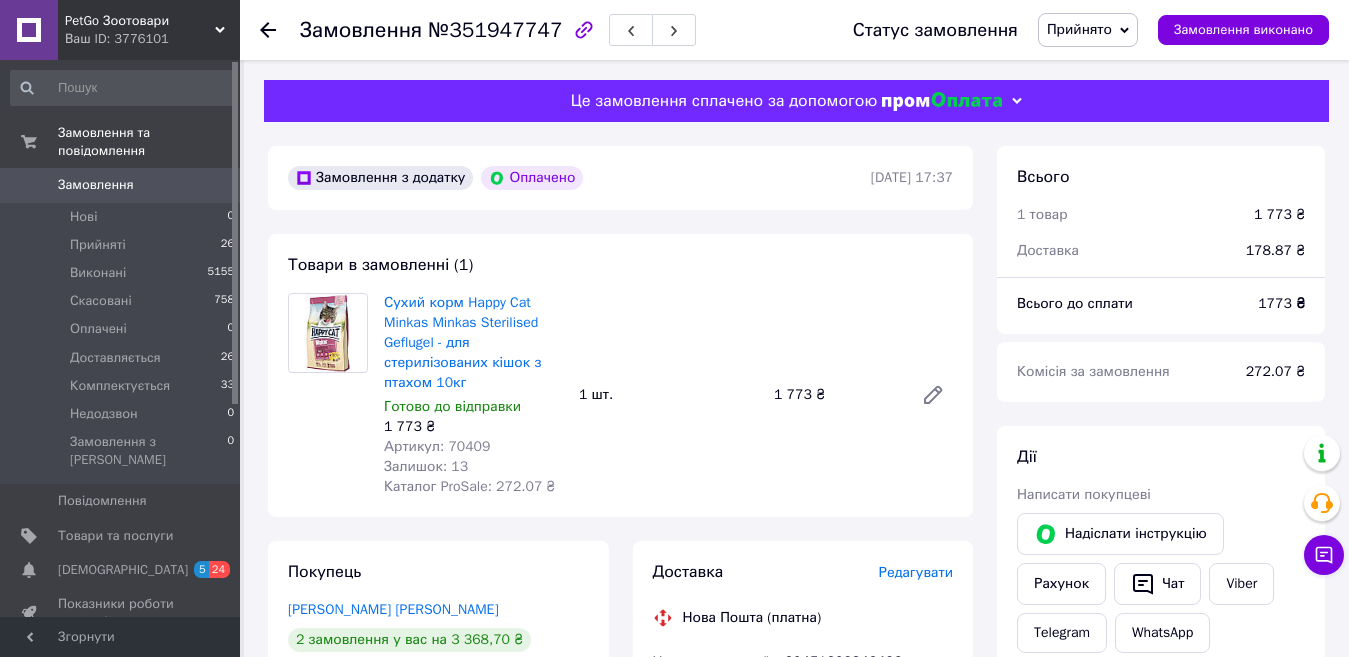 drag, startPoint x: 249, startPoint y: 22, endPoint x: 257, endPoint y: 30, distance: 11.313708 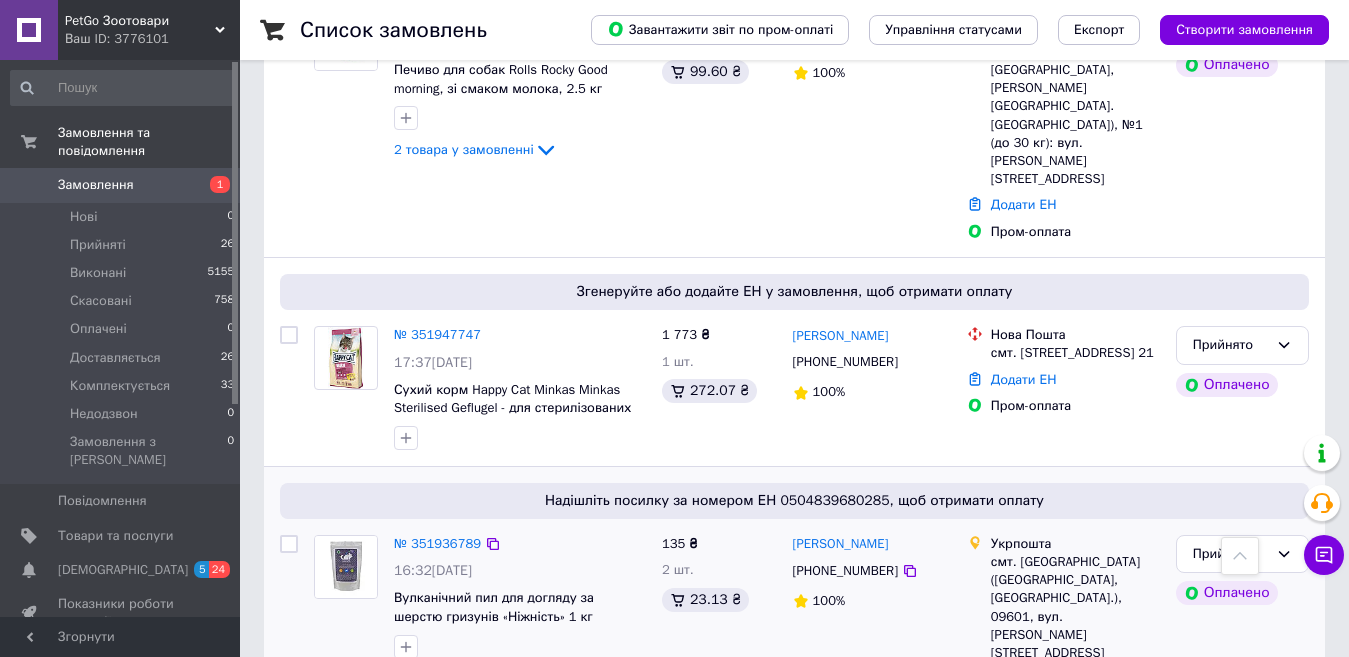 scroll, scrollTop: 2500, scrollLeft: 0, axis: vertical 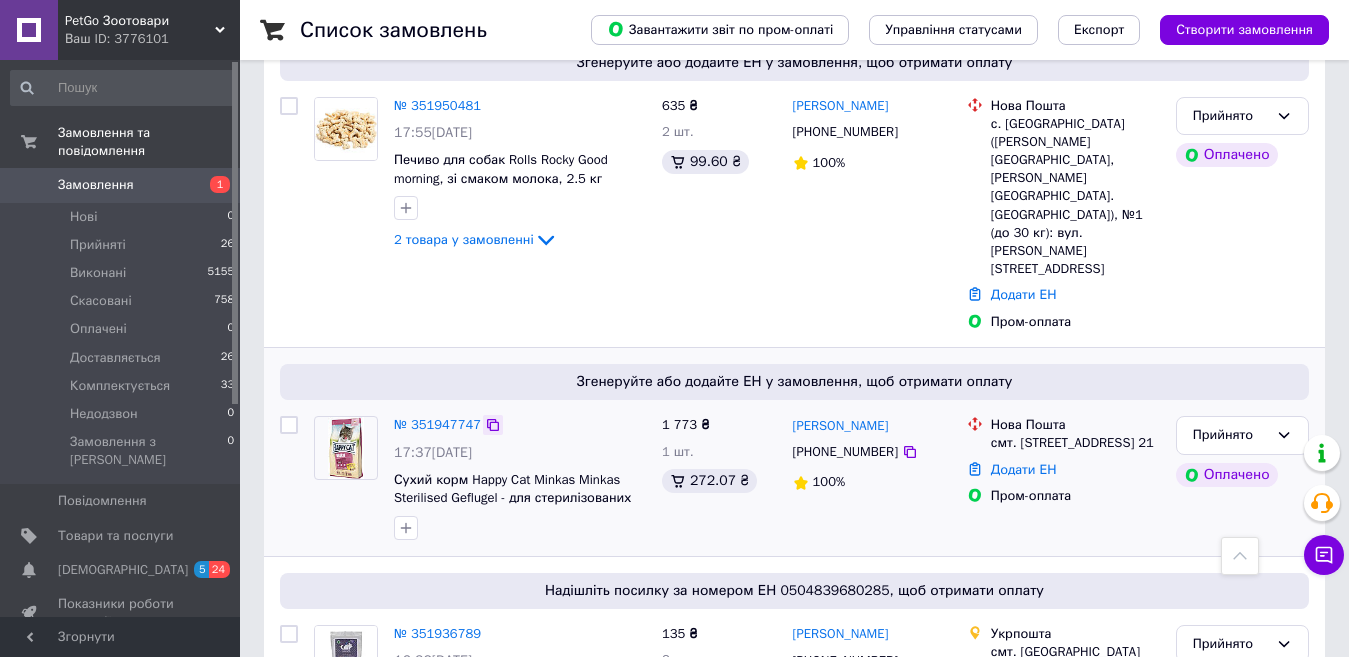 click 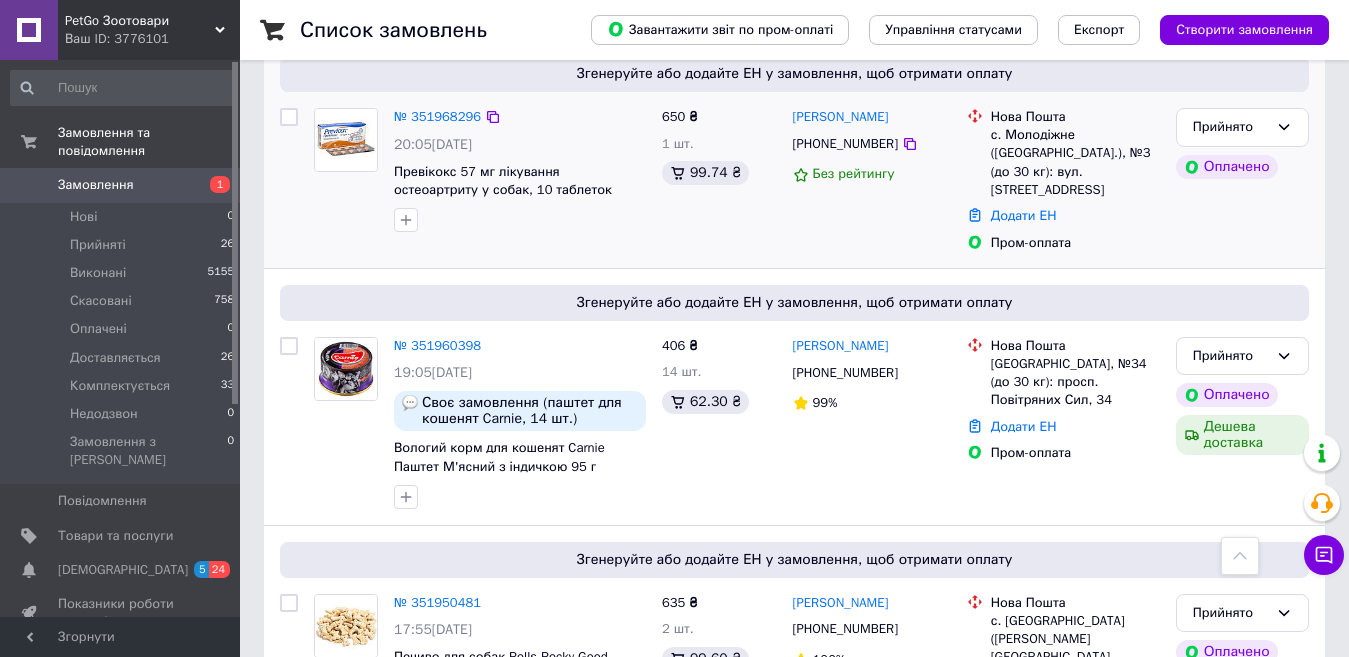 scroll, scrollTop: 2000, scrollLeft: 0, axis: vertical 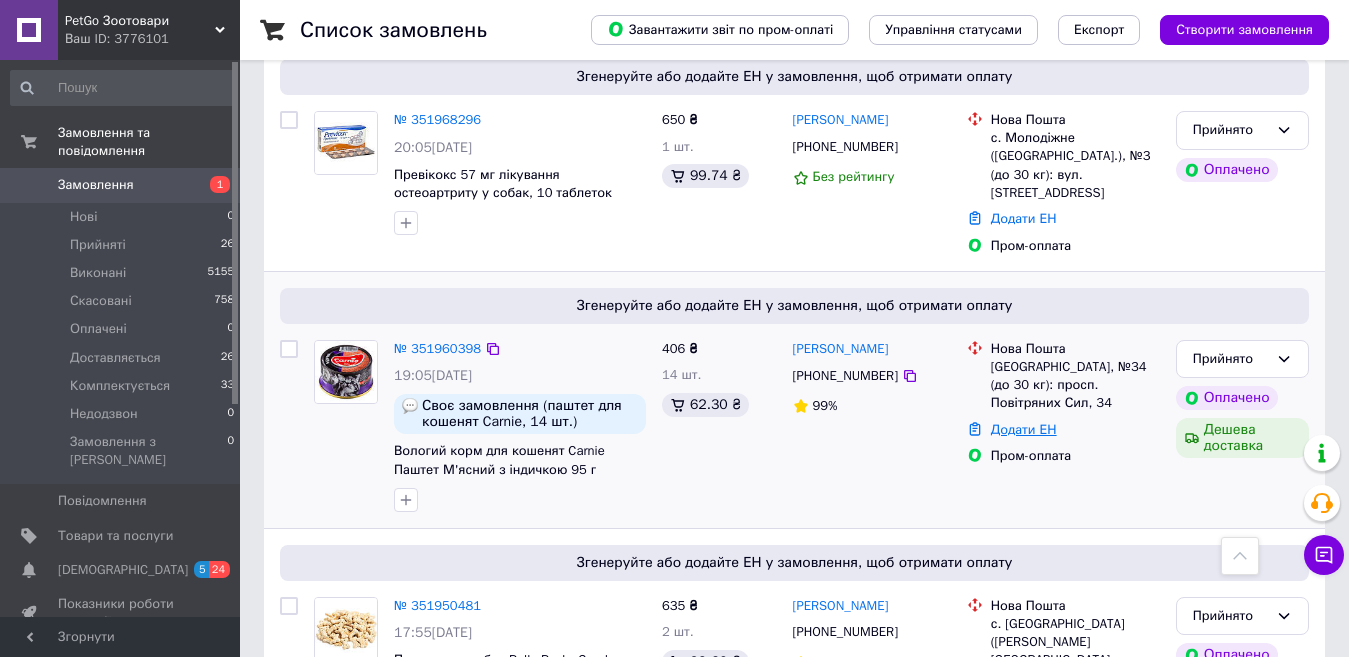 click on "Додати ЕН" at bounding box center [1024, 429] 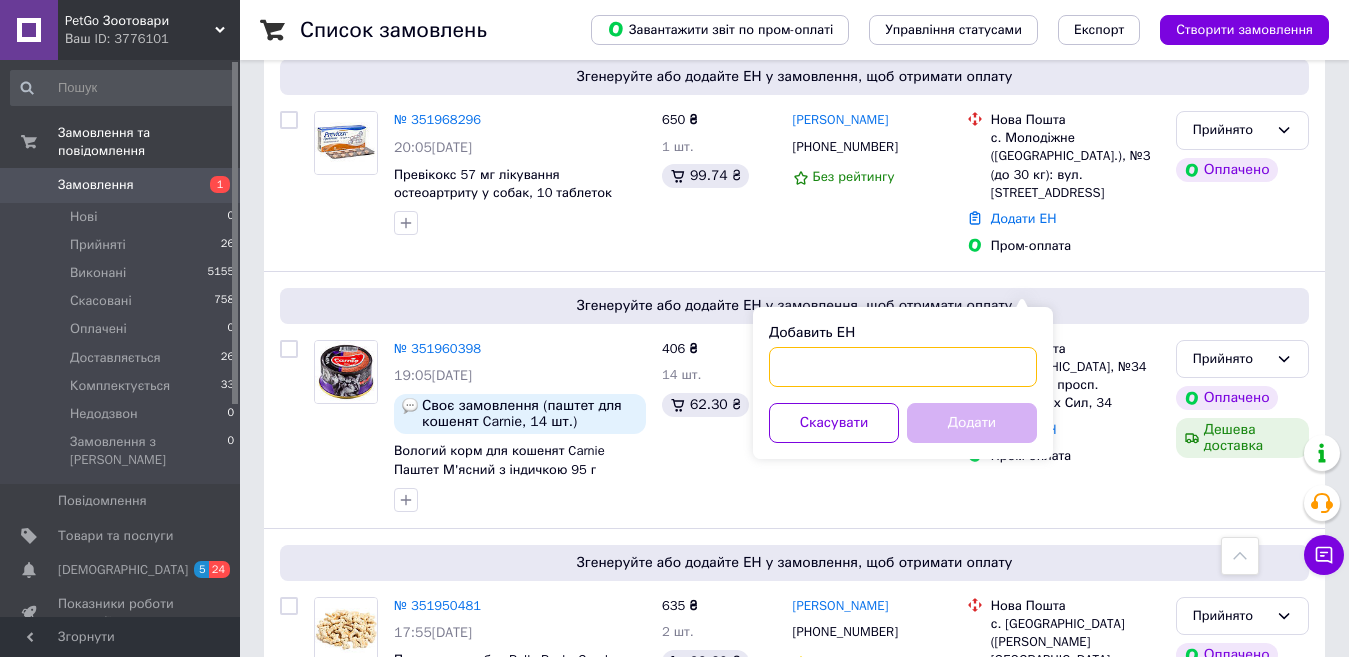 click on "Добавить ЕН" at bounding box center (903, 367) 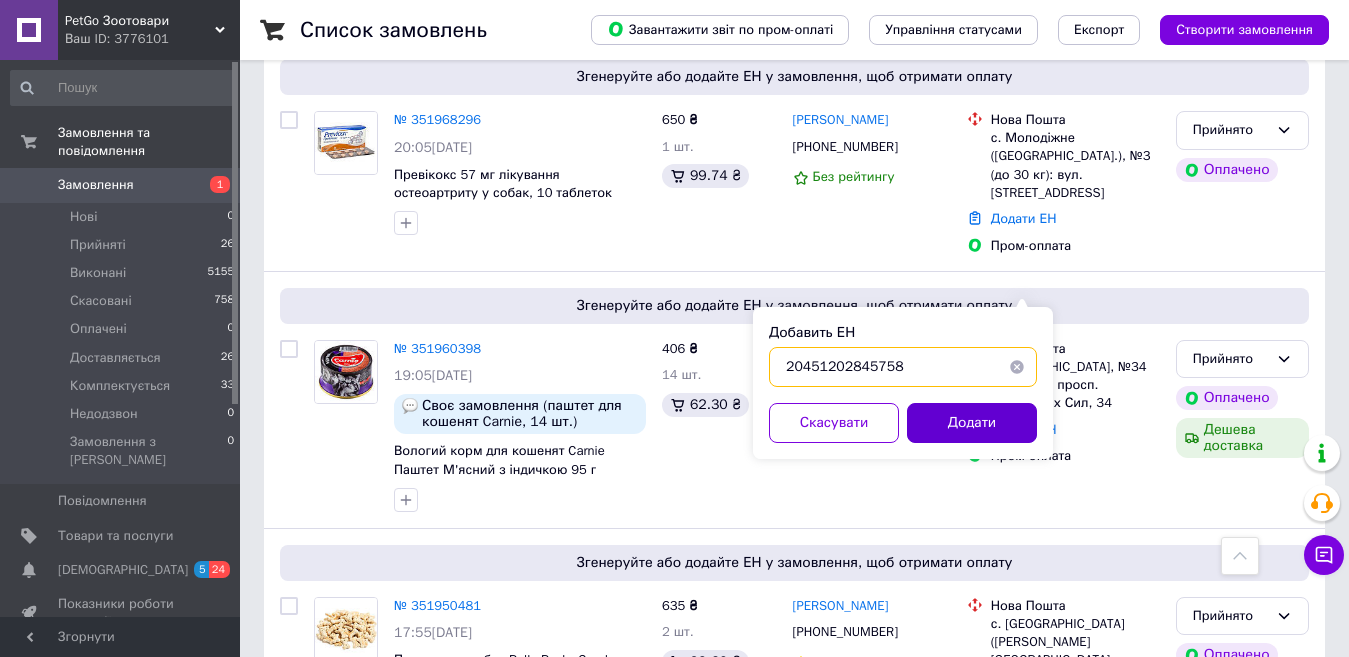 type on "20451202845758" 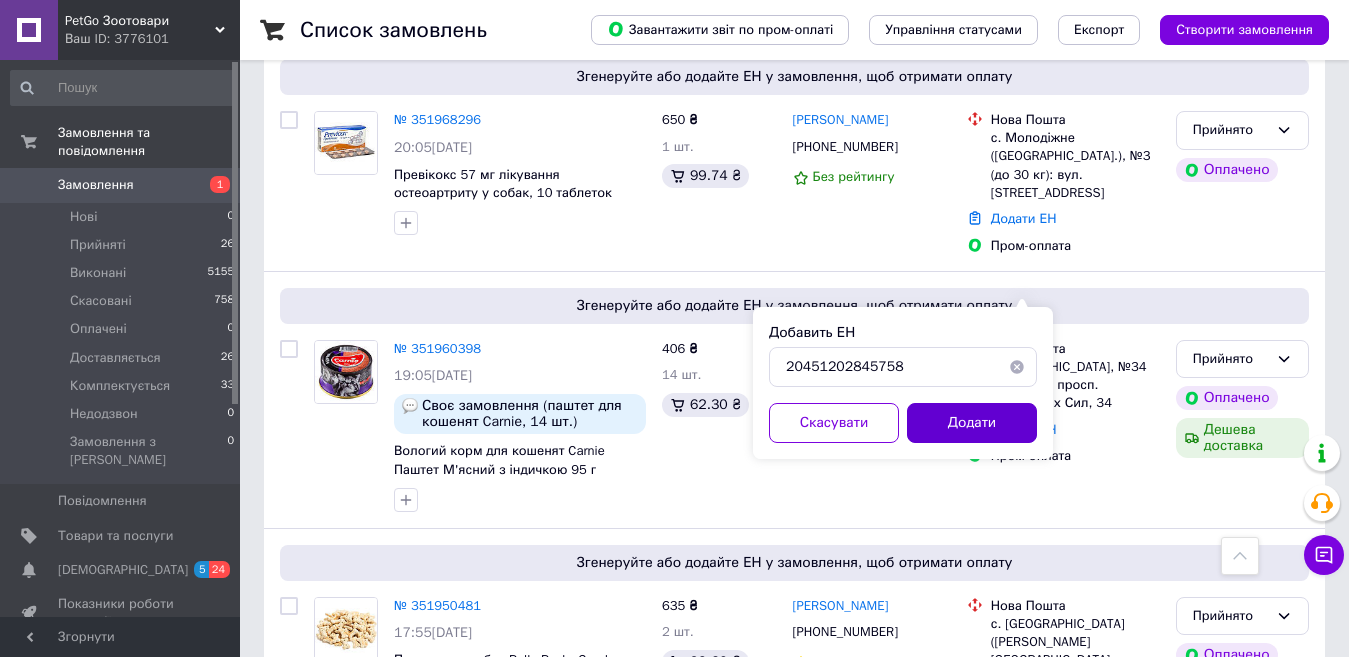 click on "Додати" at bounding box center [972, 423] 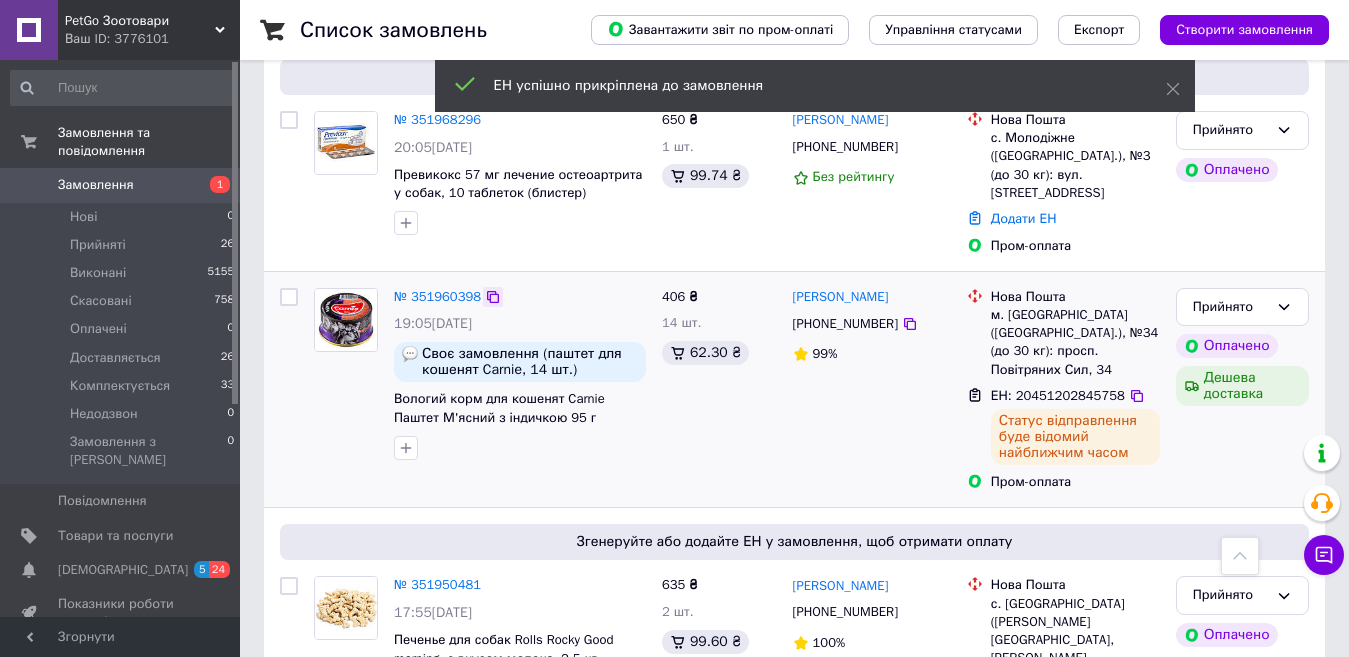 click 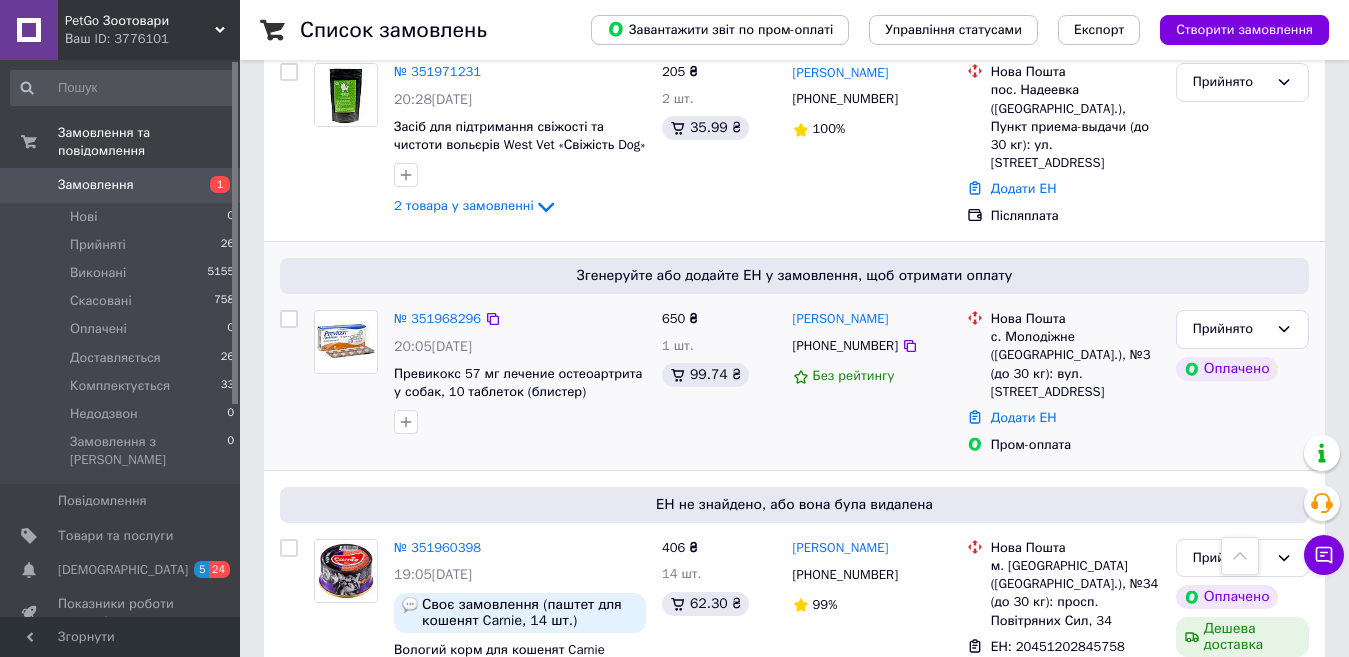 scroll, scrollTop: 1800, scrollLeft: 0, axis: vertical 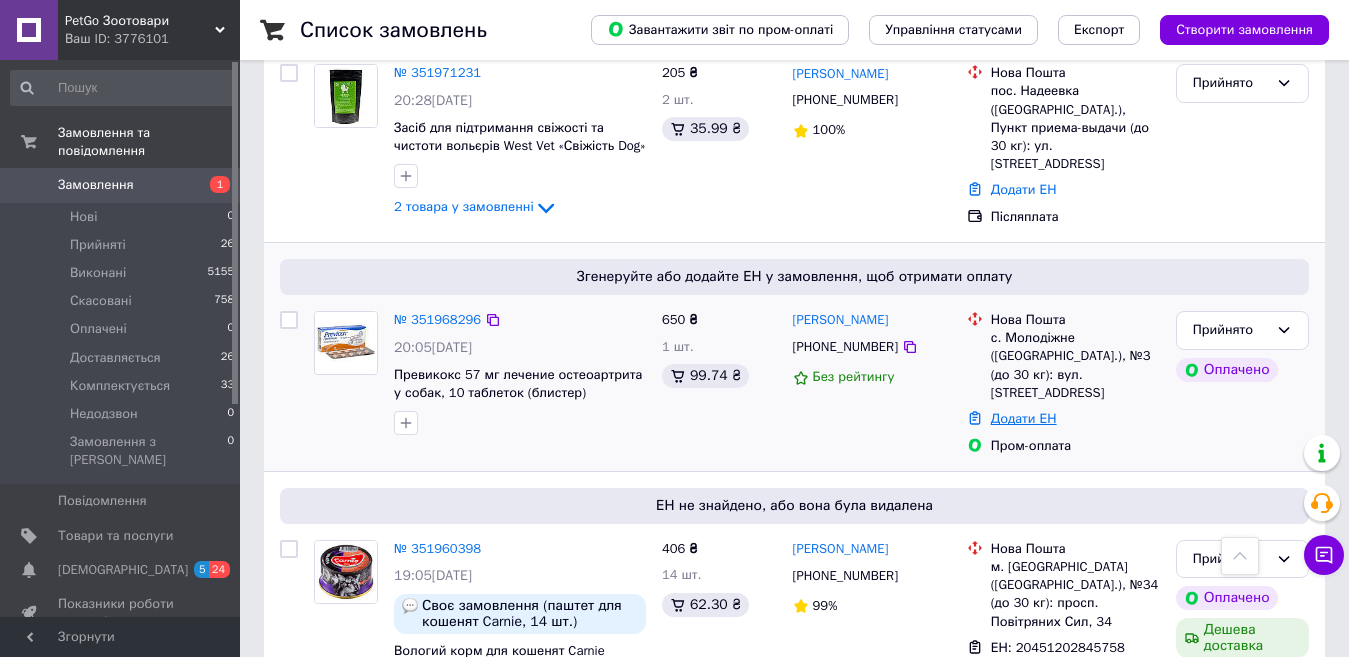 click on "Додати ЕН" at bounding box center (1024, 418) 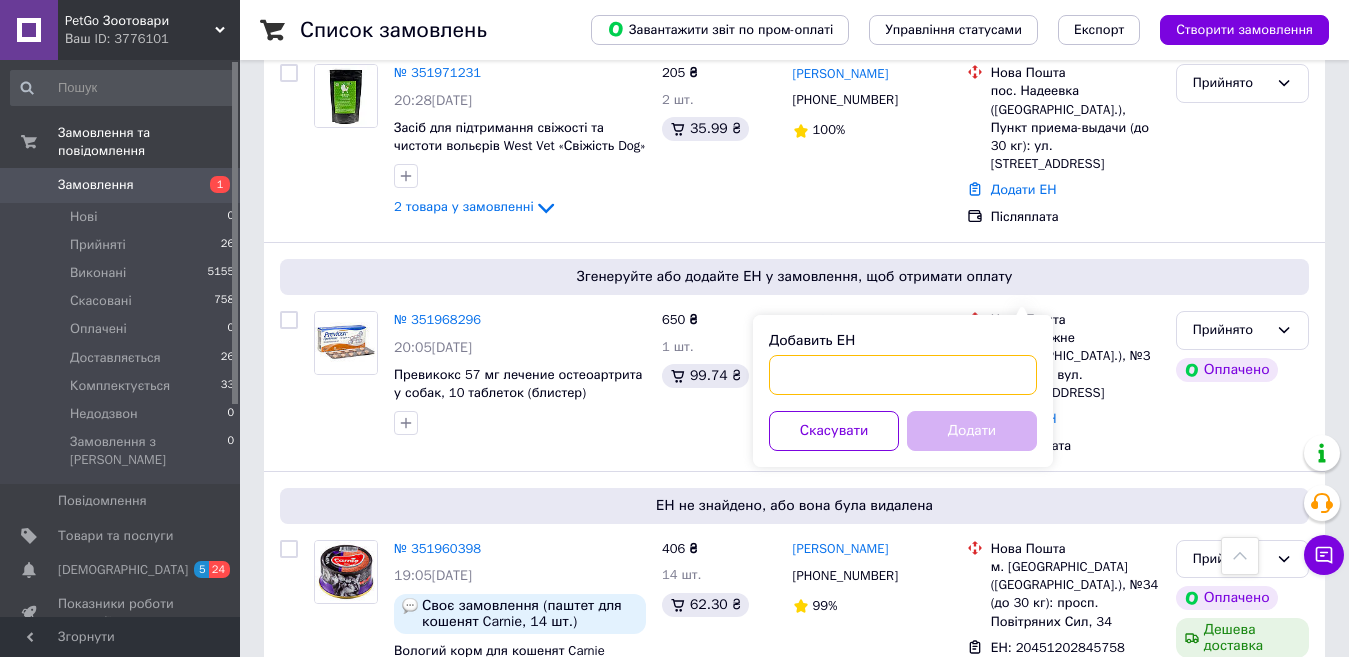 click on "Добавить ЕН" at bounding box center [903, 375] 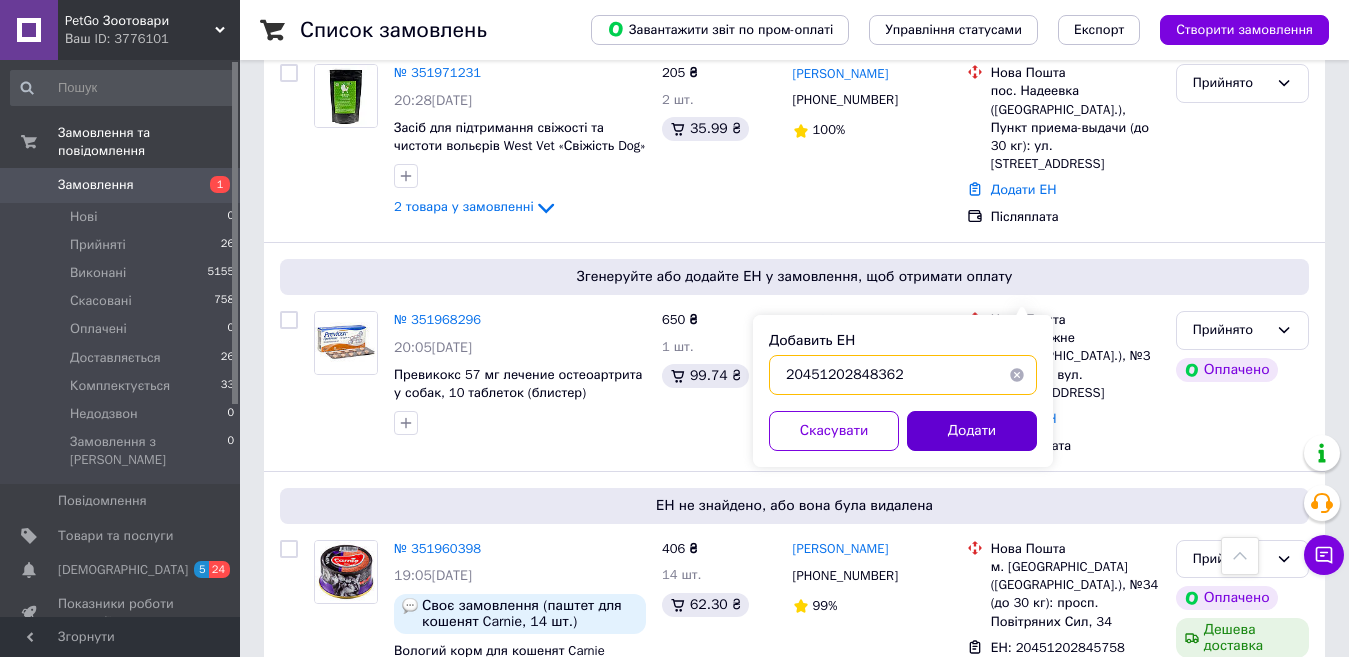 type on "20451202848362" 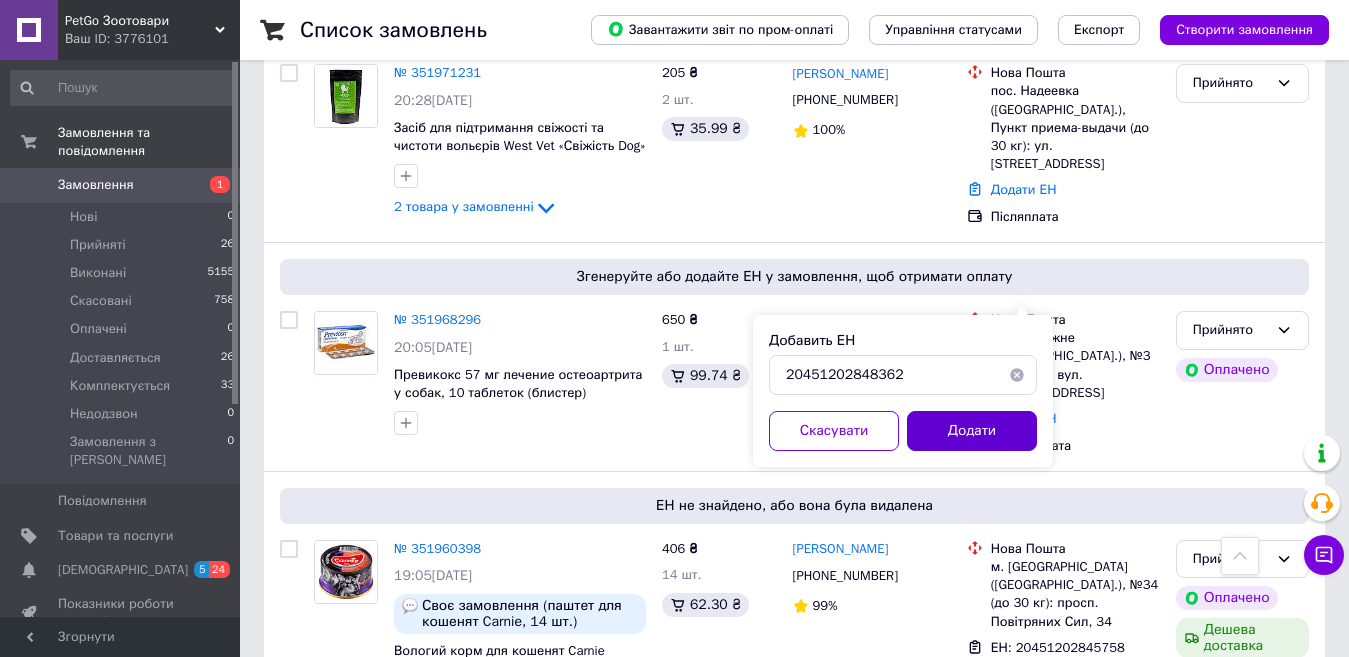click on "Додати" at bounding box center (972, 431) 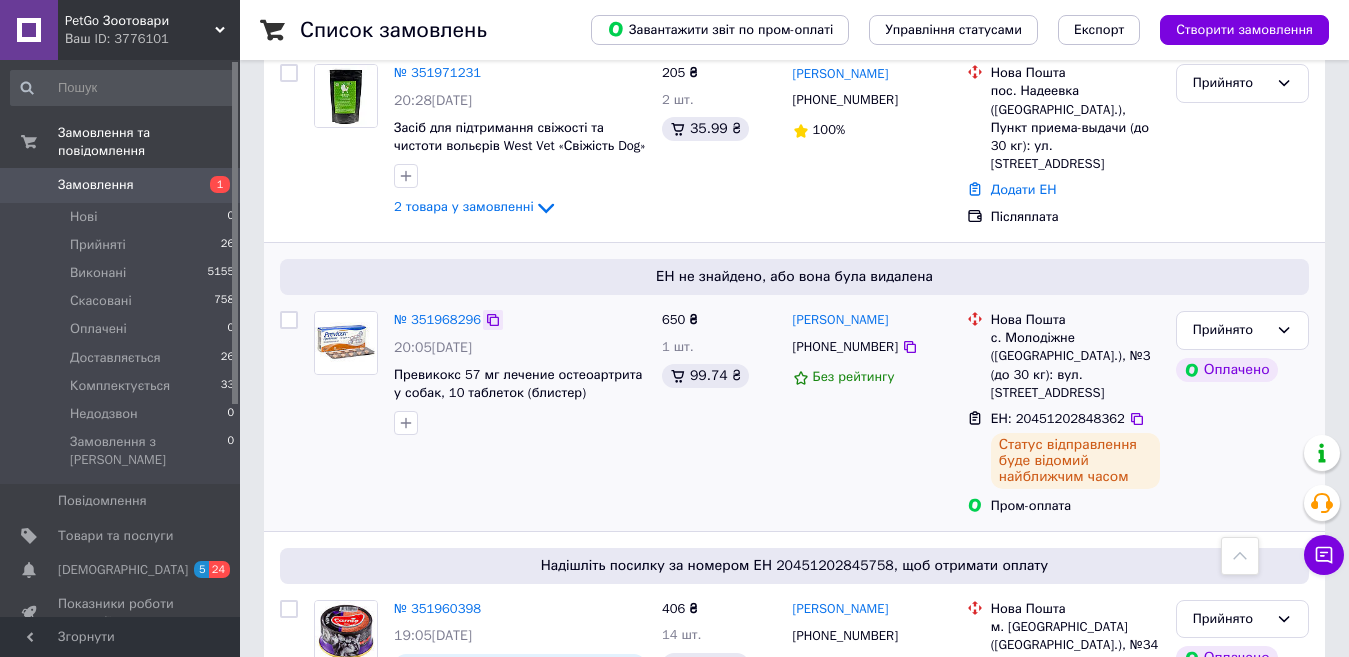 click 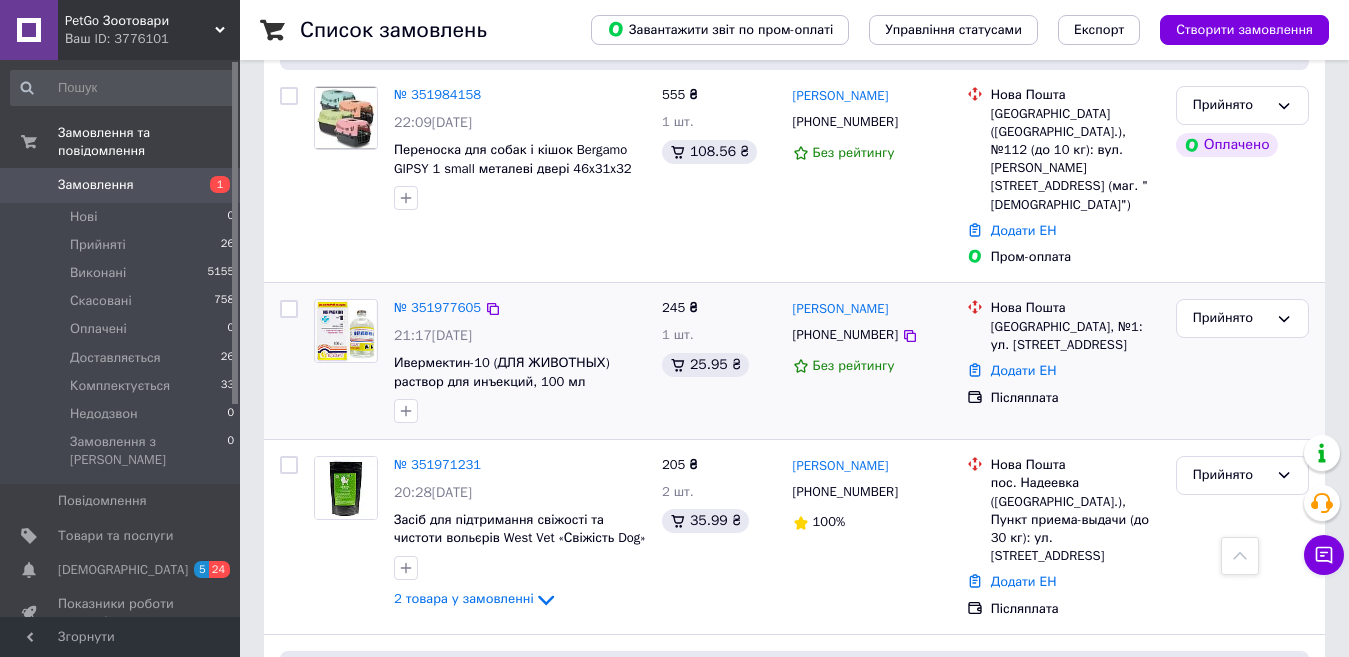 scroll, scrollTop: 1400, scrollLeft: 0, axis: vertical 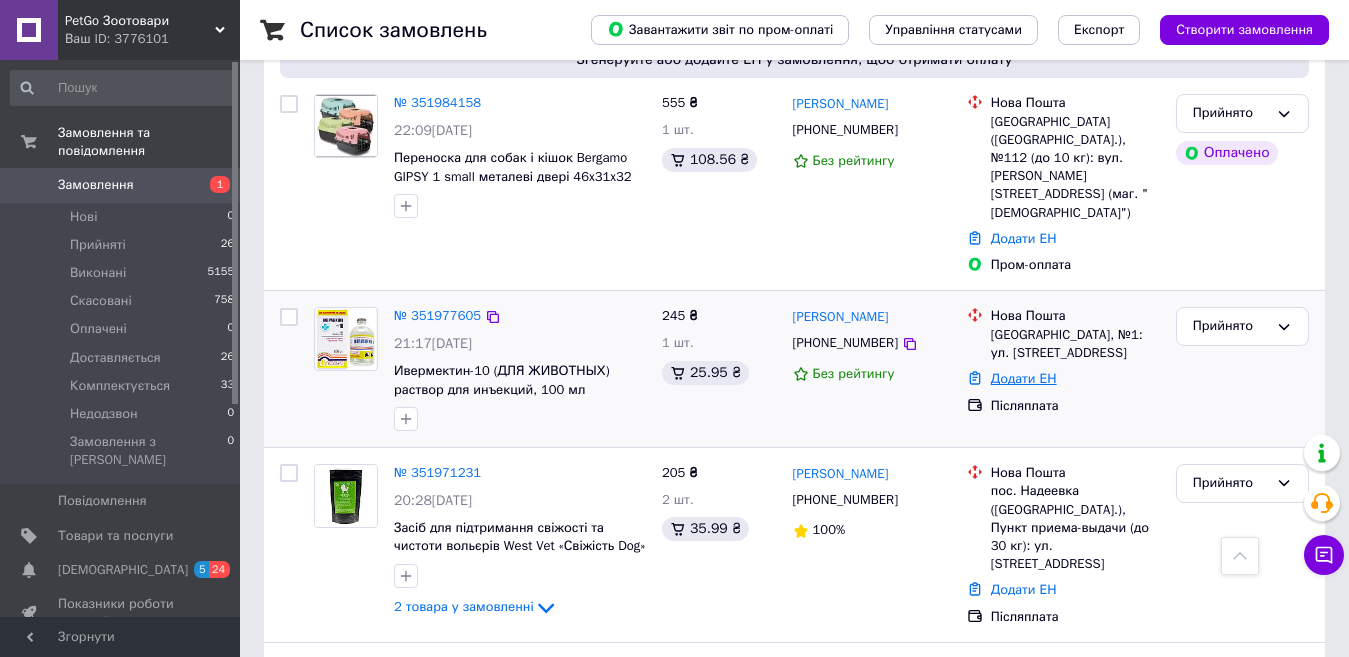 click on "Додати ЕН" at bounding box center (1024, 378) 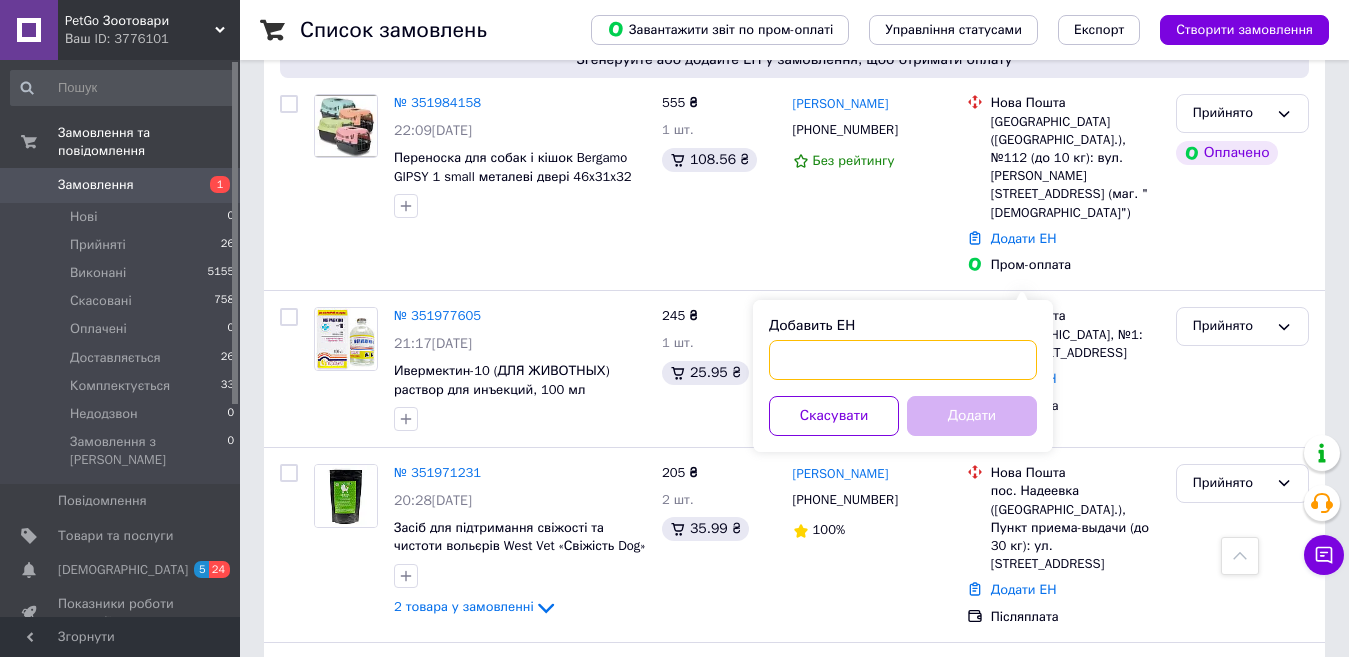 click on "Добавить ЕН" at bounding box center [903, 360] 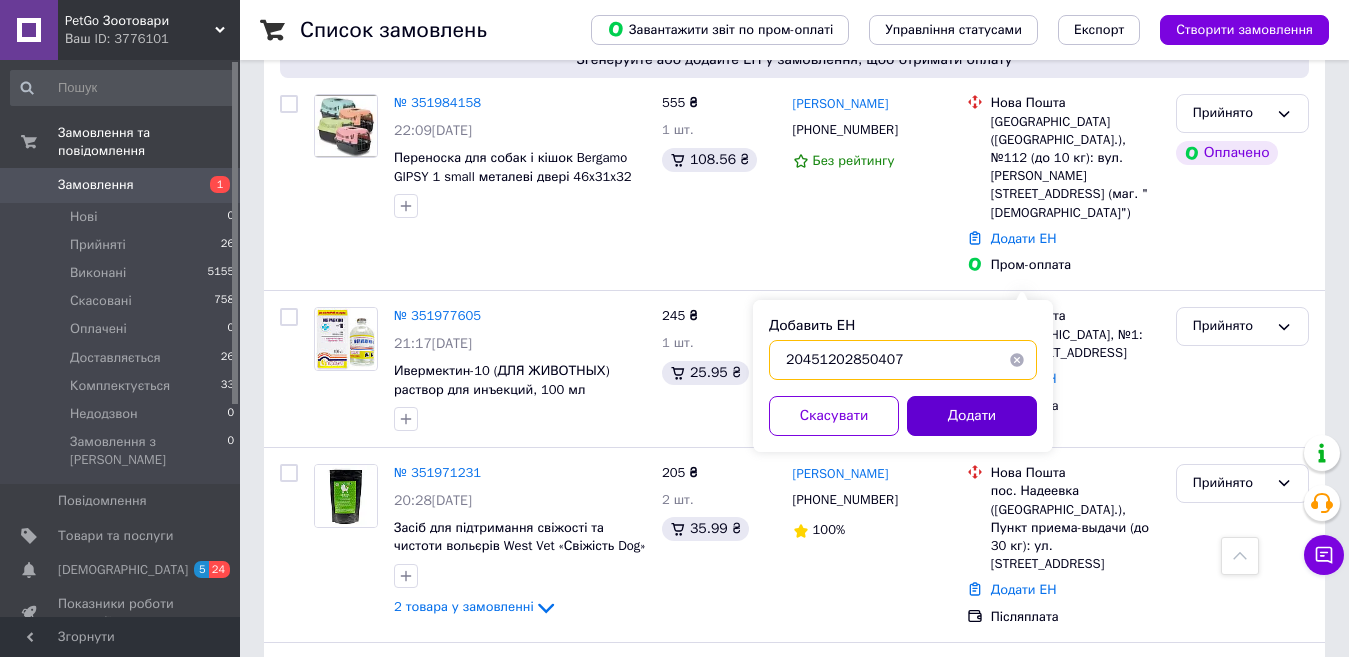 type on "20451202850407" 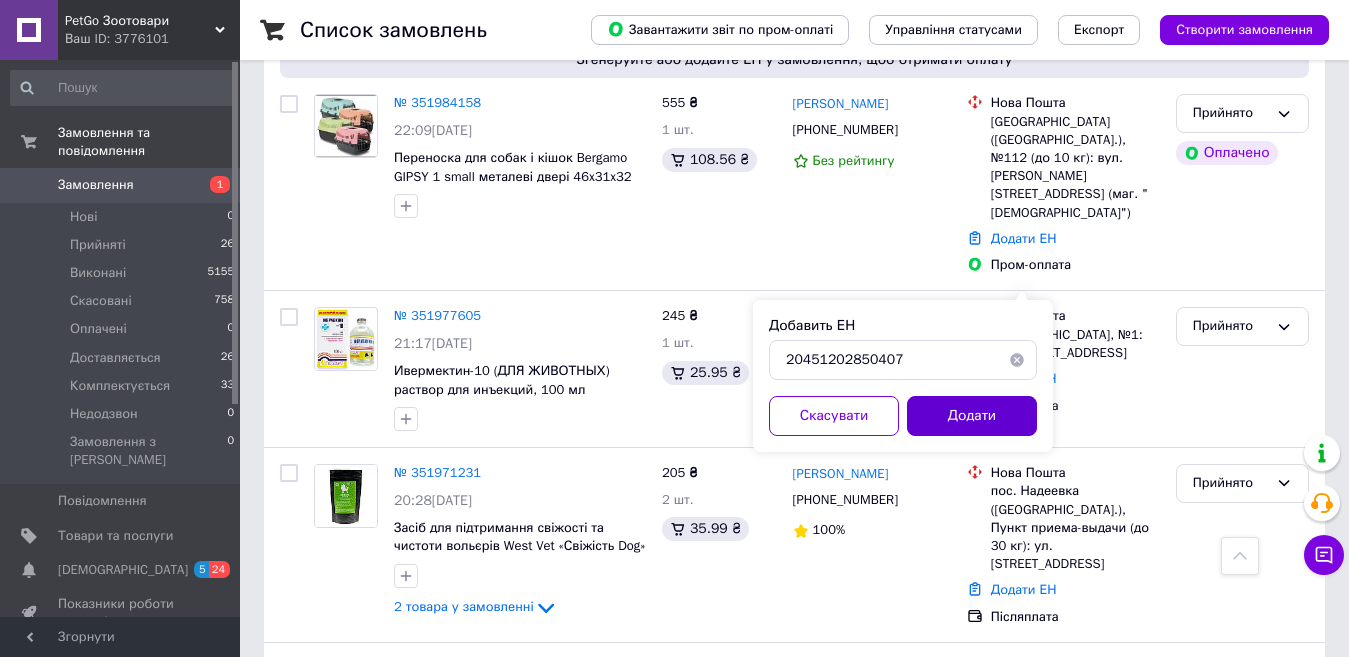 drag, startPoint x: 963, startPoint y: 397, endPoint x: 963, endPoint y: 408, distance: 11 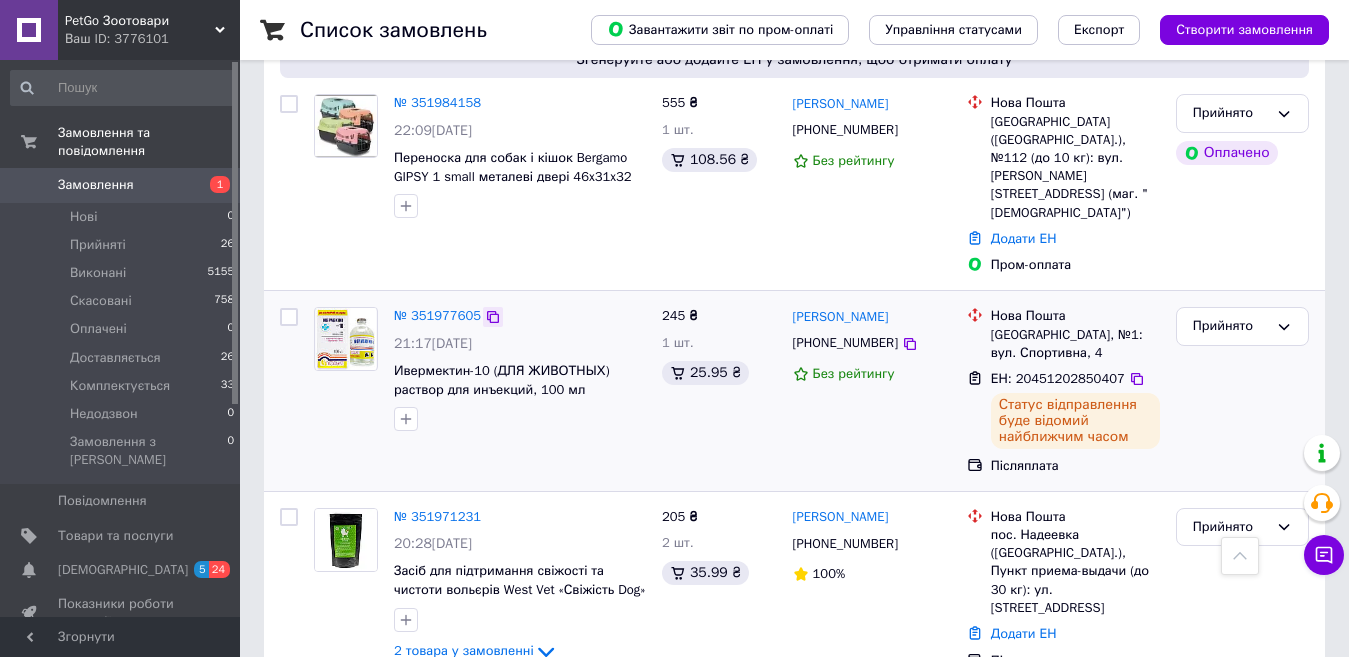 click 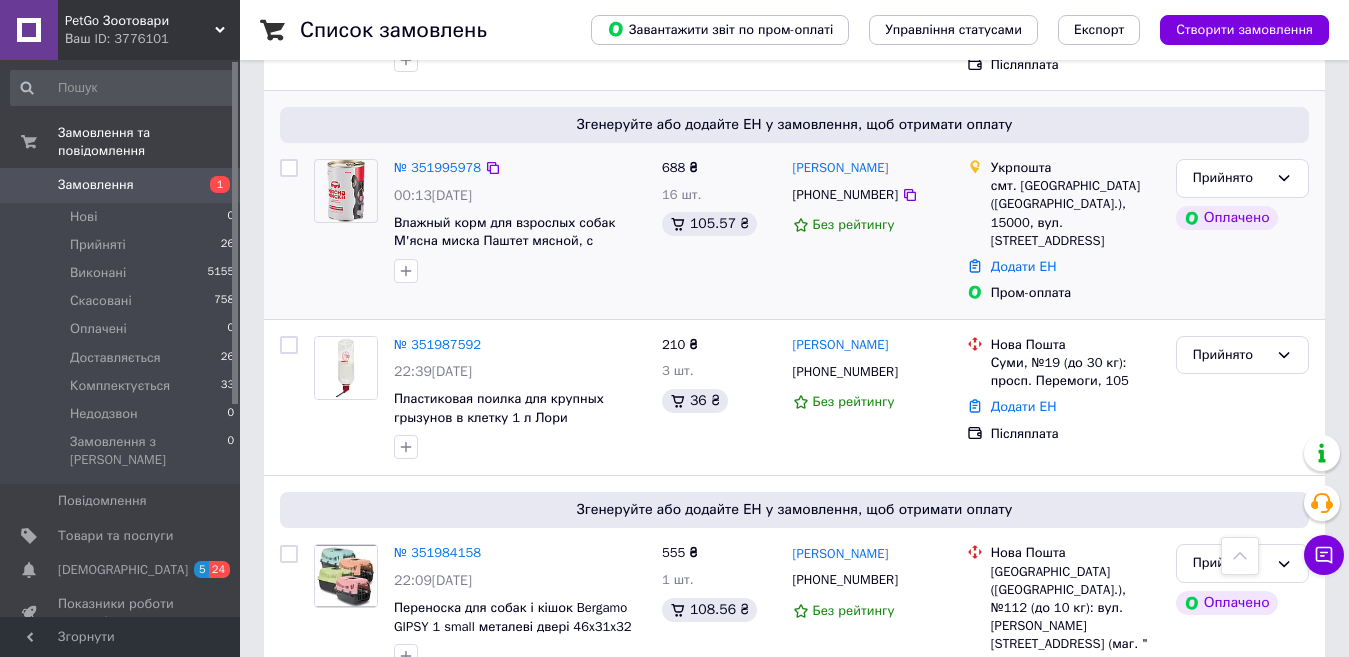 scroll, scrollTop: 1100, scrollLeft: 0, axis: vertical 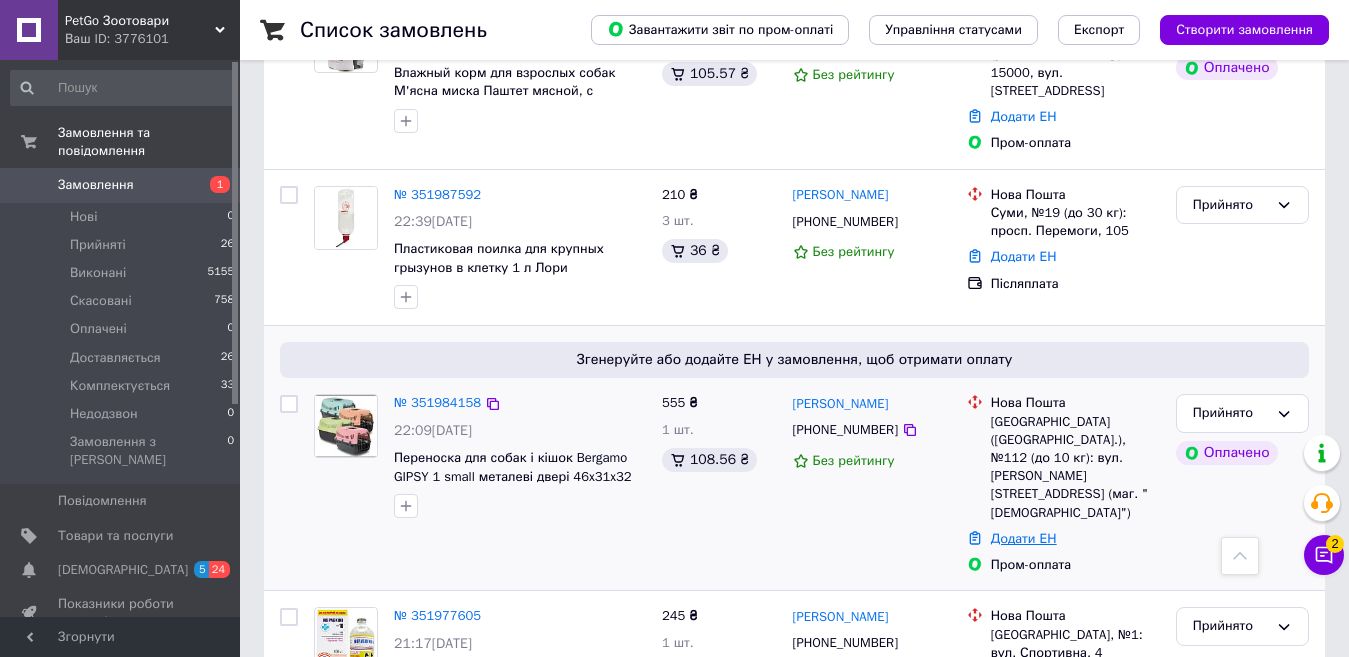 click on "Додати ЕН" at bounding box center [1024, 538] 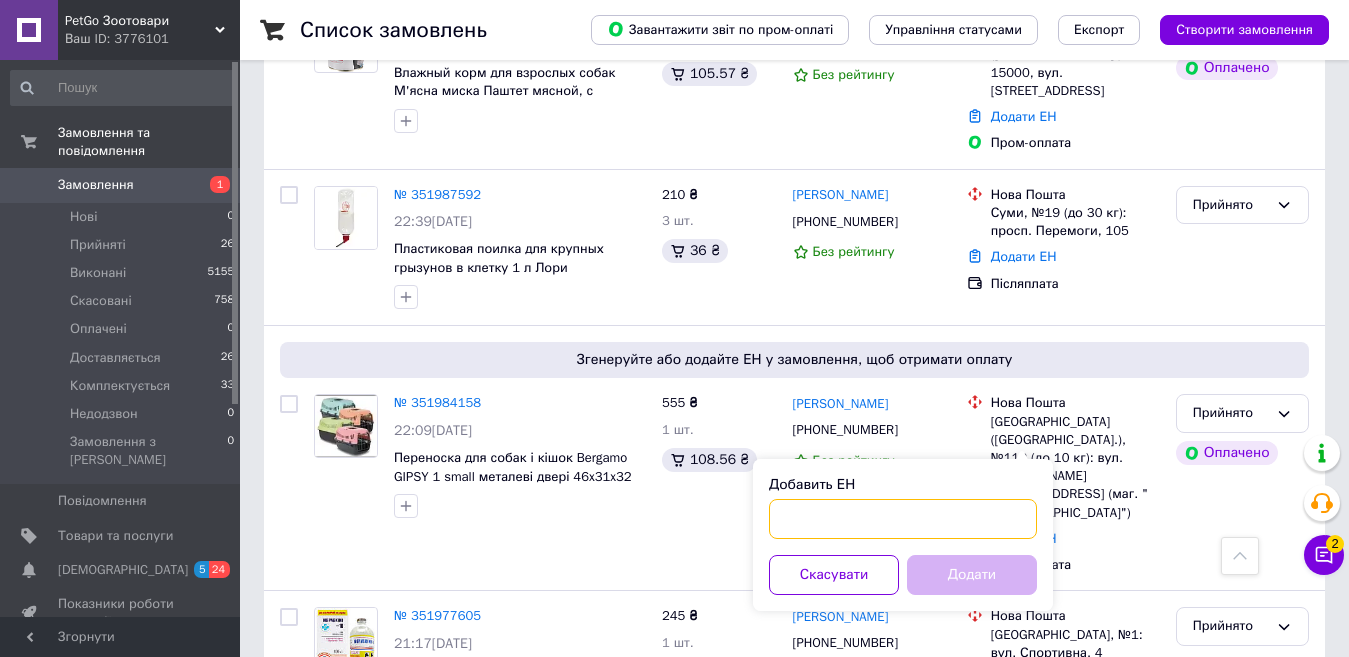 click on "Добавить ЕН" at bounding box center [903, 519] 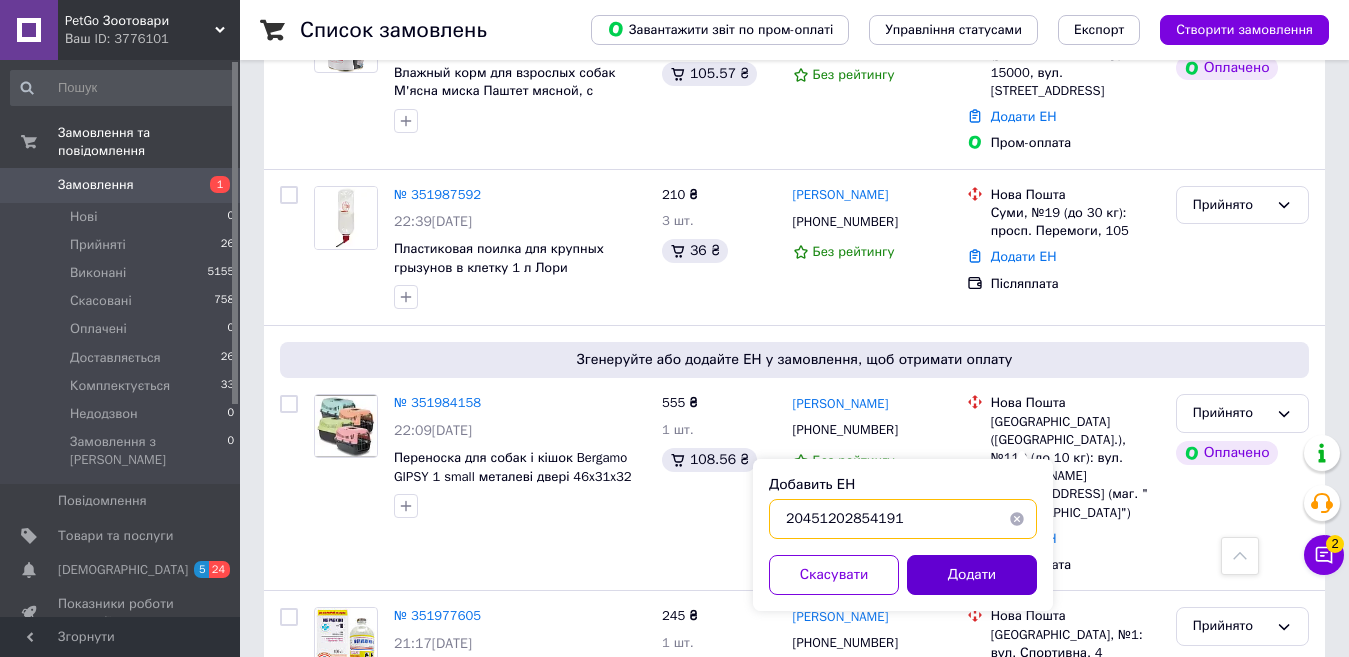 type on "20451202854191" 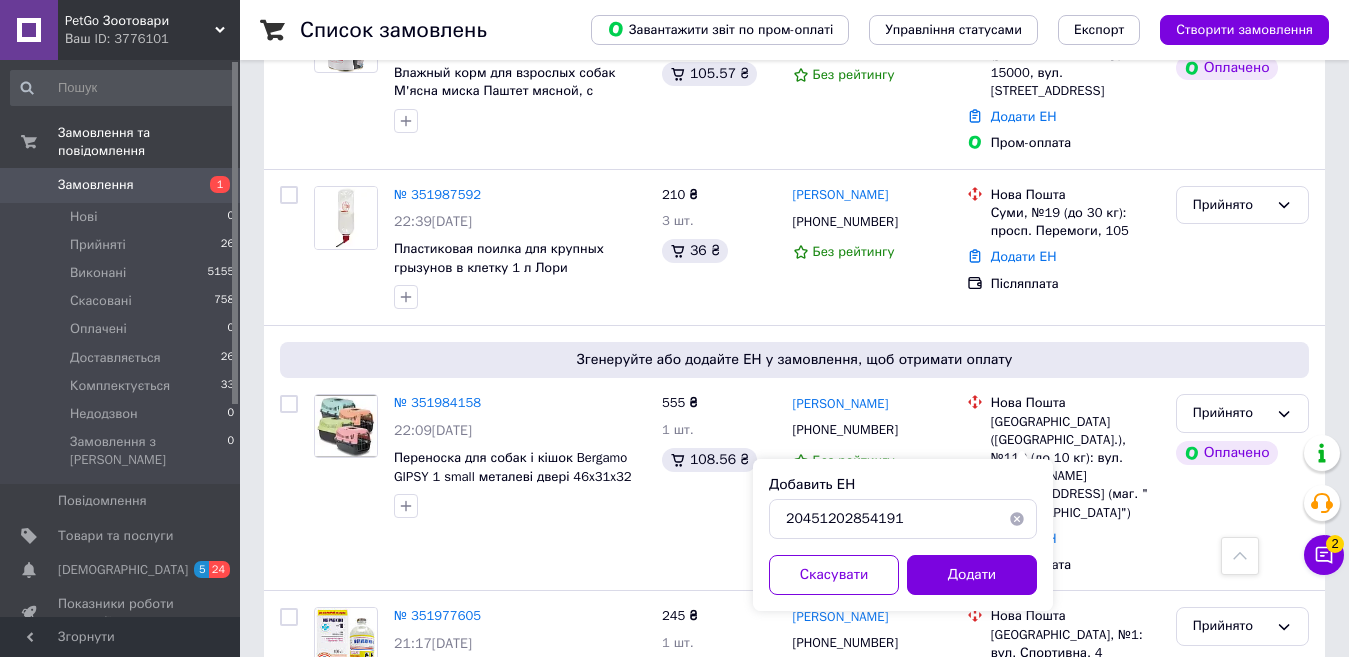 drag, startPoint x: 961, startPoint y: 568, endPoint x: 932, endPoint y: 589, distance: 35.805027 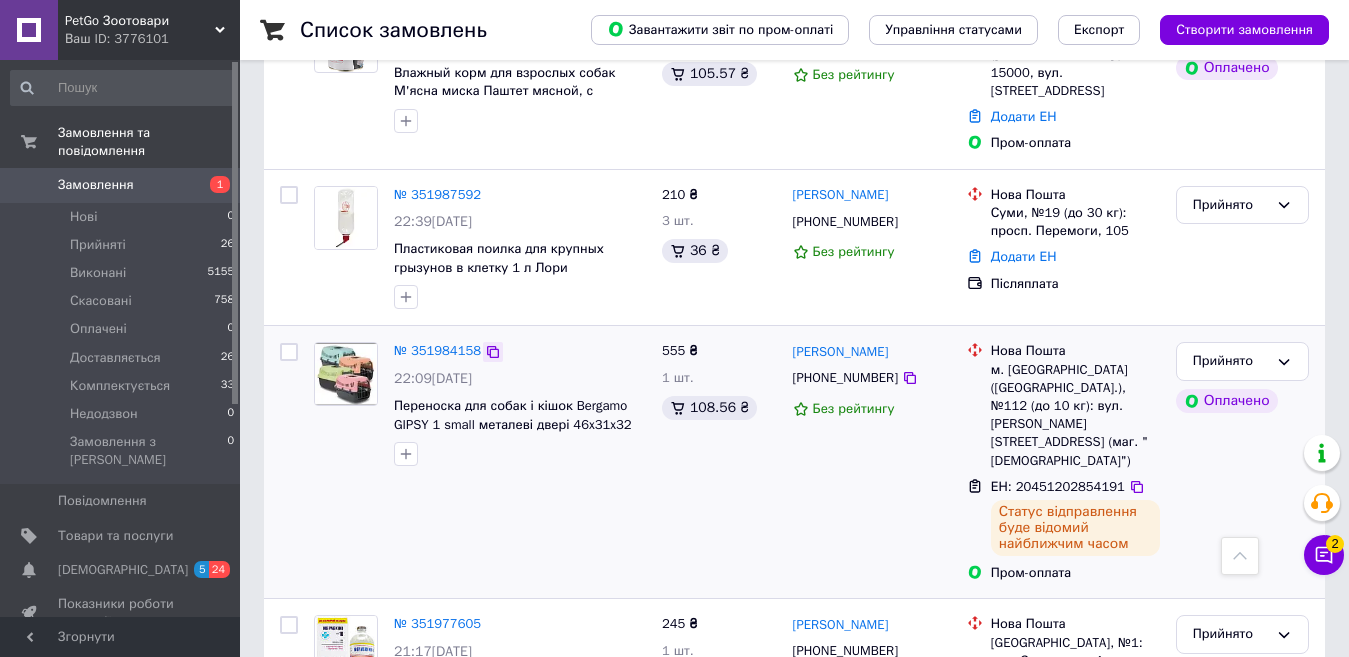 click 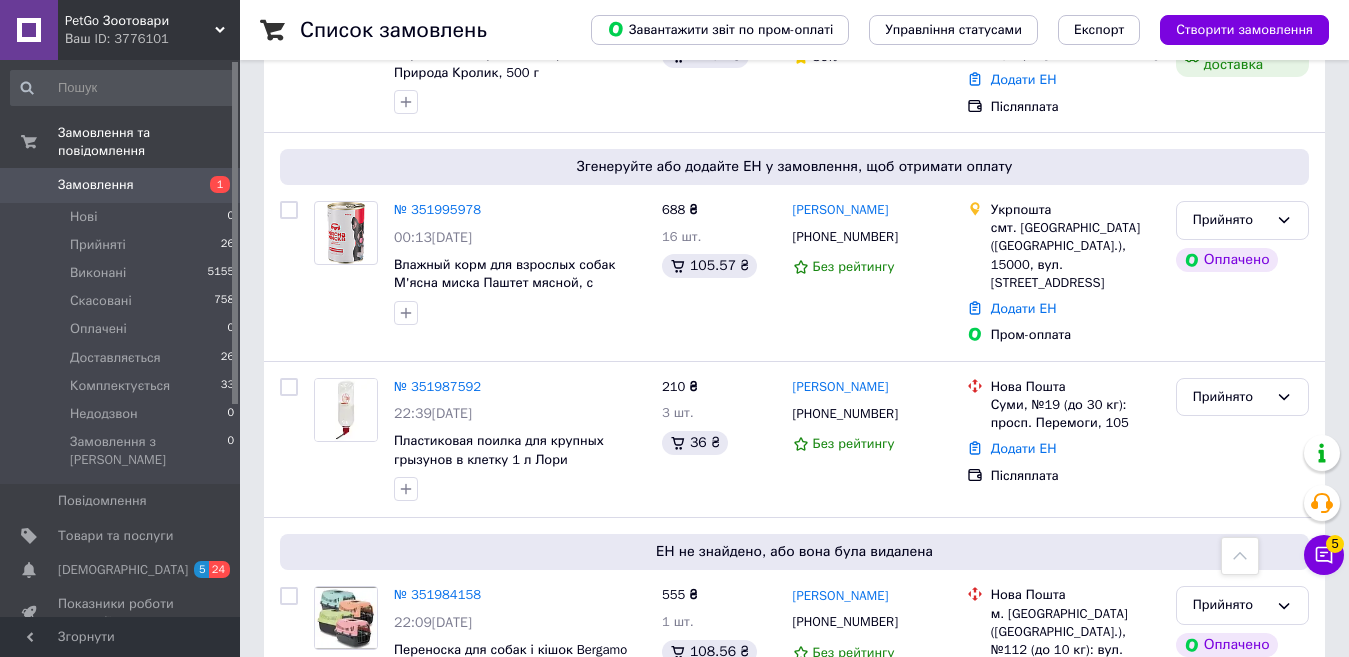 scroll, scrollTop: 900, scrollLeft: 0, axis: vertical 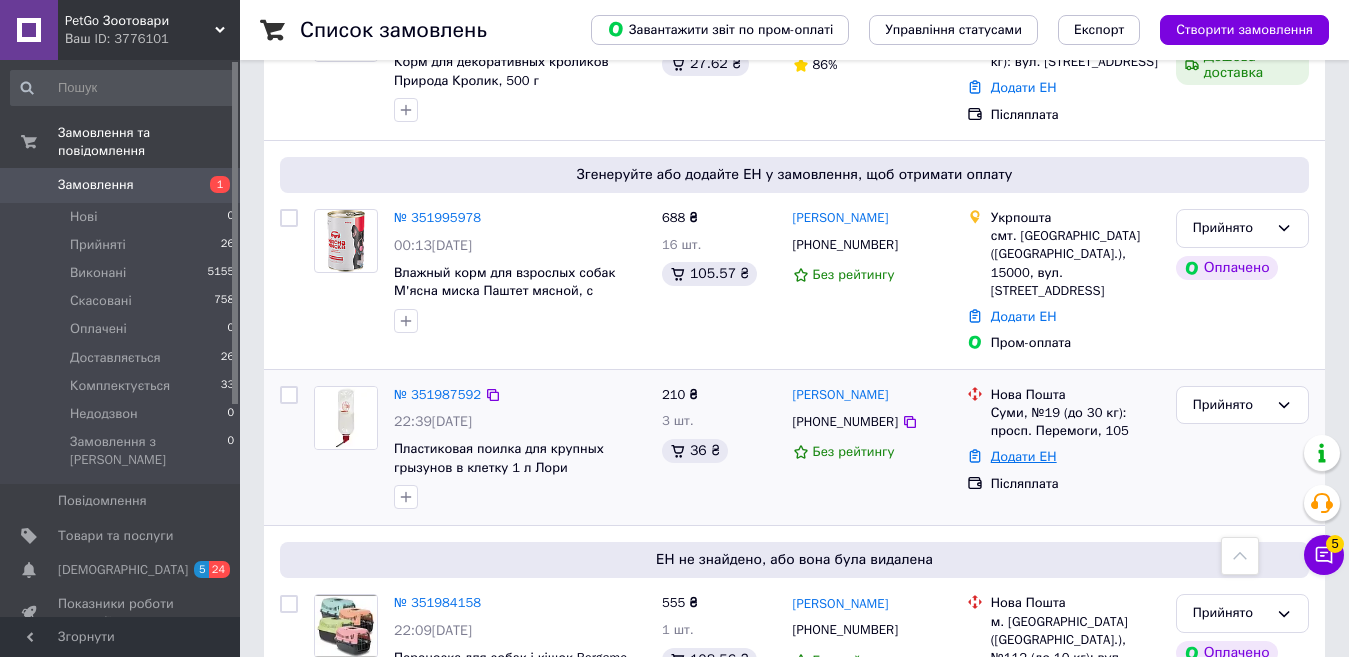 click on "Додати ЕН" at bounding box center (1024, 456) 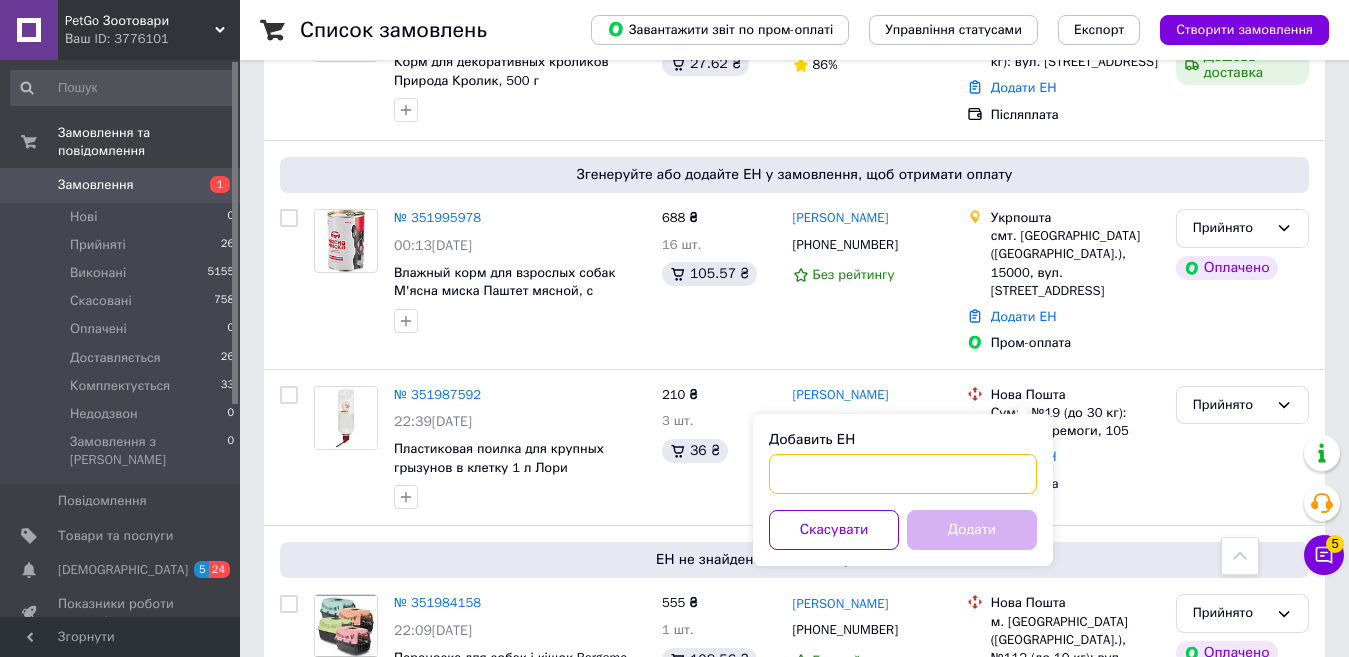 click on "Добавить ЕН" at bounding box center [903, 474] 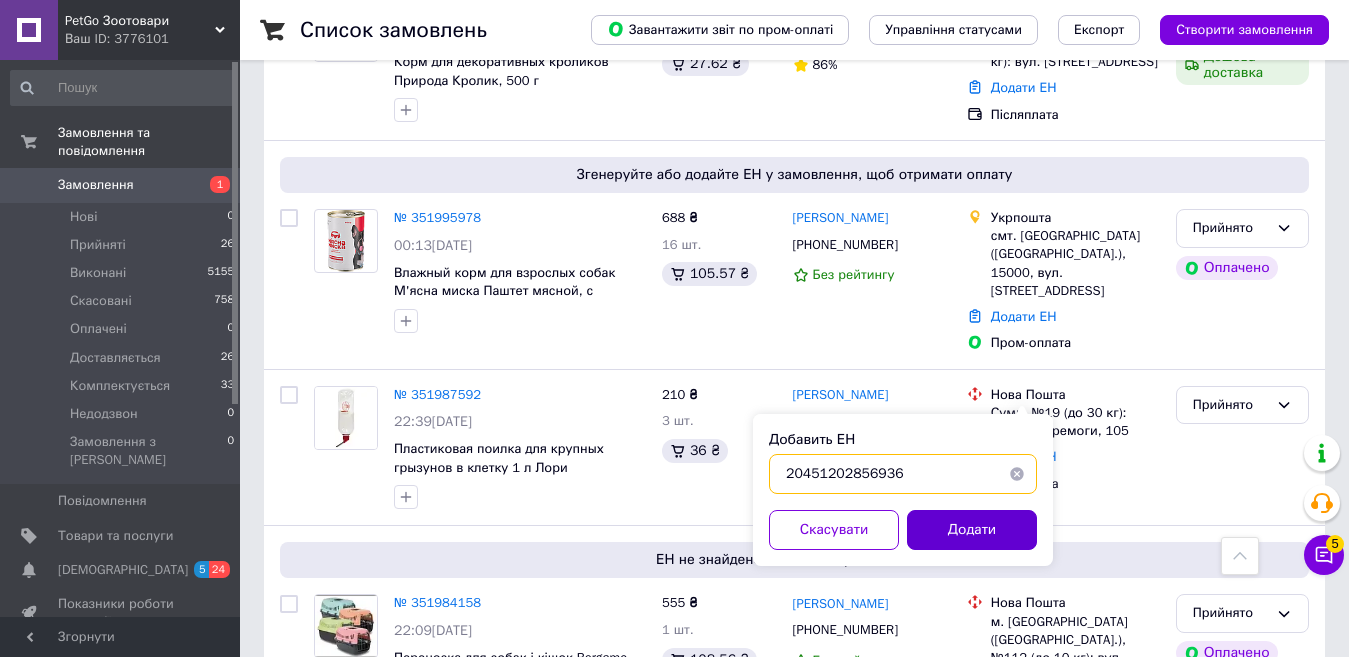 type on "20451202856936" 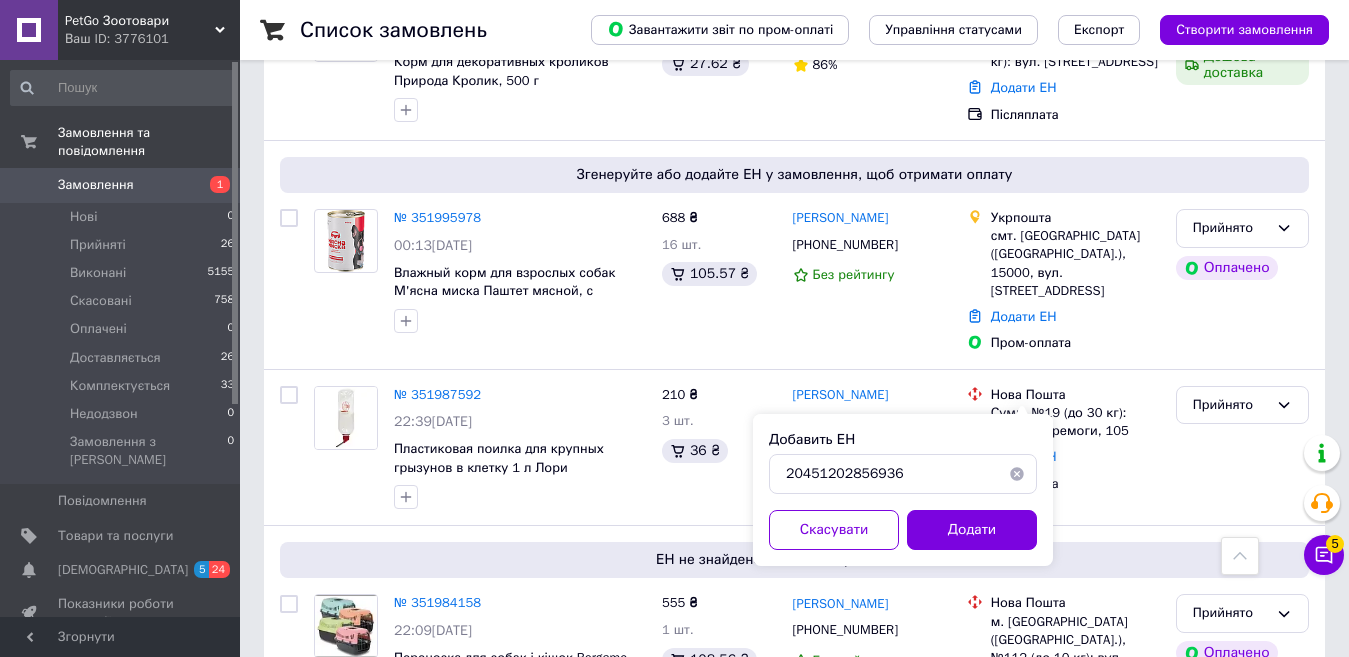 click on "Додати" at bounding box center [972, 530] 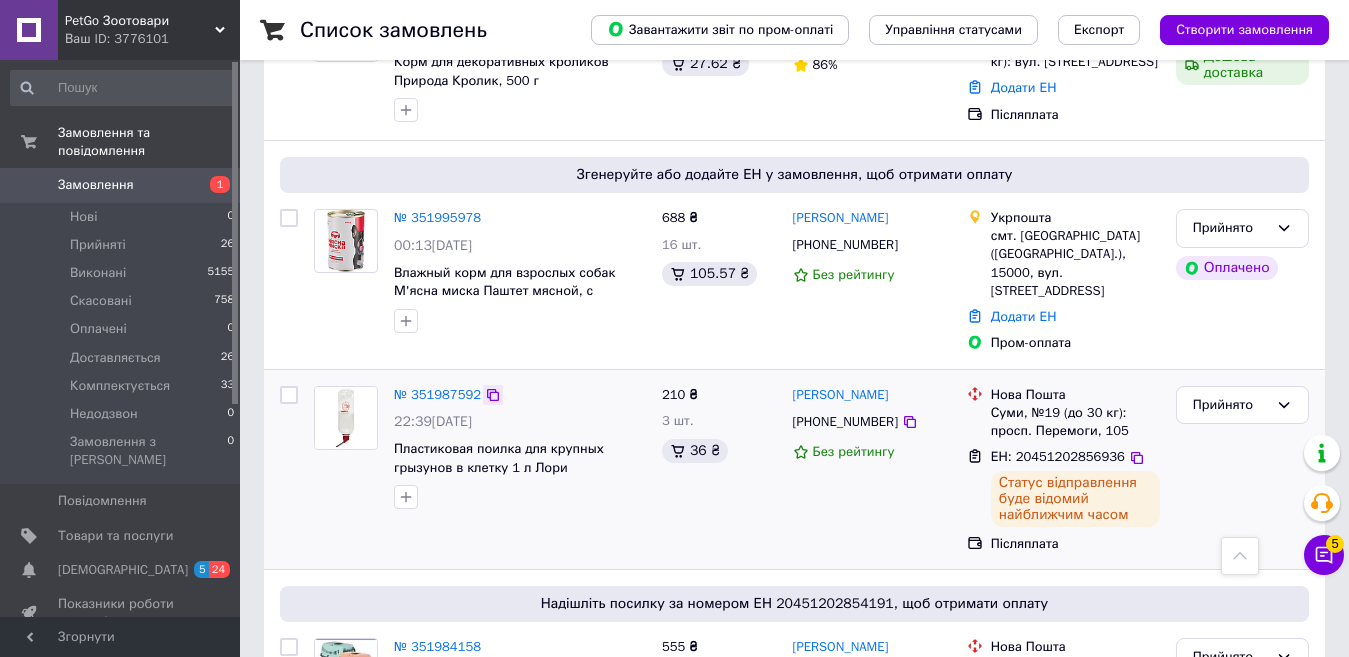 click 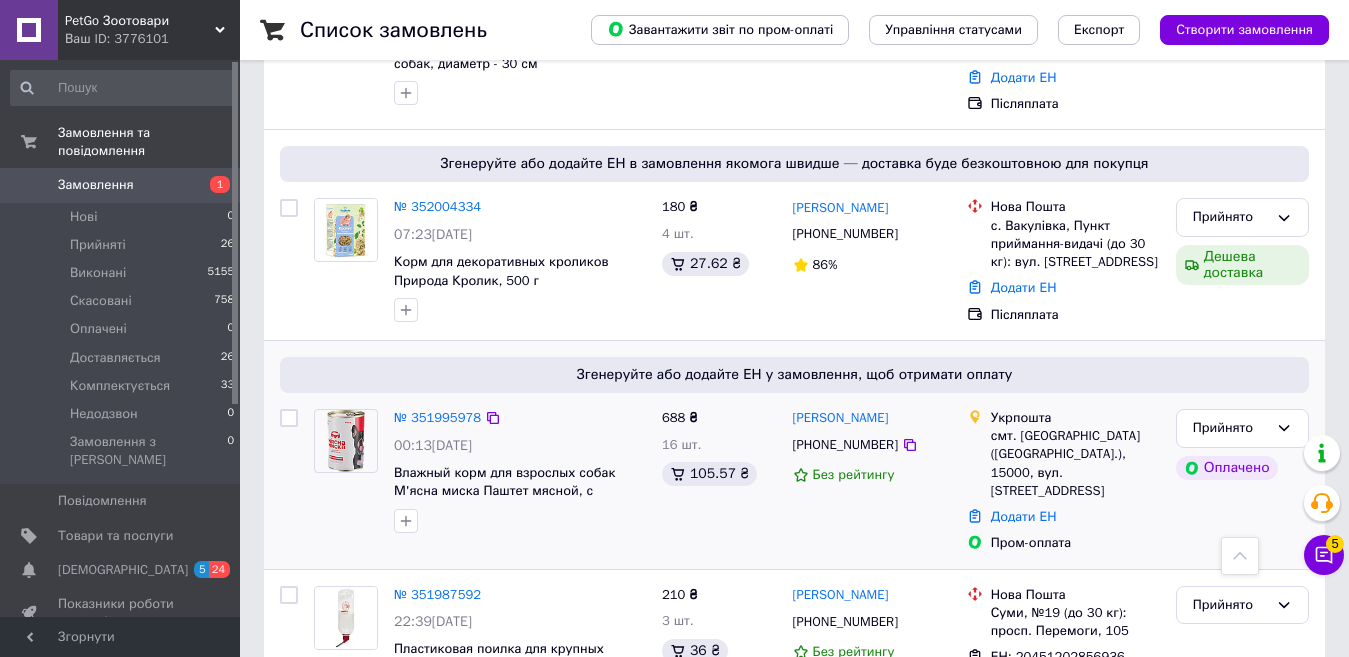 scroll, scrollTop: 600, scrollLeft: 0, axis: vertical 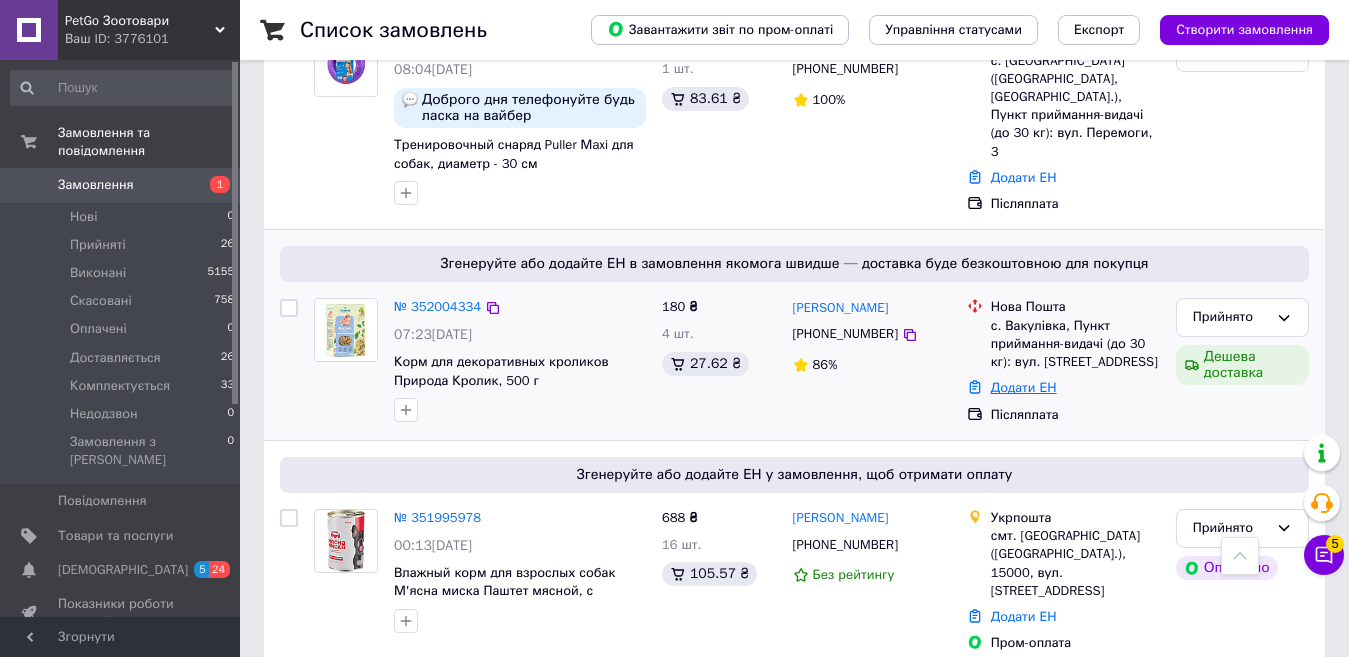 click on "Додати ЕН" at bounding box center (1024, 387) 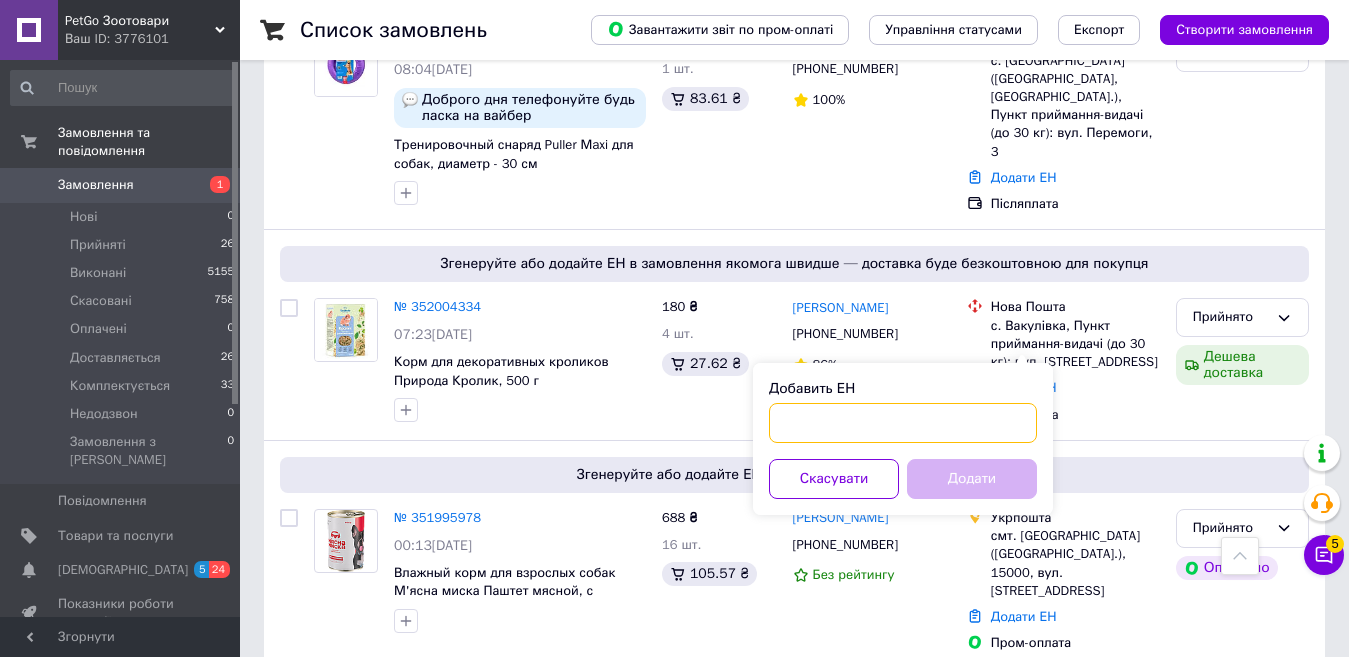 drag, startPoint x: 1001, startPoint y: 417, endPoint x: 1009, endPoint y: 407, distance: 12.806249 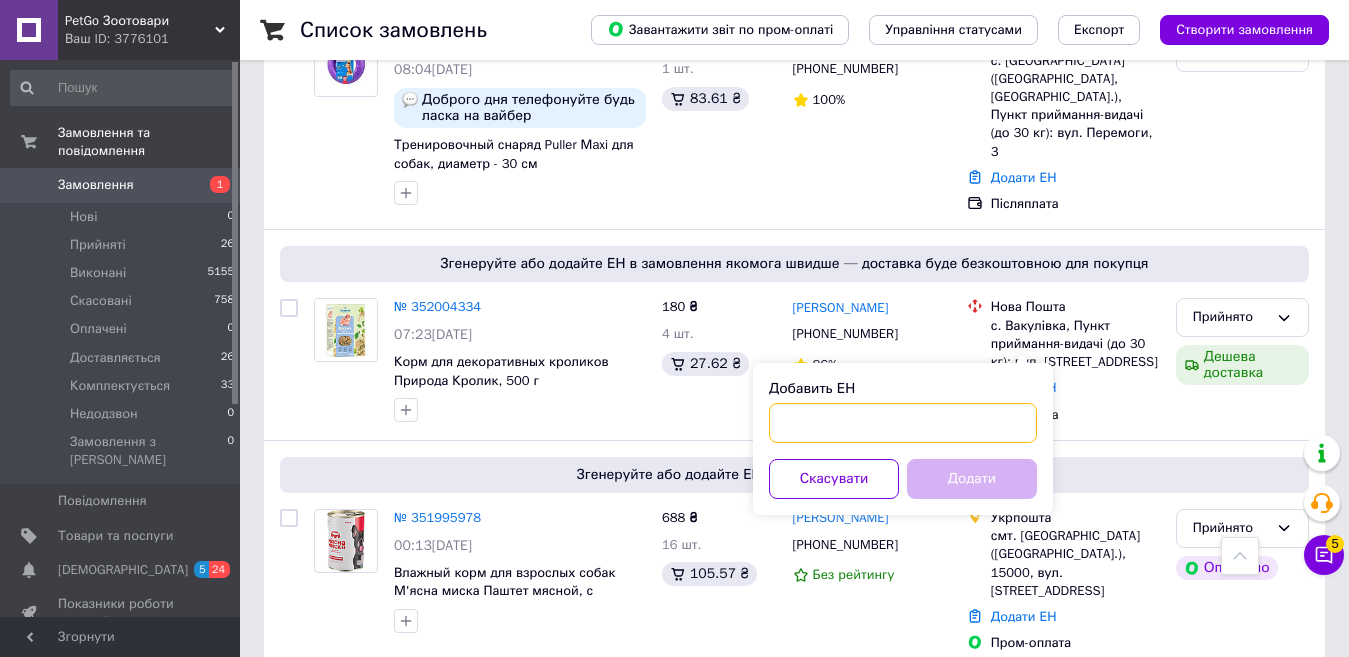 paste on "20451202861281" 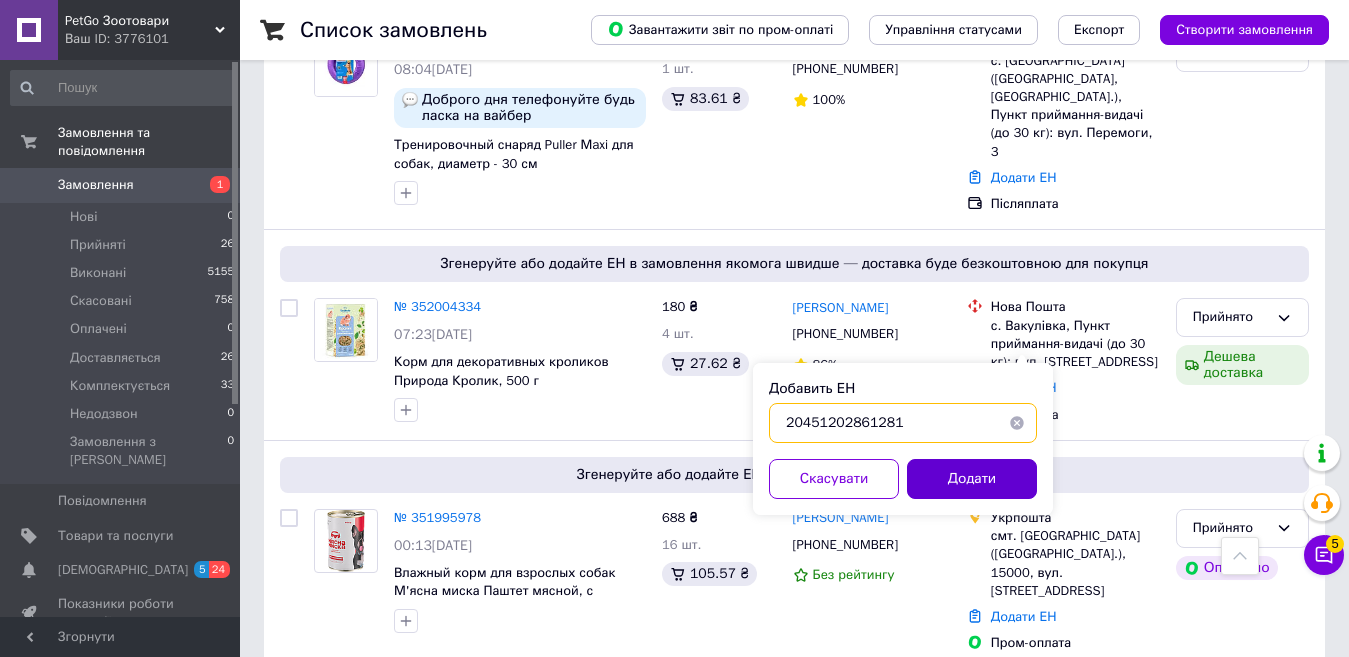 type on "20451202861281" 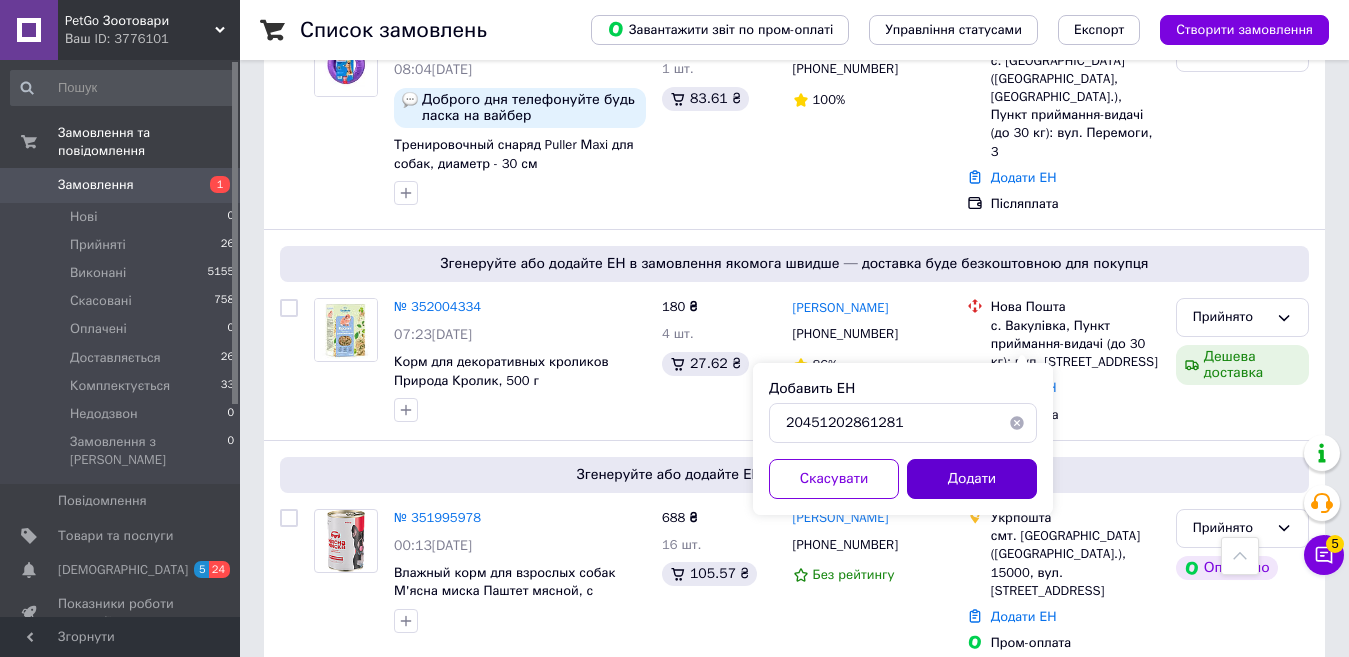 click on "Додати" at bounding box center [972, 479] 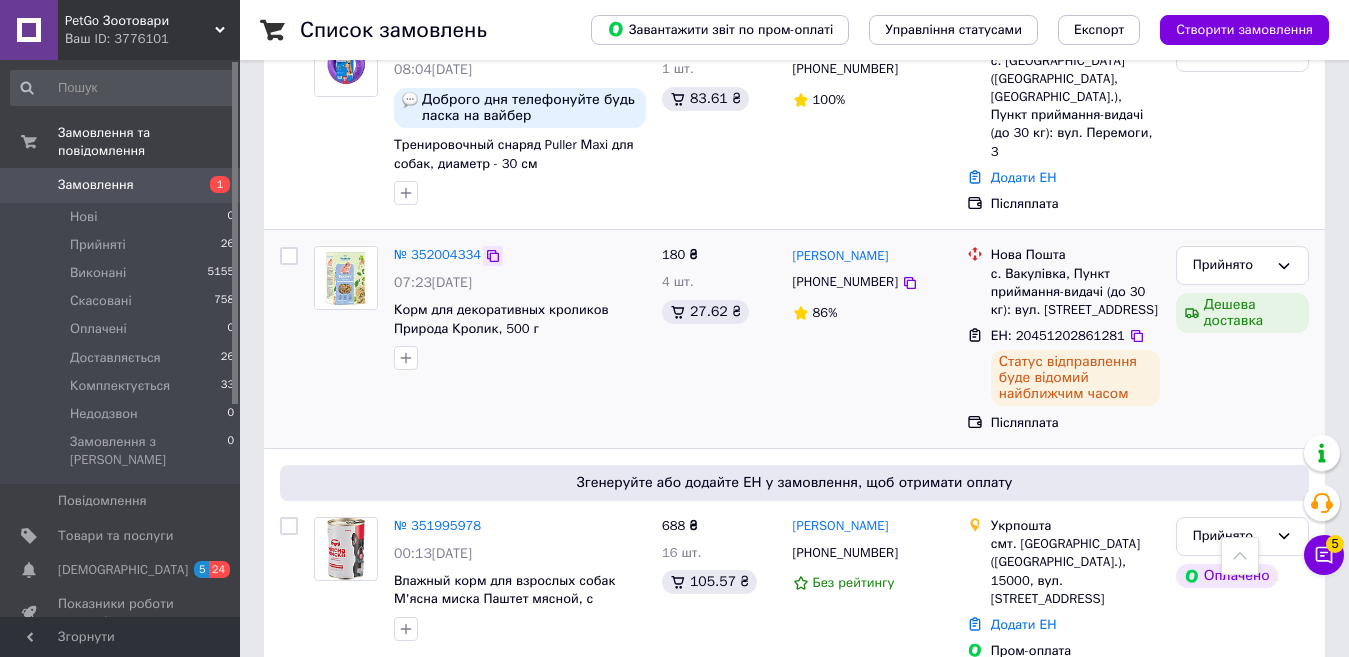 click 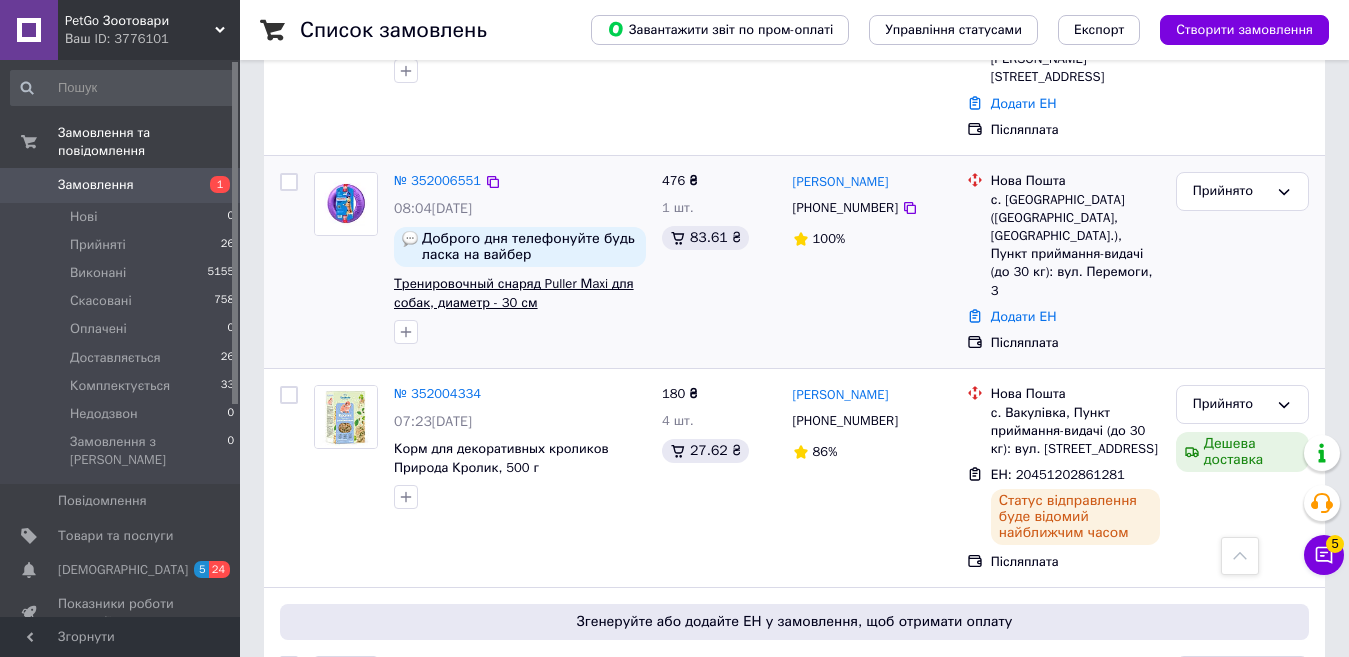 scroll, scrollTop: 300, scrollLeft: 0, axis: vertical 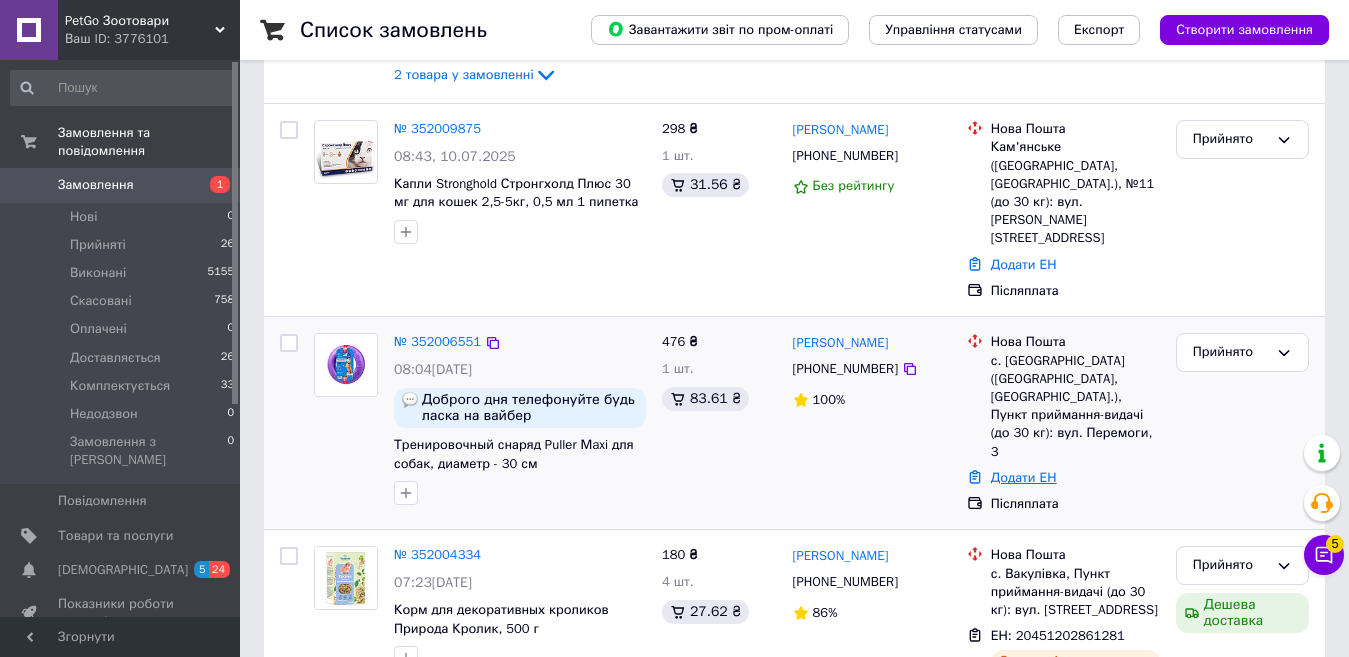 click on "Додати ЕН" at bounding box center [1024, 477] 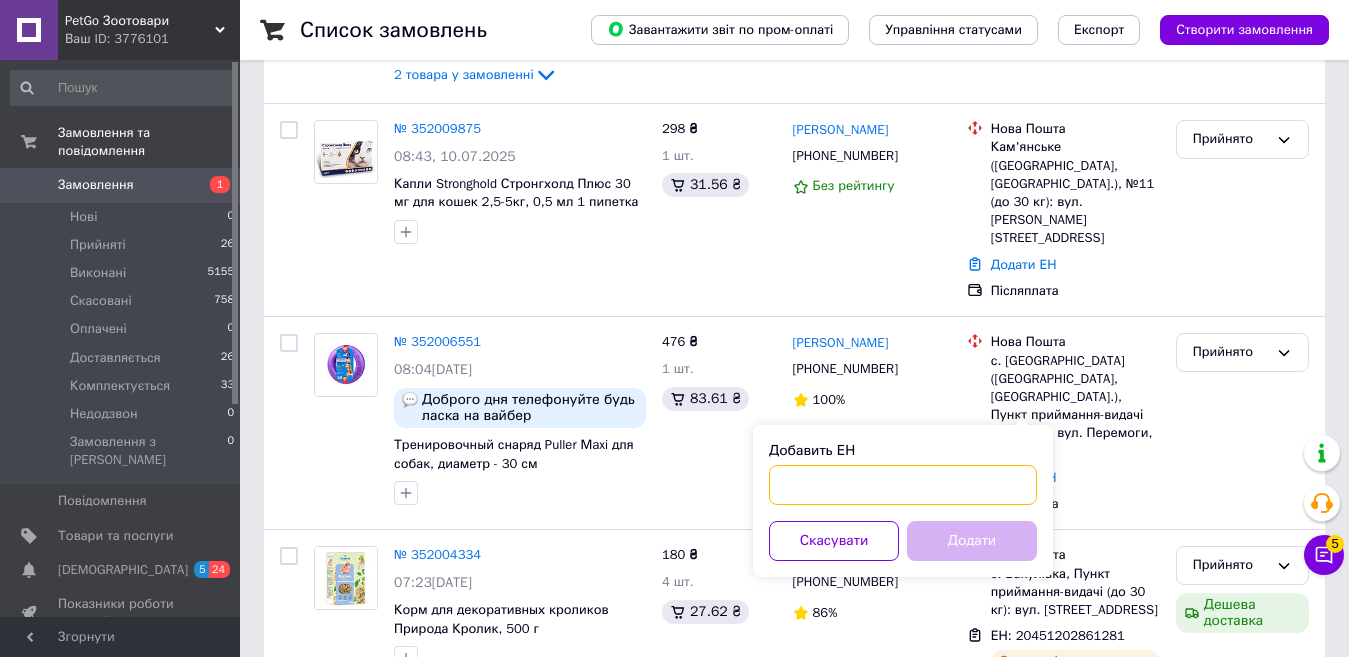 click on "Добавить ЕН" at bounding box center (903, 485) 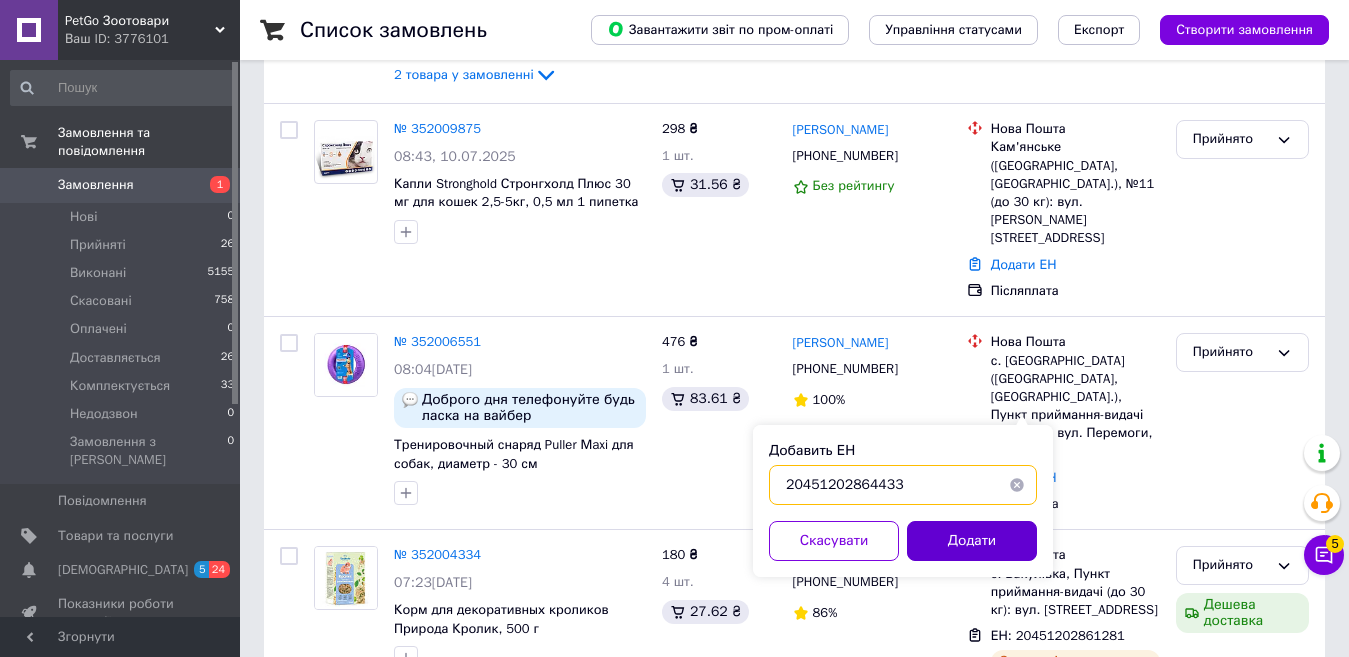 type on "20451202864433" 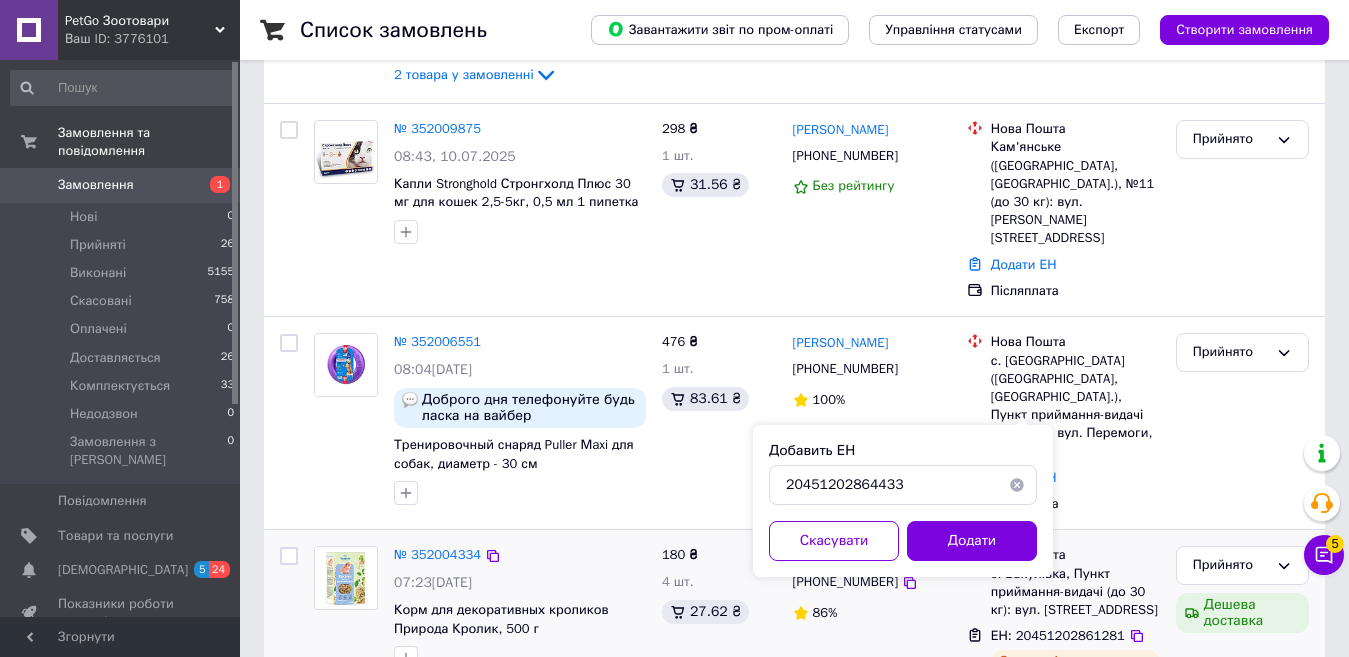 drag, startPoint x: 983, startPoint y: 536, endPoint x: 463, endPoint y: 644, distance: 531.097 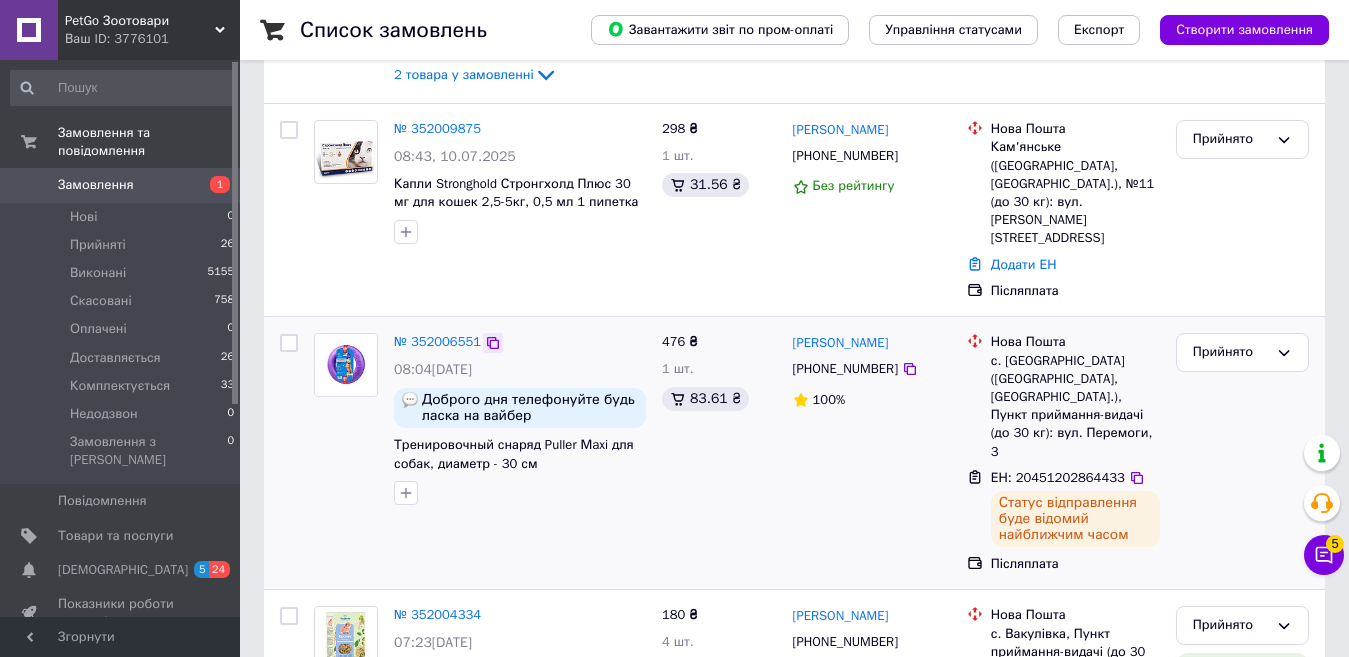 click 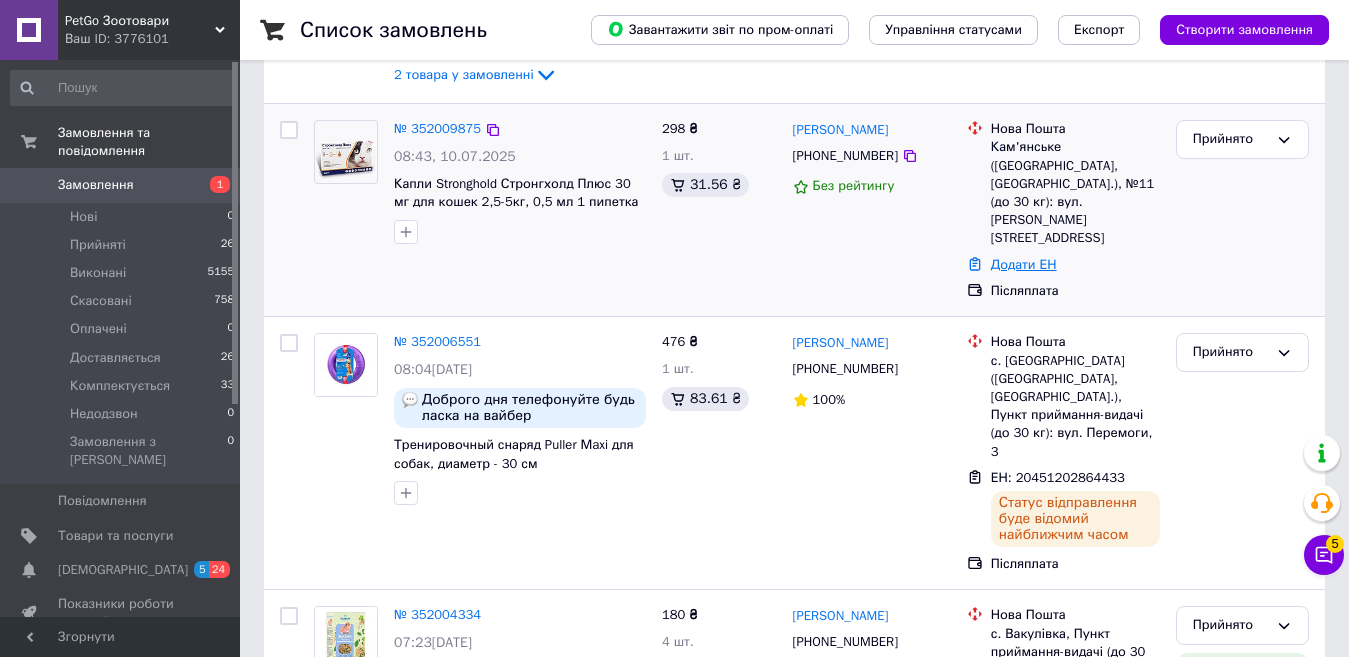 click on "Додати ЕН" at bounding box center (1024, 264) 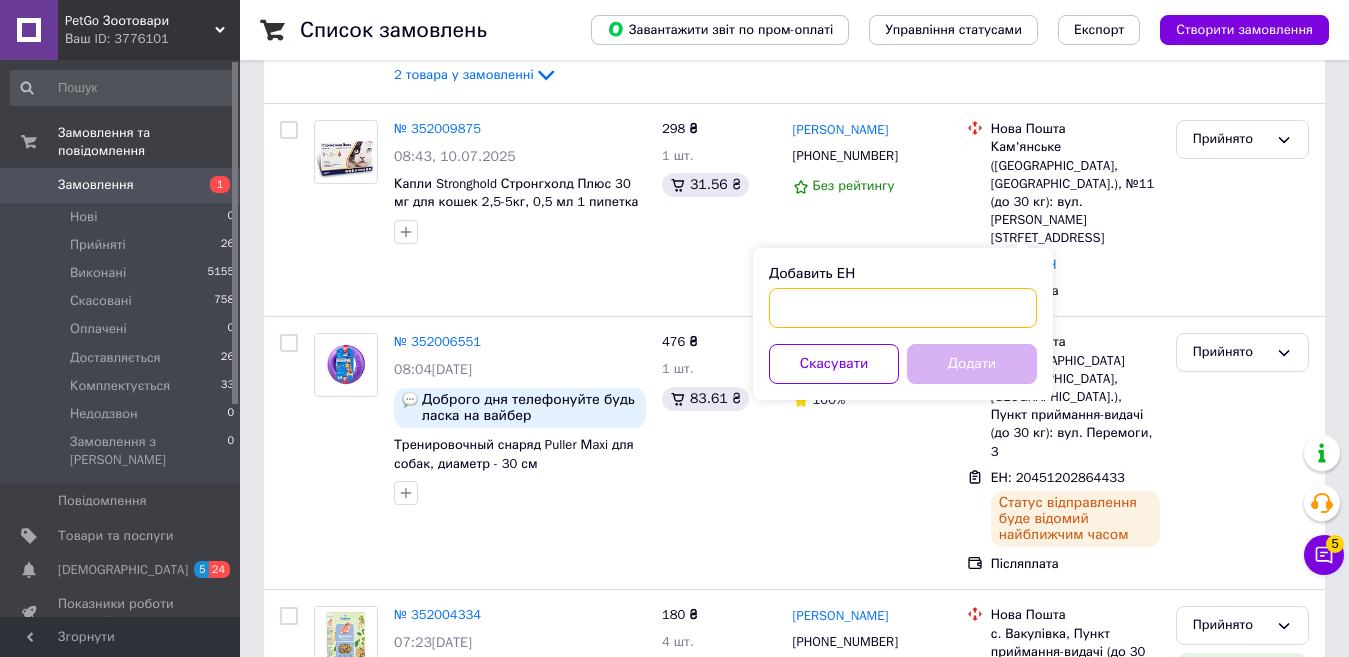 click on "Добавить ЕН" at bounding box center [903, 308] 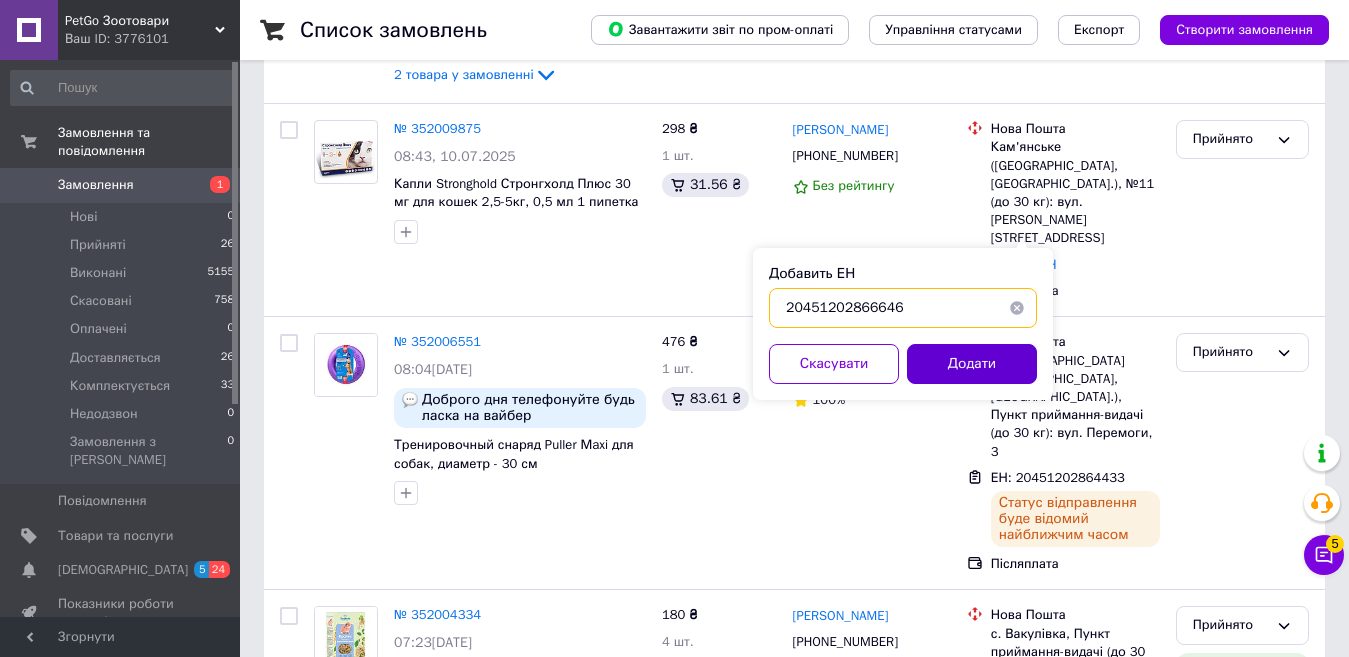 type on "20451202866646" 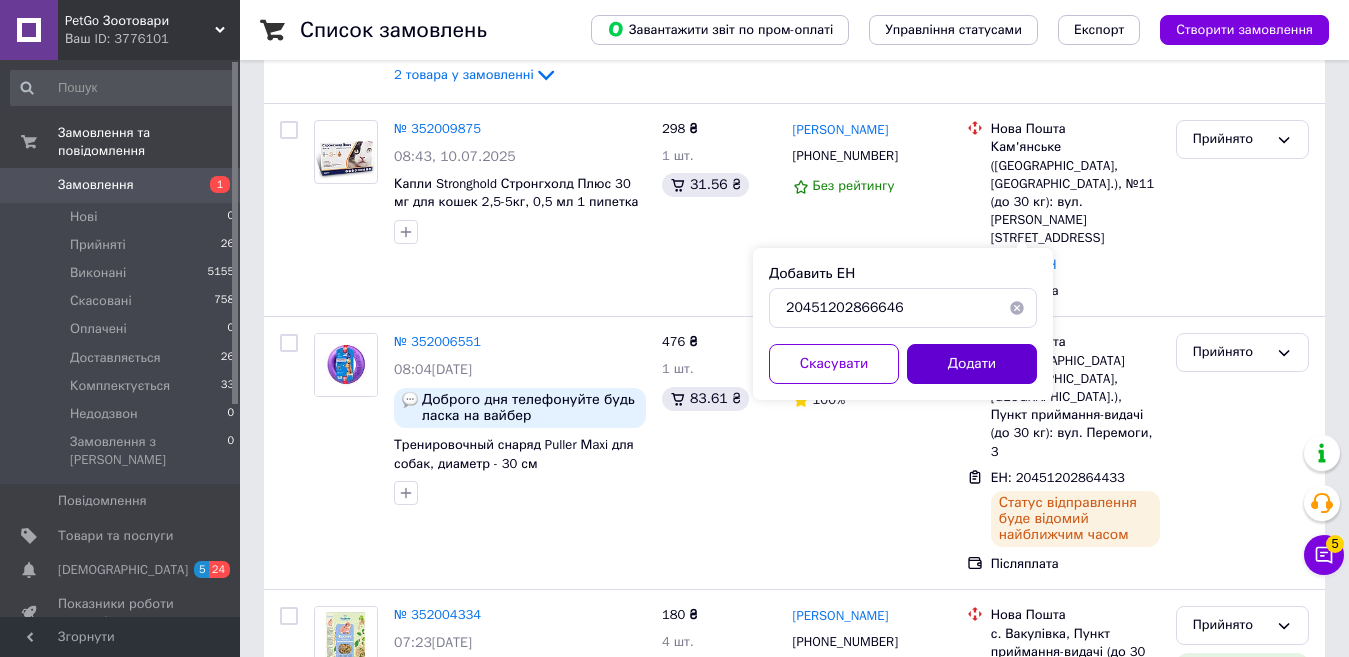 click on "Додати" at bounding box center (972, 364) 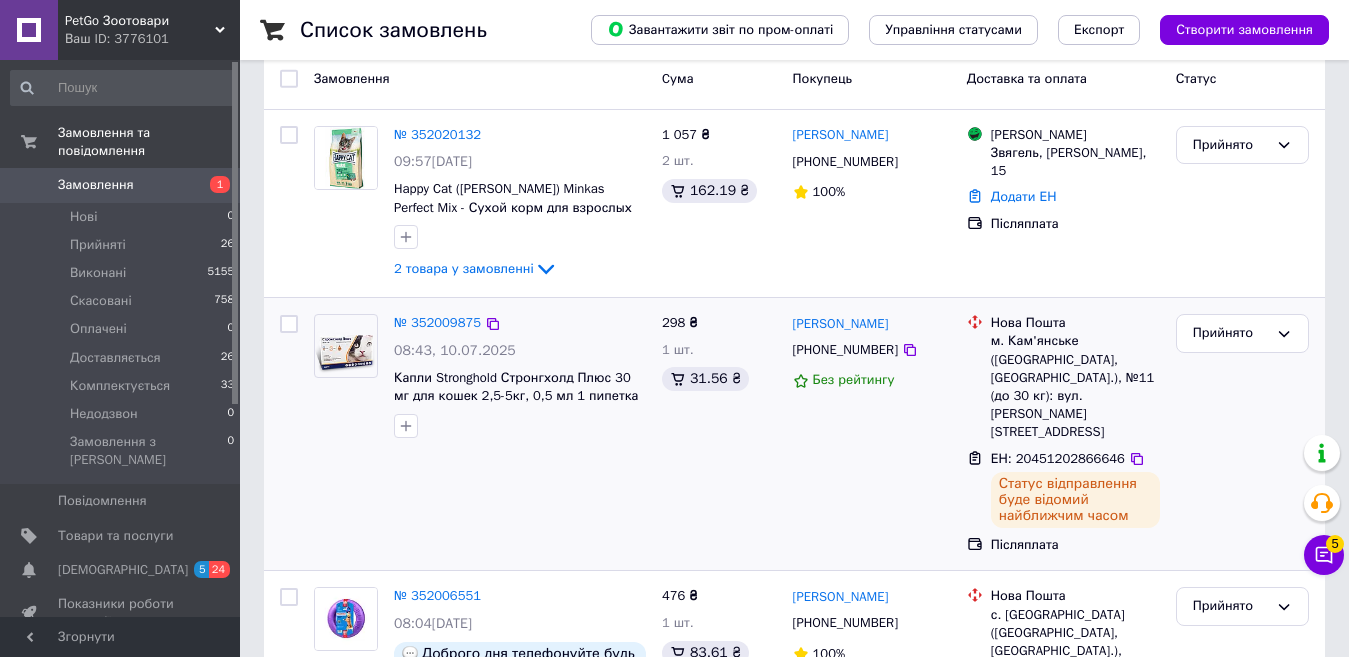 scroll, scrollTop: 100, scrollLeft: 0, axis: vertical 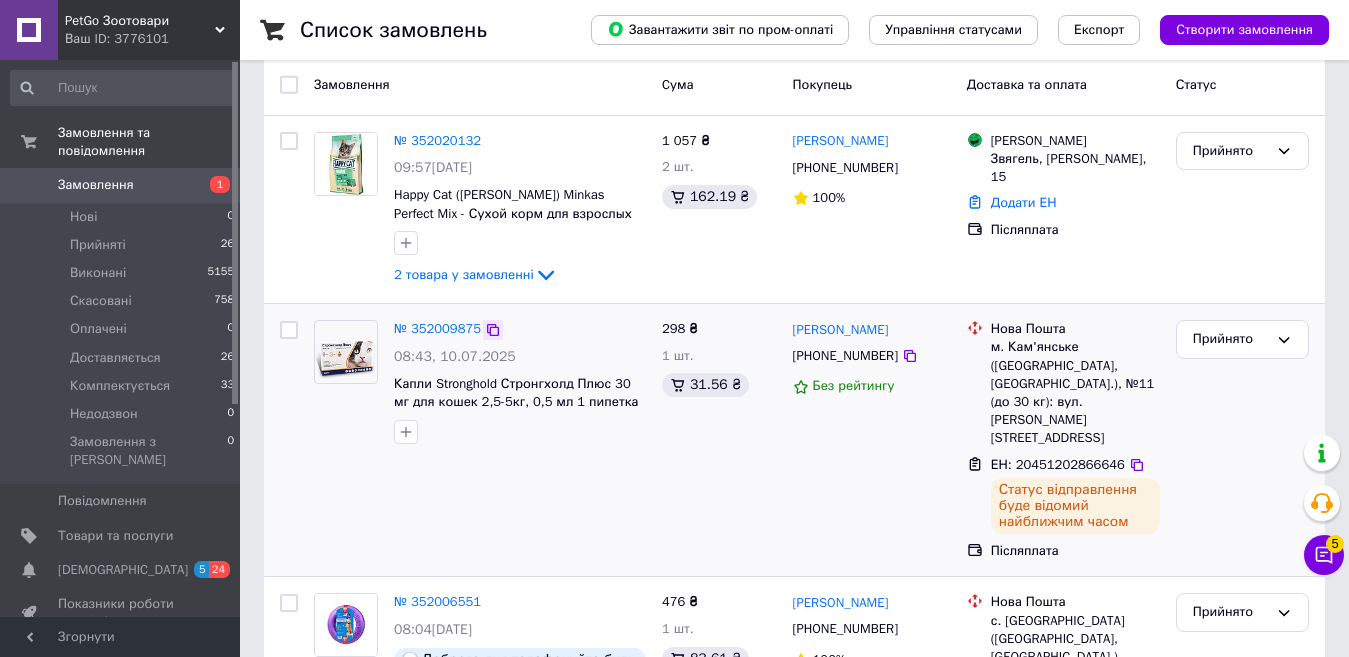 click 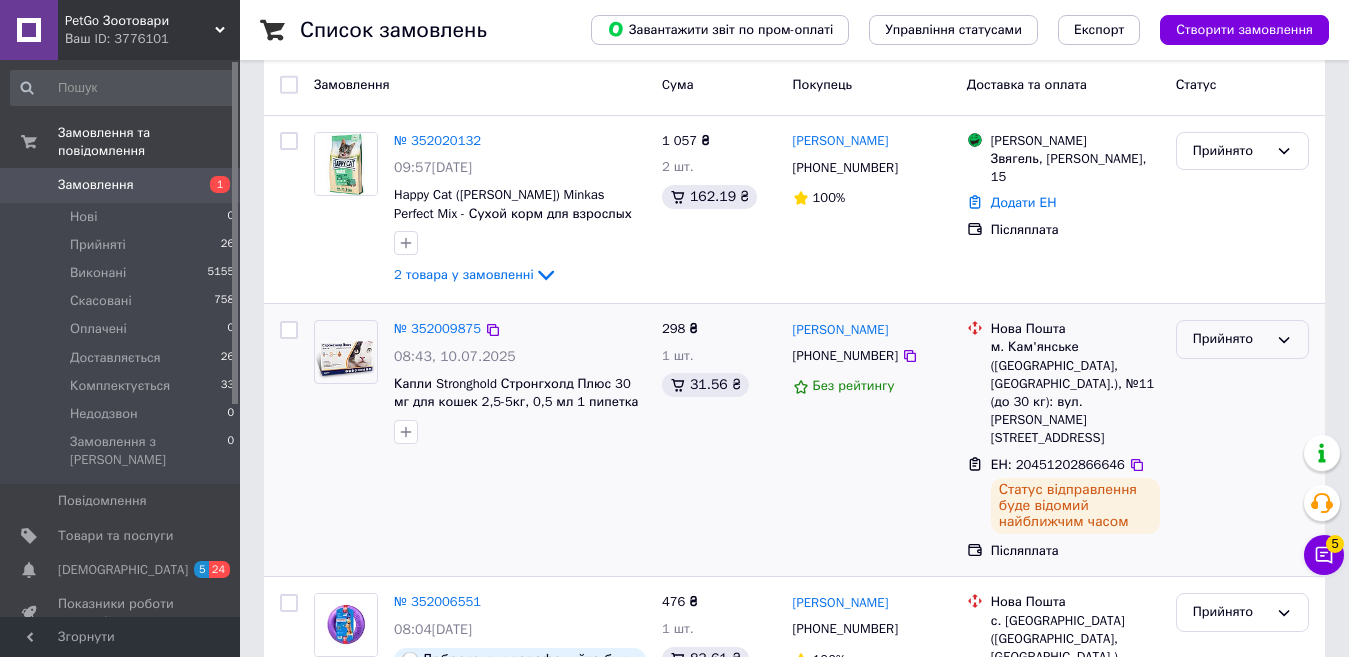 click on "Прийнято" at bounding box center [1230, 339] 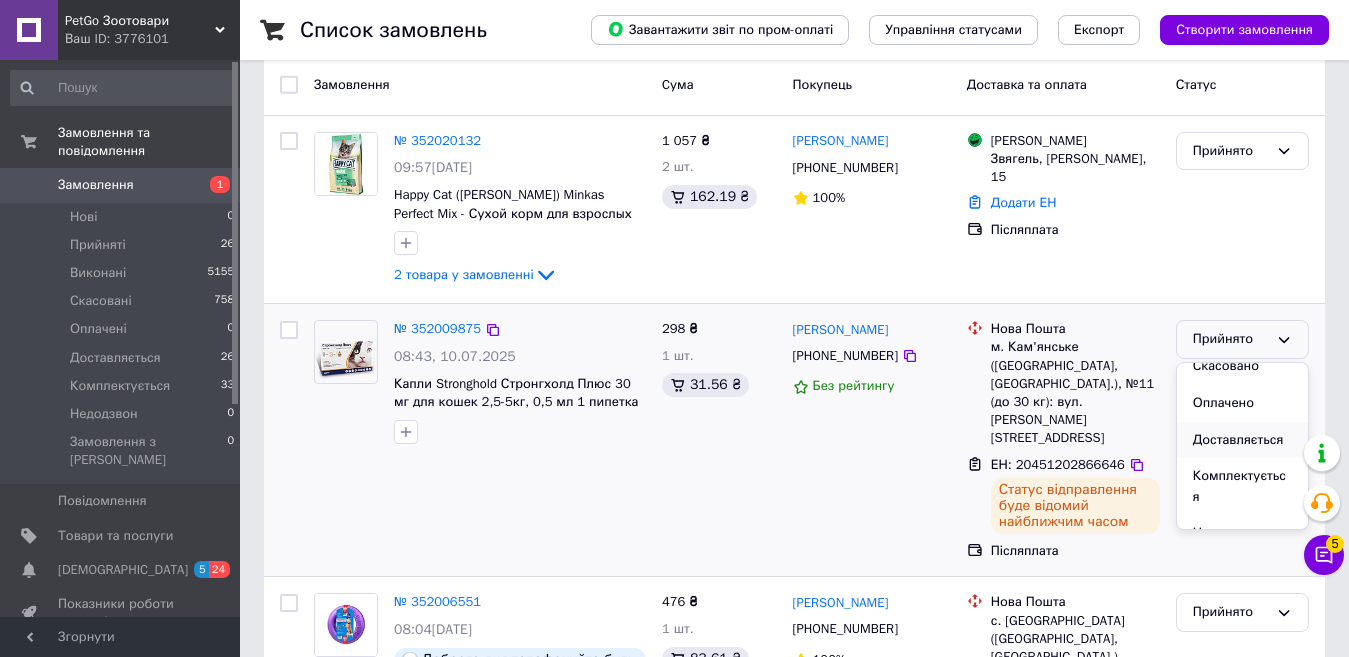scroll, scrollTop: 74, scrollLeft: 0, axis: vertical 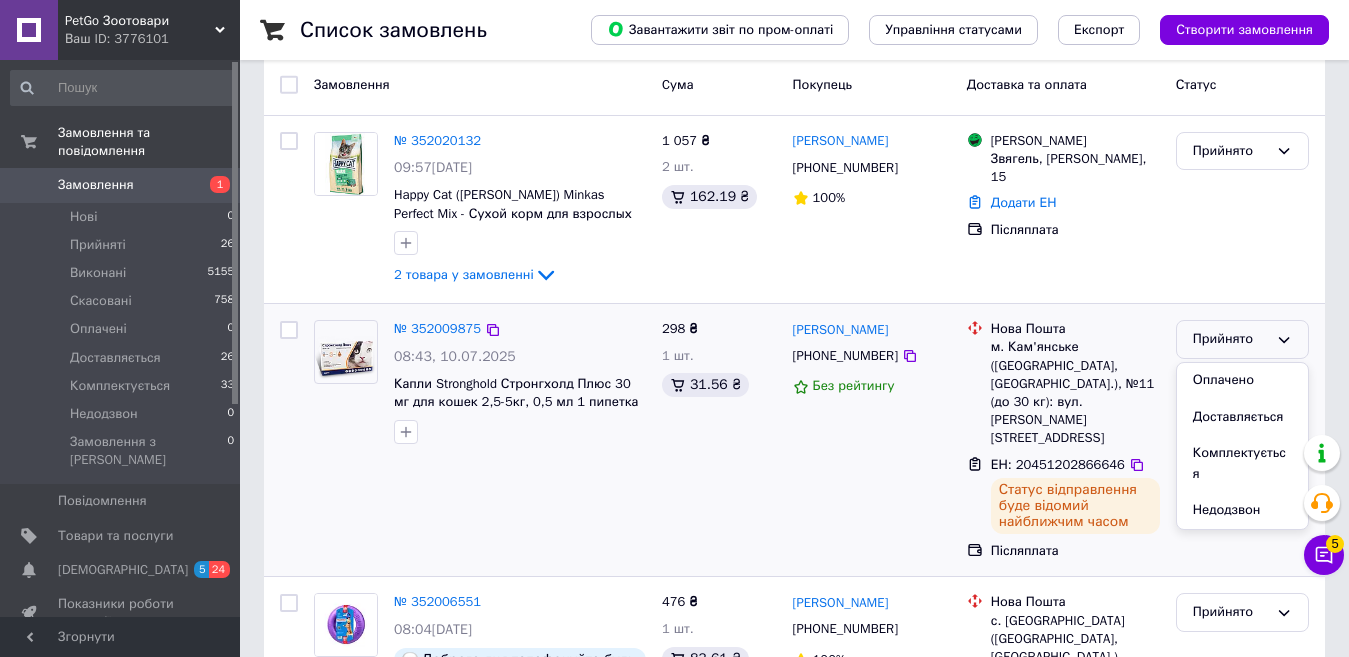 click on "Комплектується" at bounding box center (1242, 463) 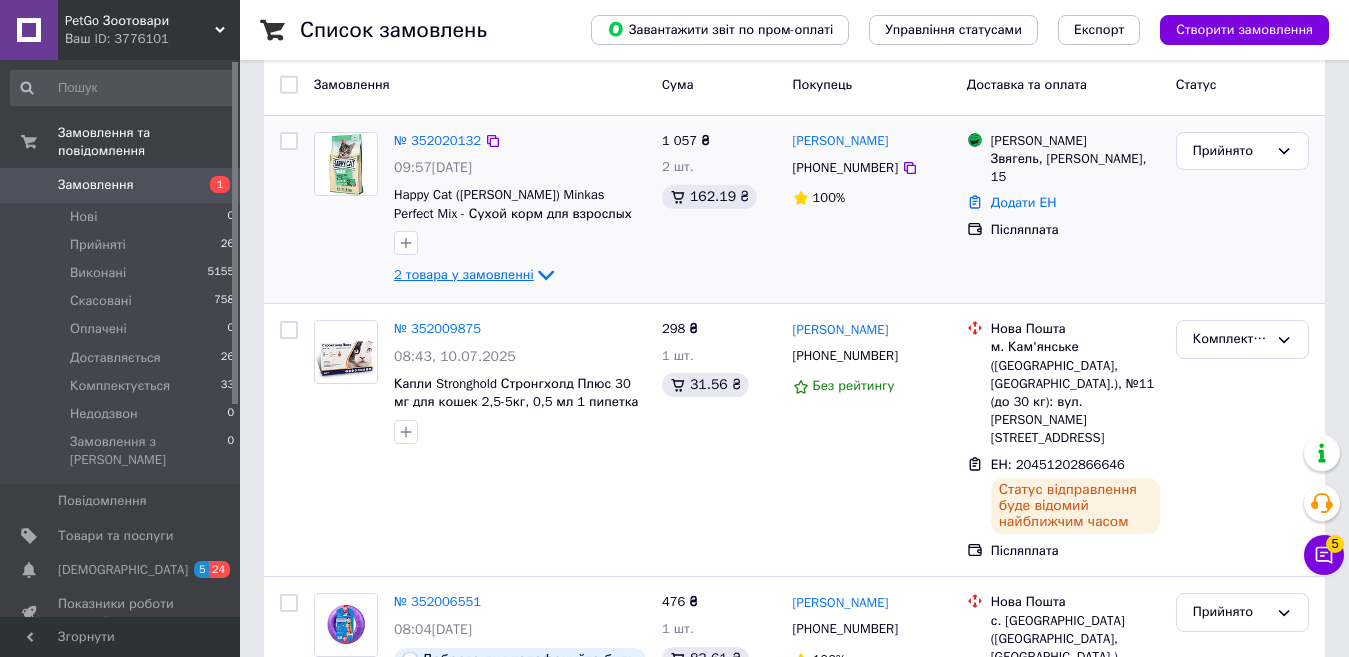 click on "2 товара у замовленні" at bounding box center (464, 274) 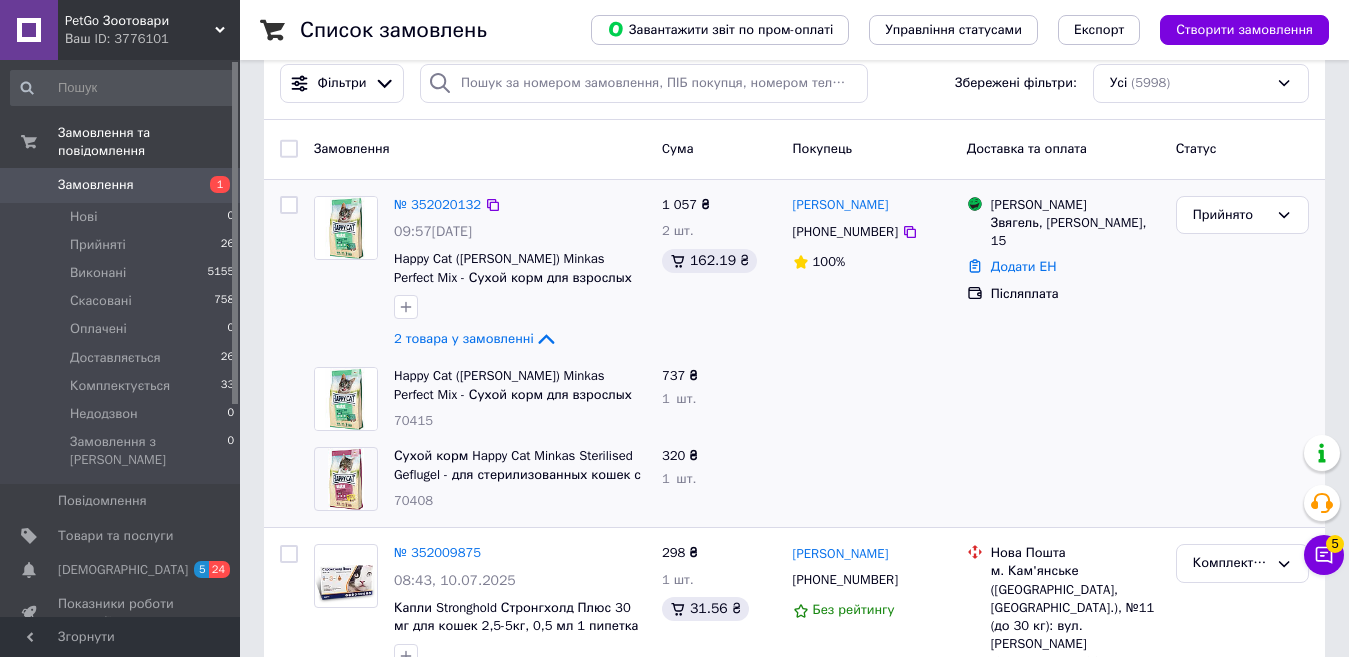 scroll, scrollTop: 0, scrollLeft: 0, axis: both 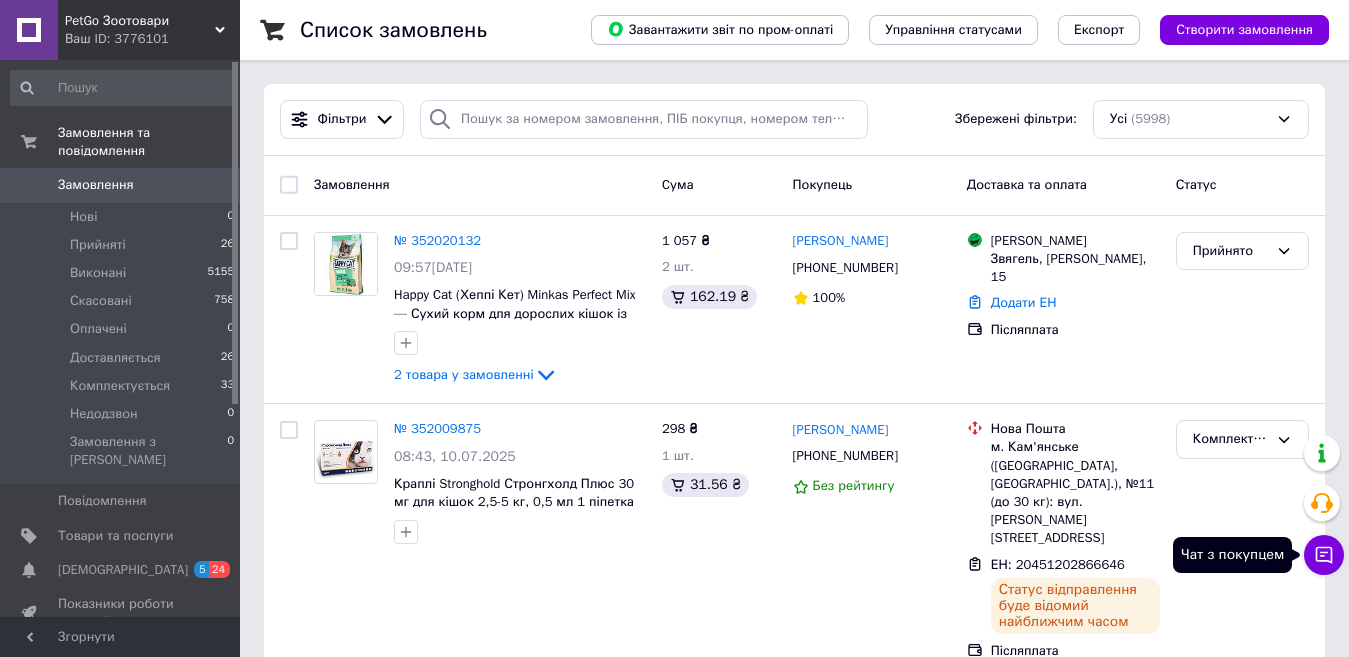click on "Чат з покупцем" at bounding box center (1324, 555) 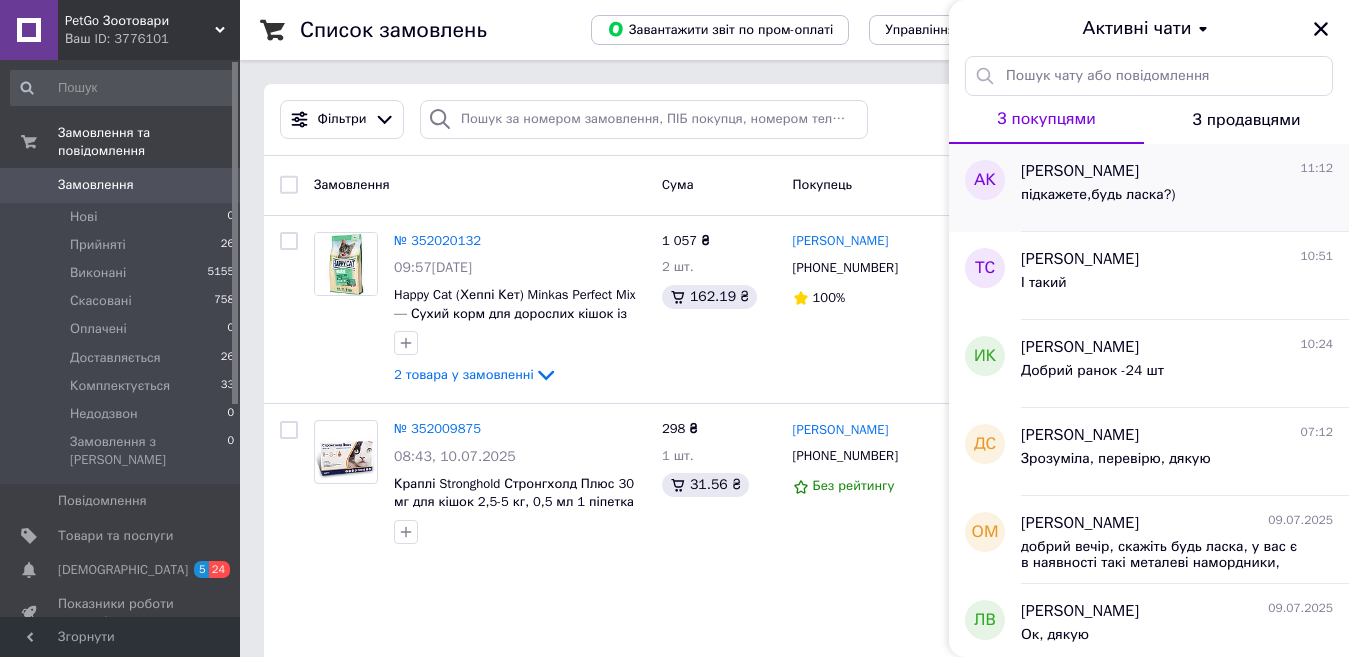 click on "підкажете,будь ласка?)" at bounding box center [1177, 199] 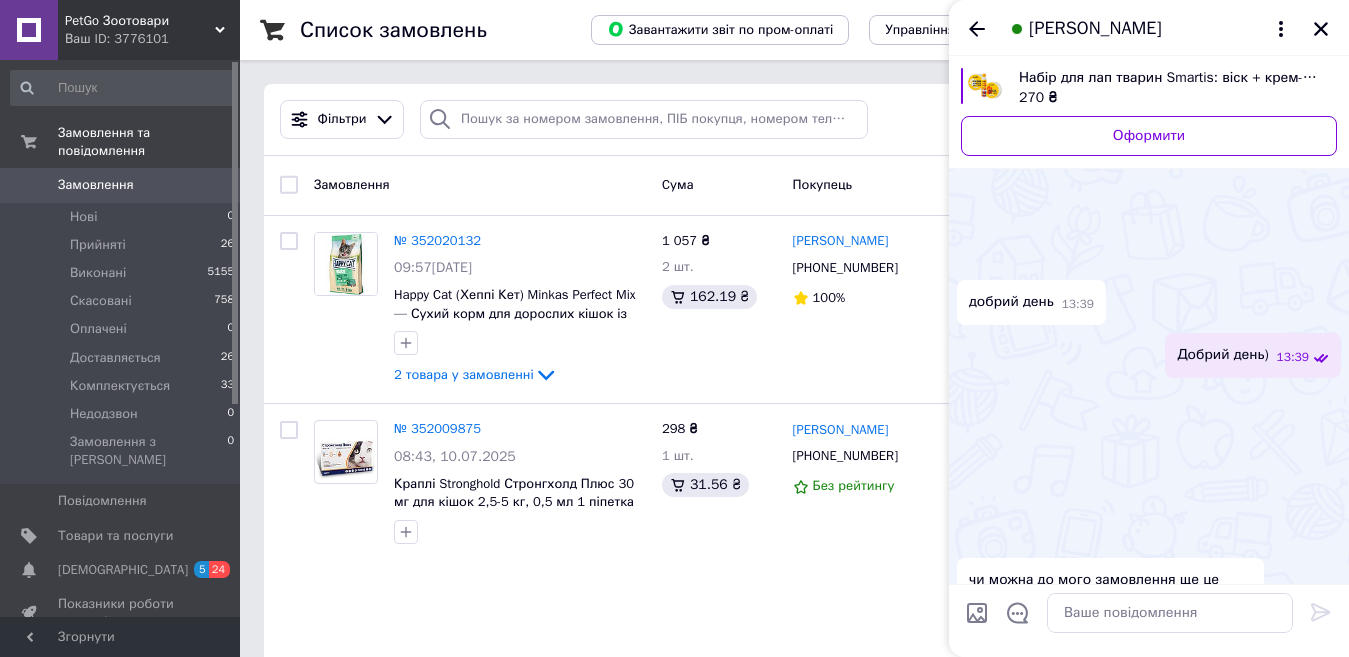 scroll, scrollTop: 925, scrollLeft: 0, axis: vertical 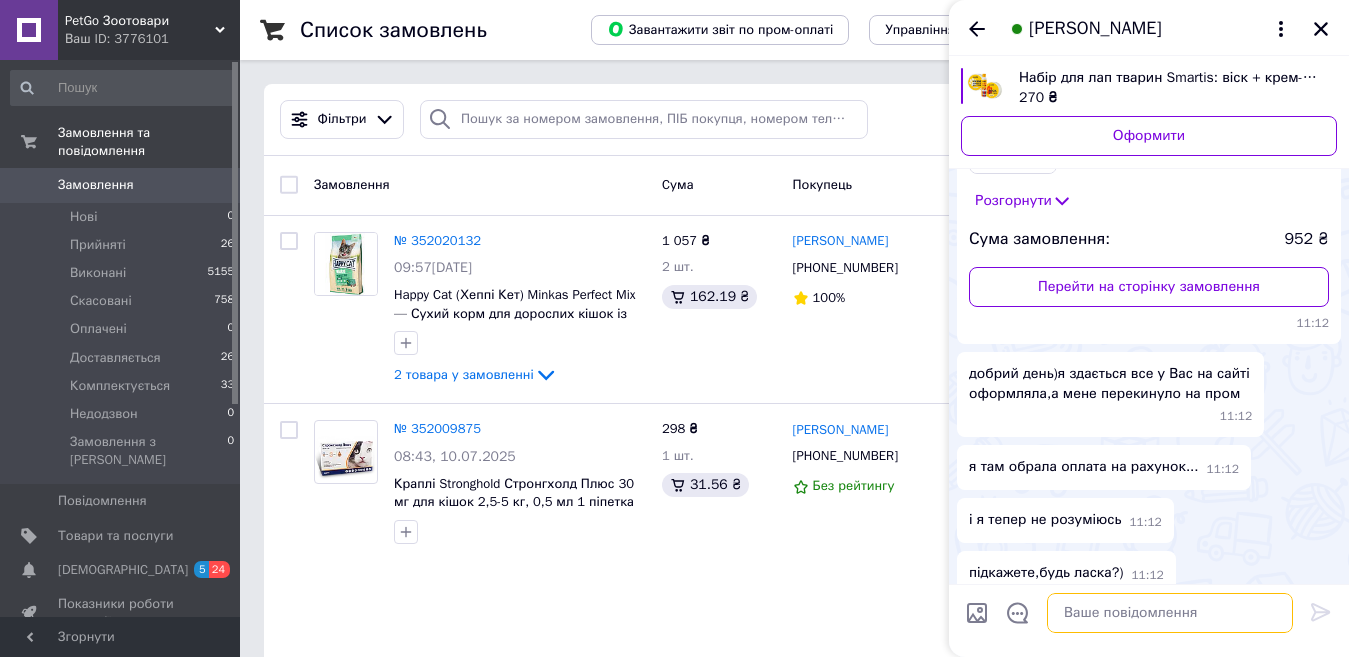 click at bounding box center [1170, 613] 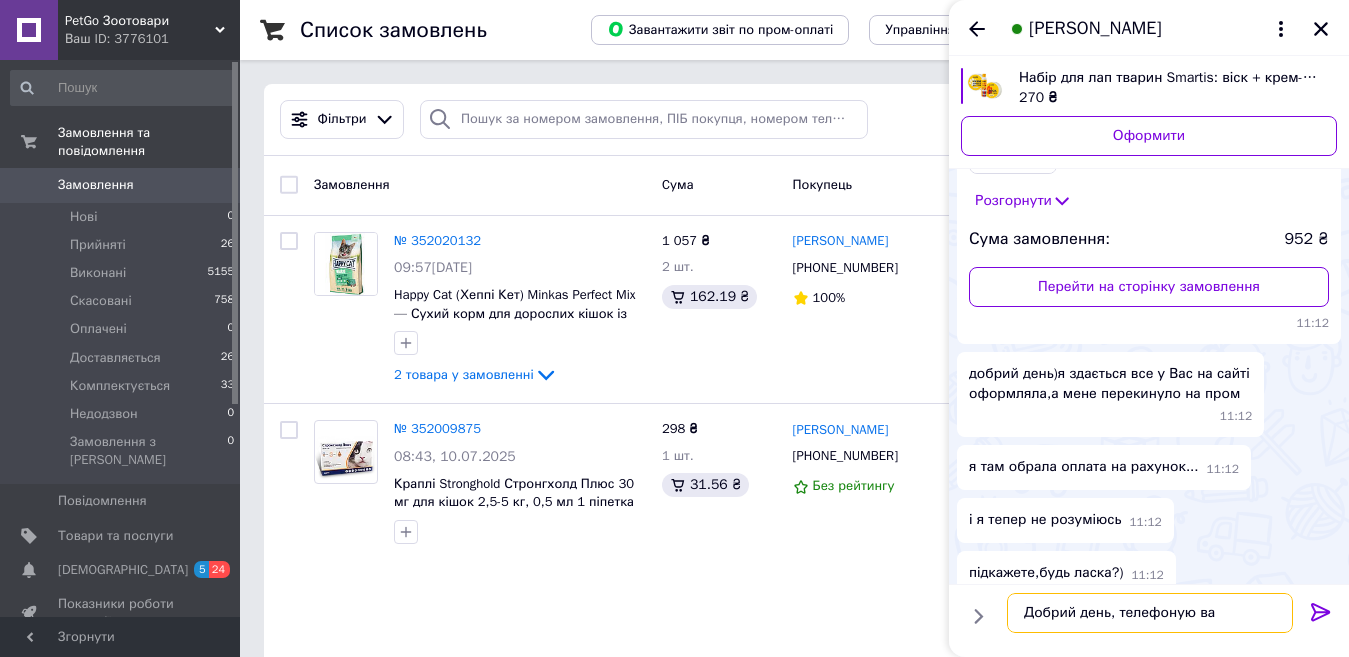 type on "Добрий день, телефоную вам" 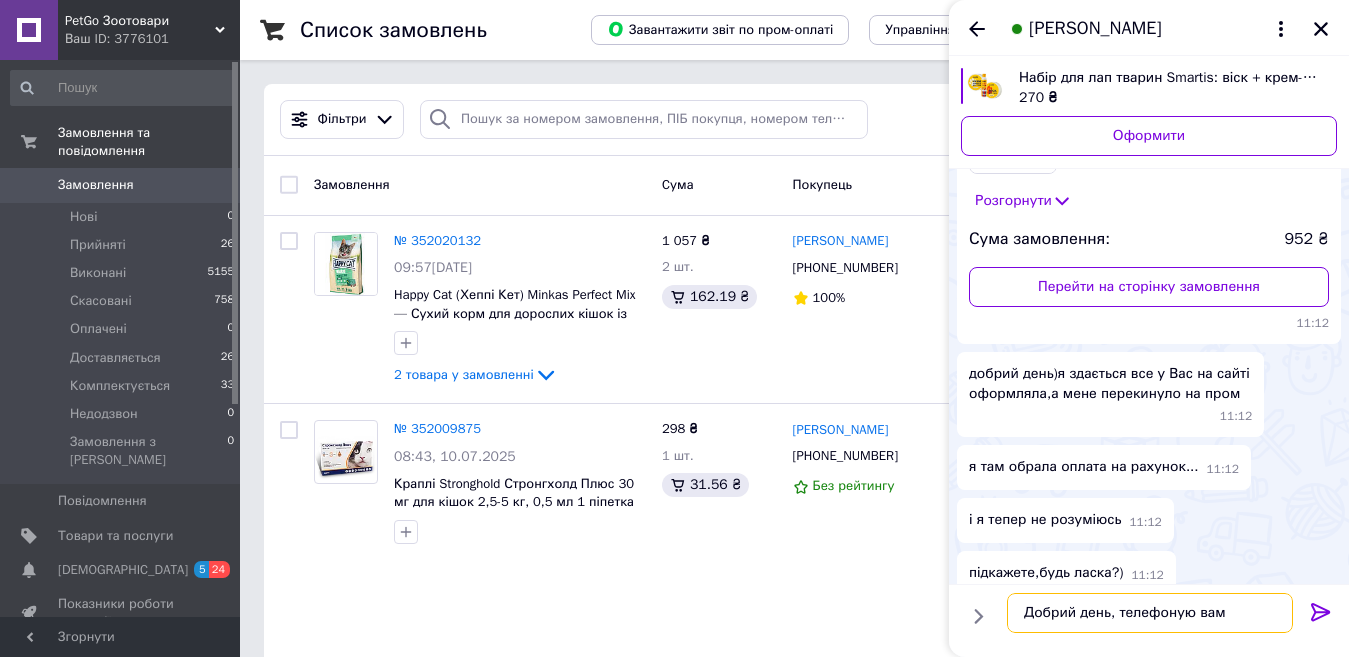 type 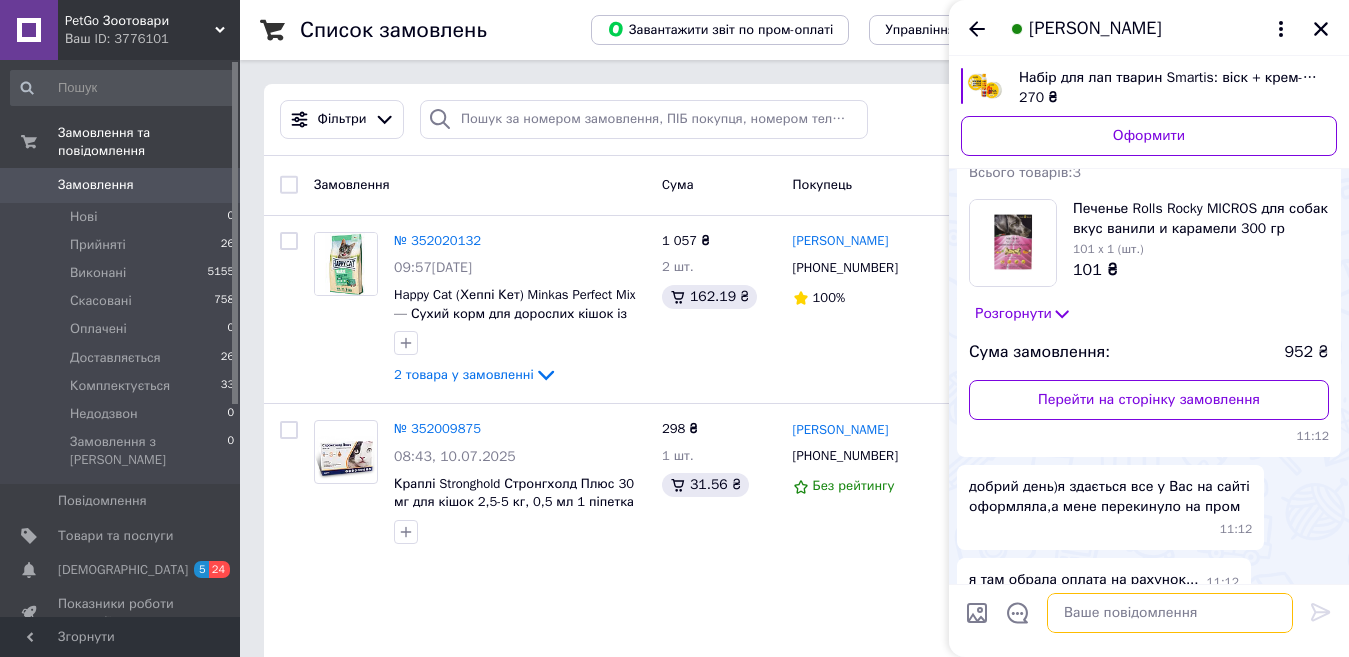 scroll, scrollTop: 677, scrollLeft: 0, axis: vertical 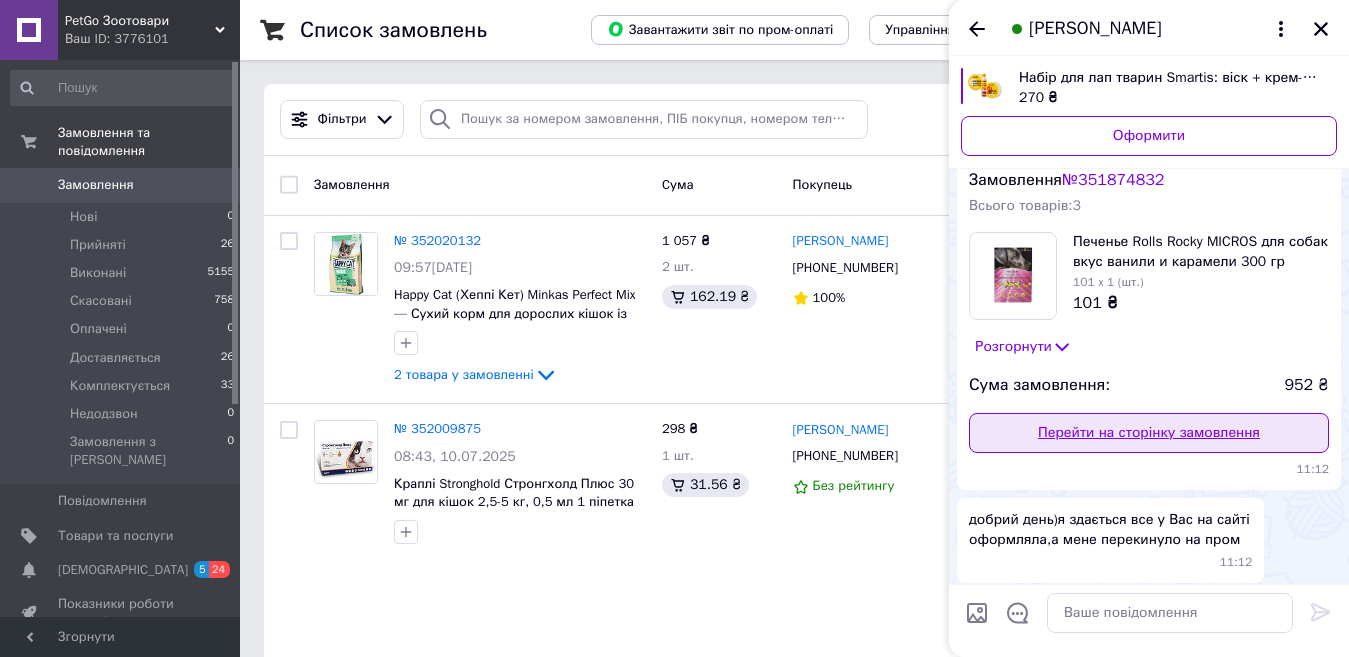 click on "Перейти на сторінку замовлення" at bounding box center (1149, 433) 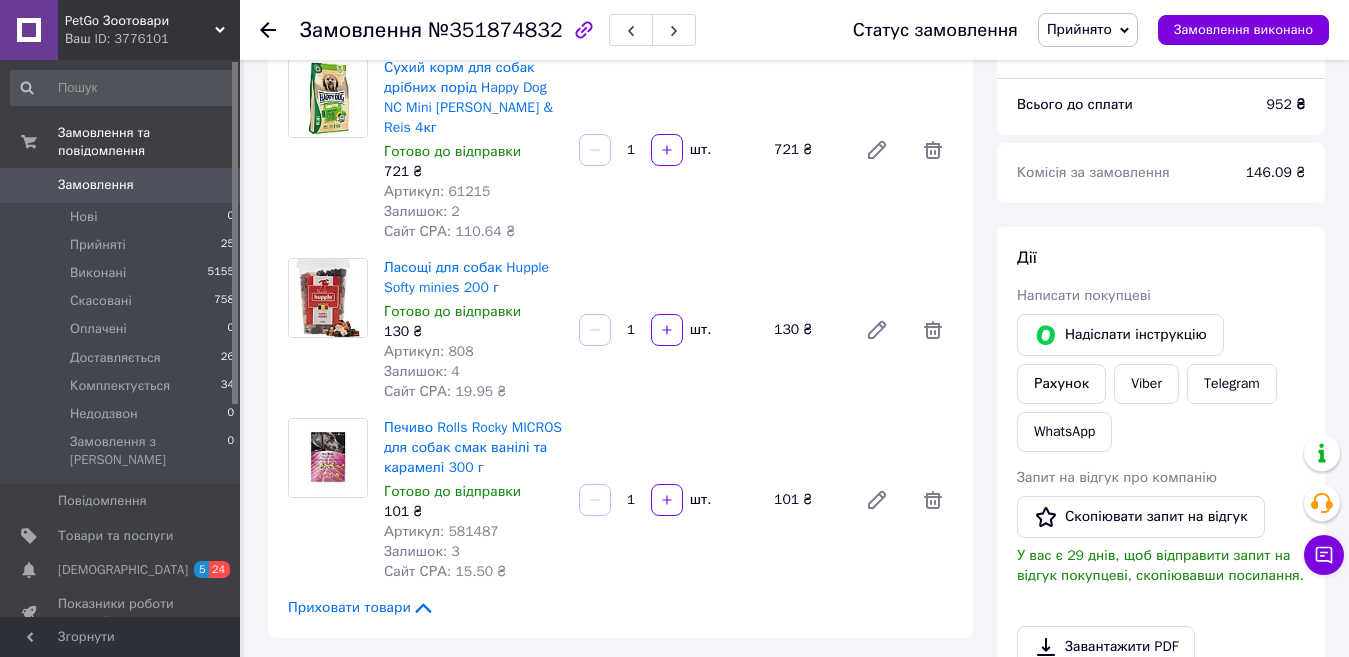 scroll, scrollTop: 0, scrollLeft: 0, axis: both 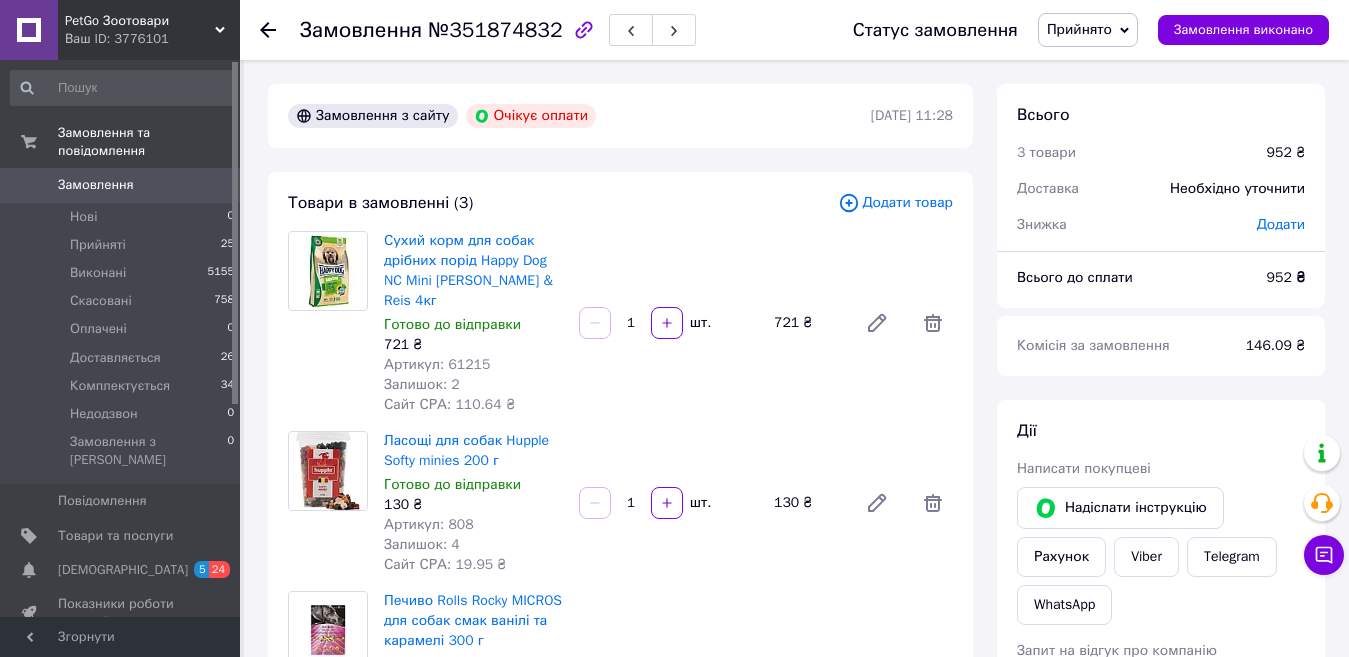 click on "Замовлення" at bounding box center [121, 185] 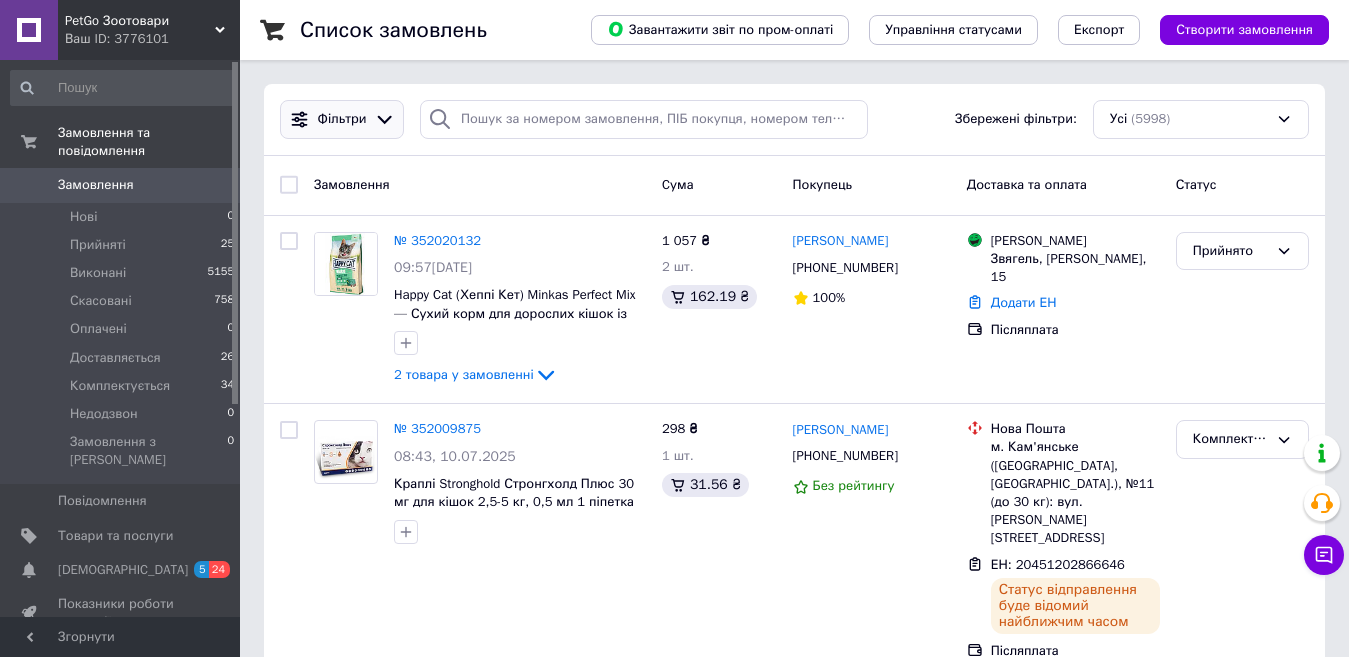 click 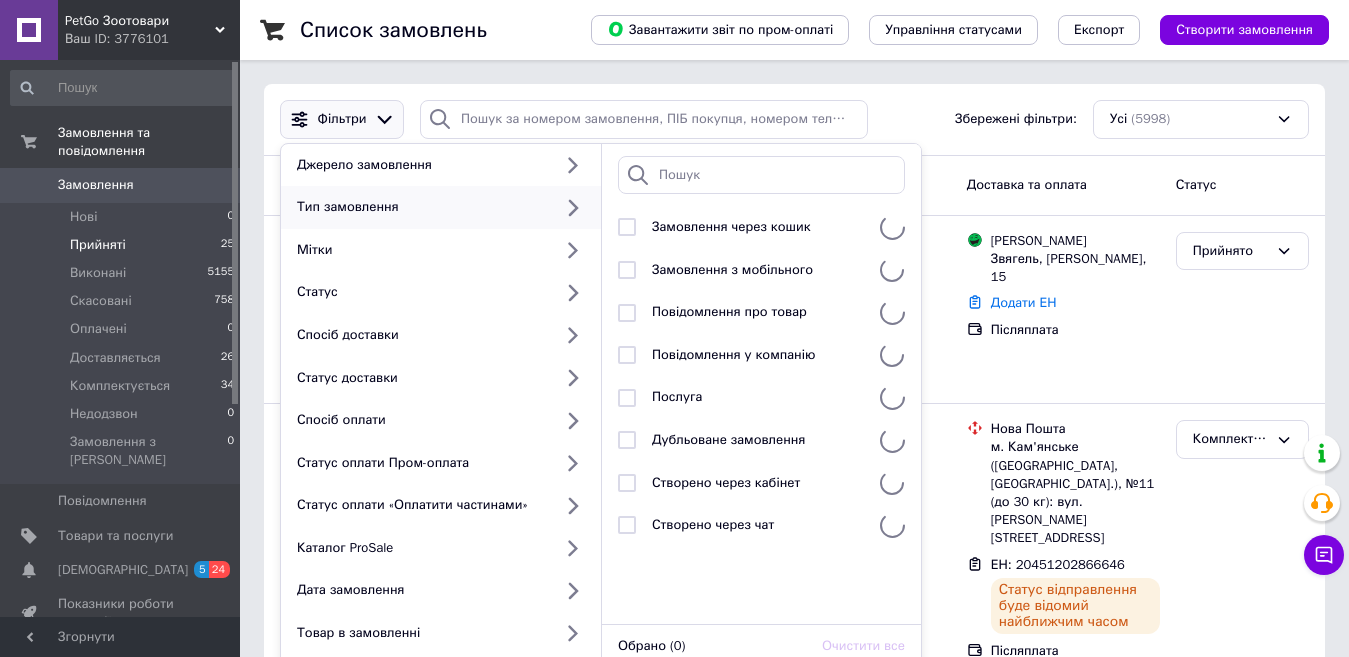 click on "Прийняті 25" at bounding box center [123, 245] 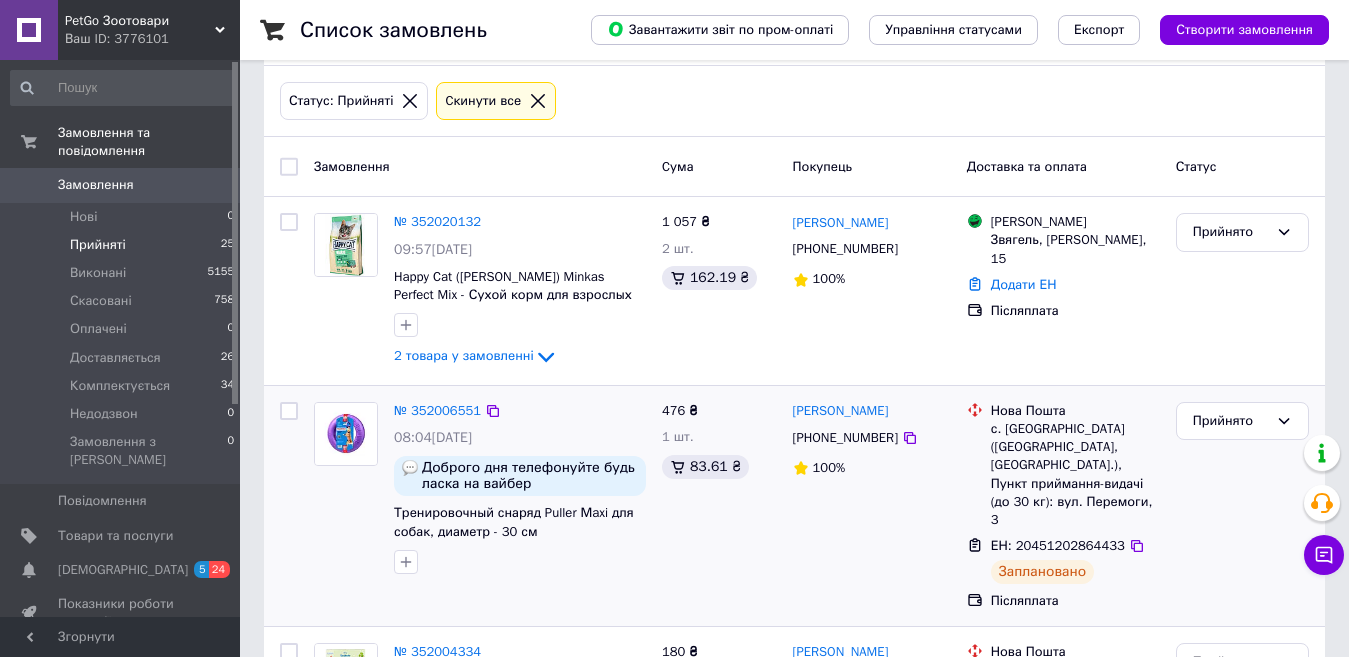 scroll, scrollTop: 200, scrollLeft: 0, axis: vertical 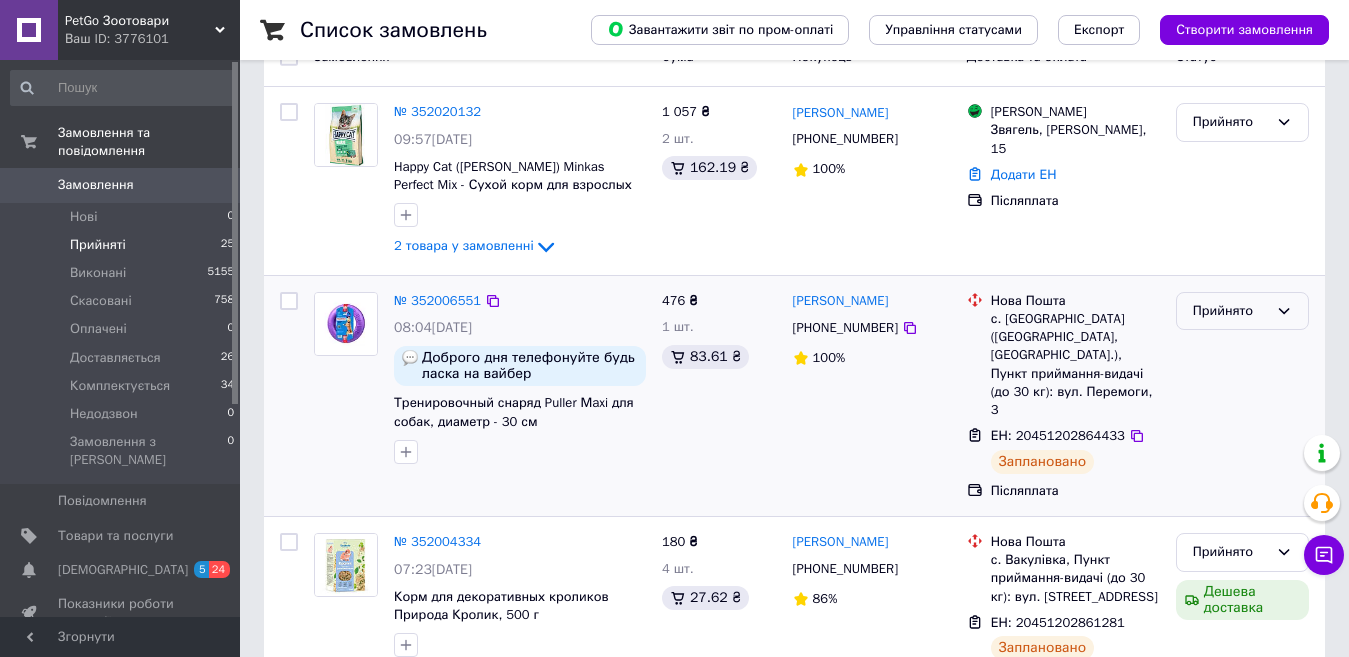 click on "Прийнято" at bounding box center [1242, 311] 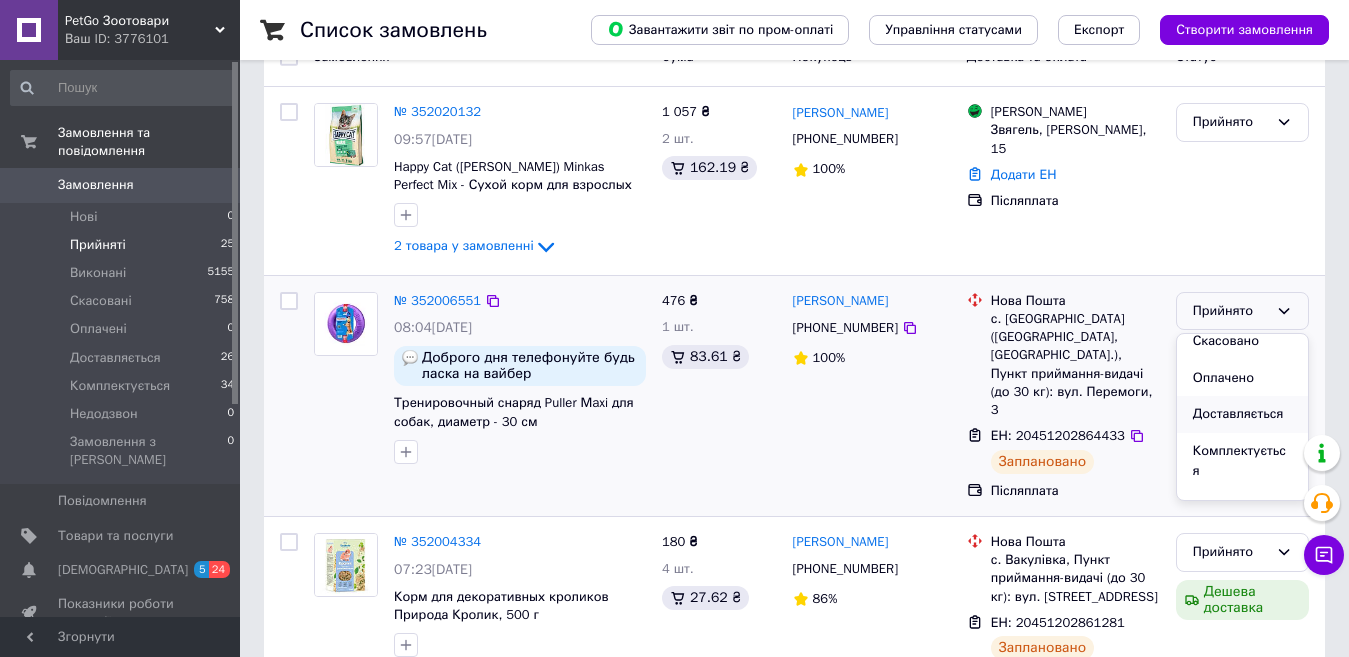 scroll, scrollTop: 74, scrollLeft: 0, axis: vertical 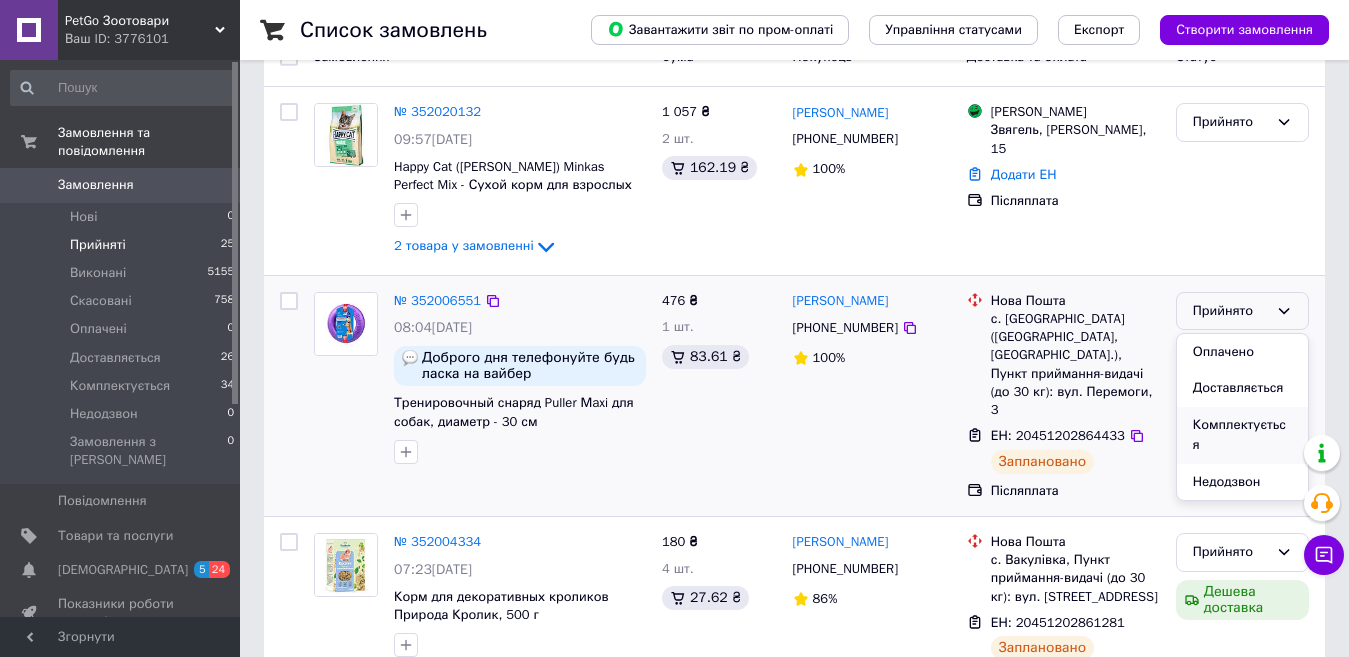 click on "Комплектується" at bounding box center (1242, 435) 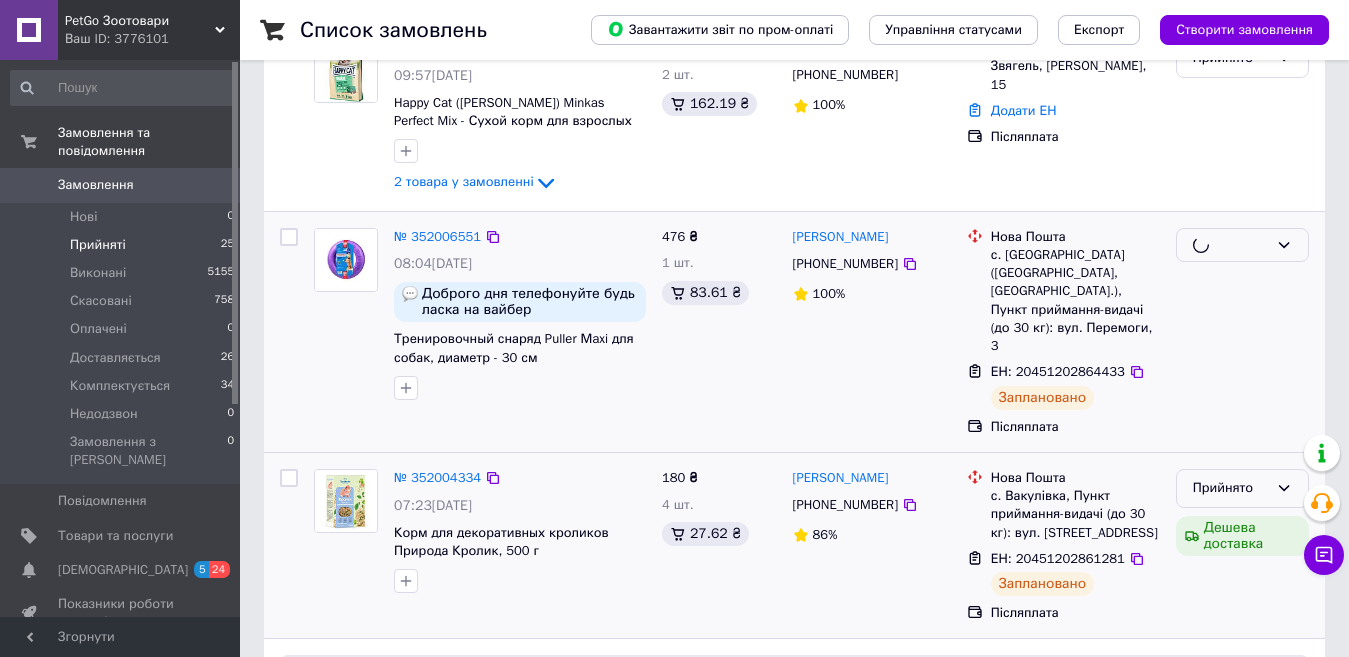 scroll, scrollTop: 300, scrollLeft: 0, axis: vertical 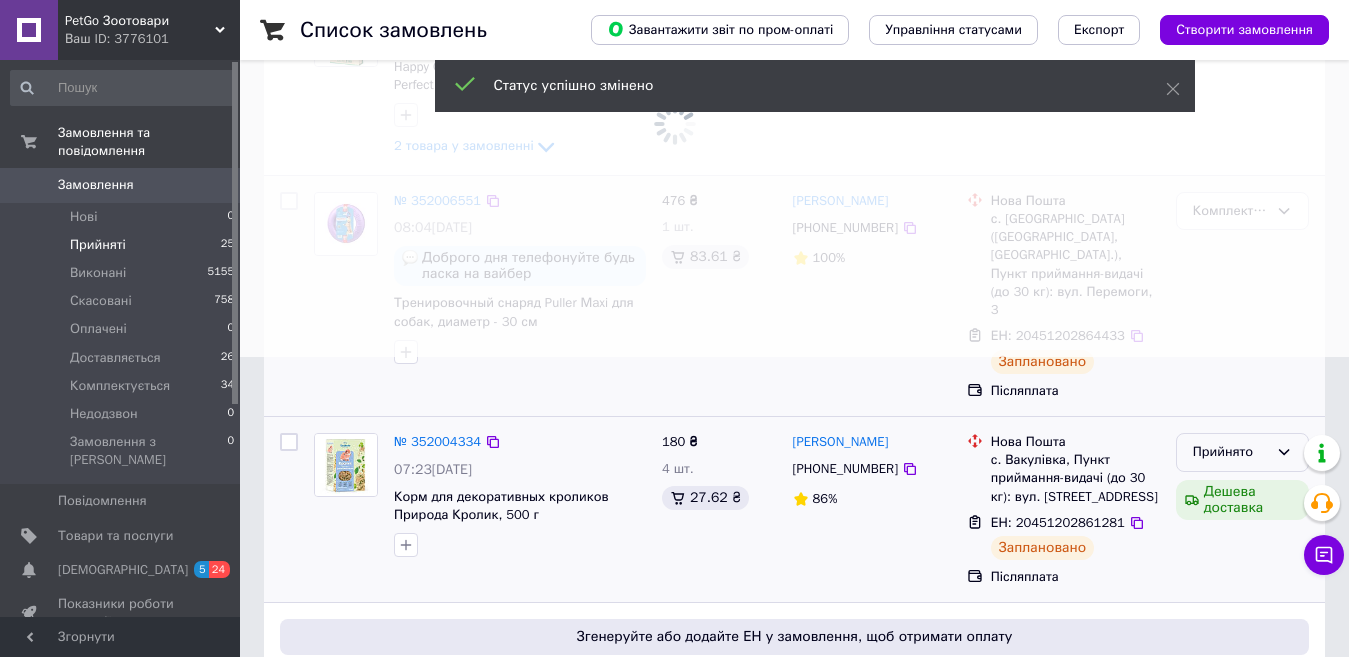 click on "Прийнято" at bounding box center (1230, 452) 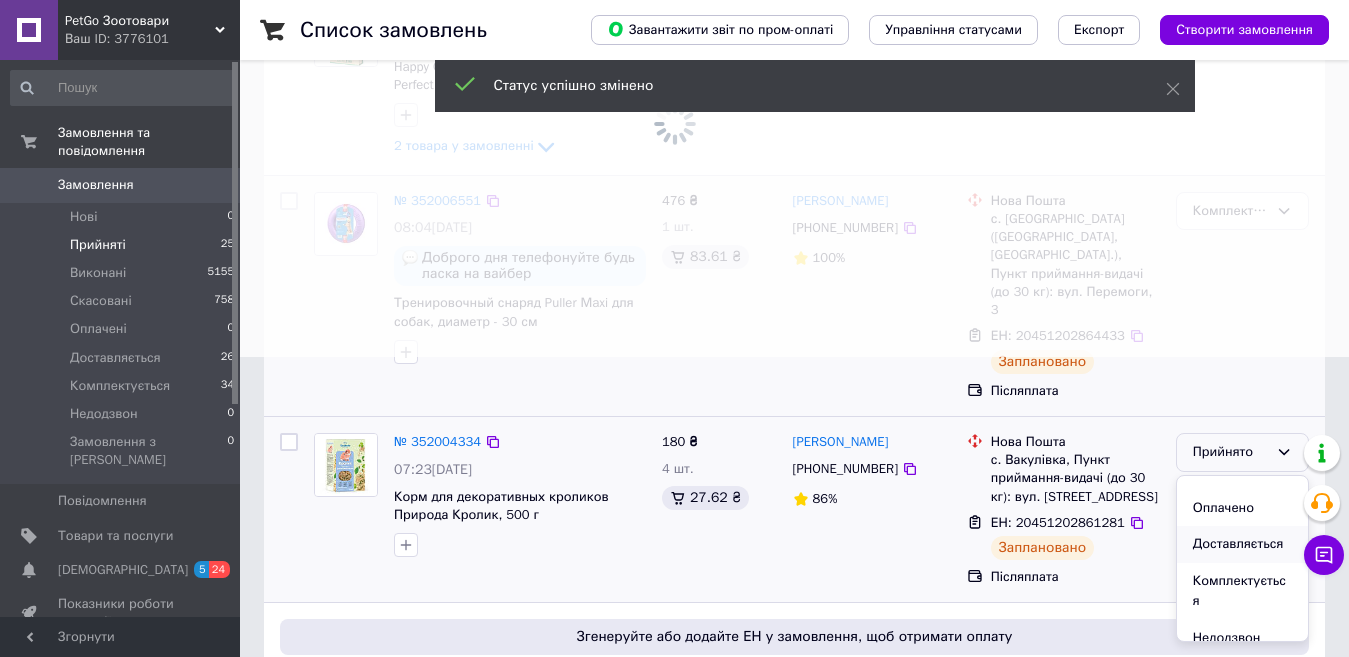 scroll, scrollTop: 74, scrollLeft: 0, axis: vertical 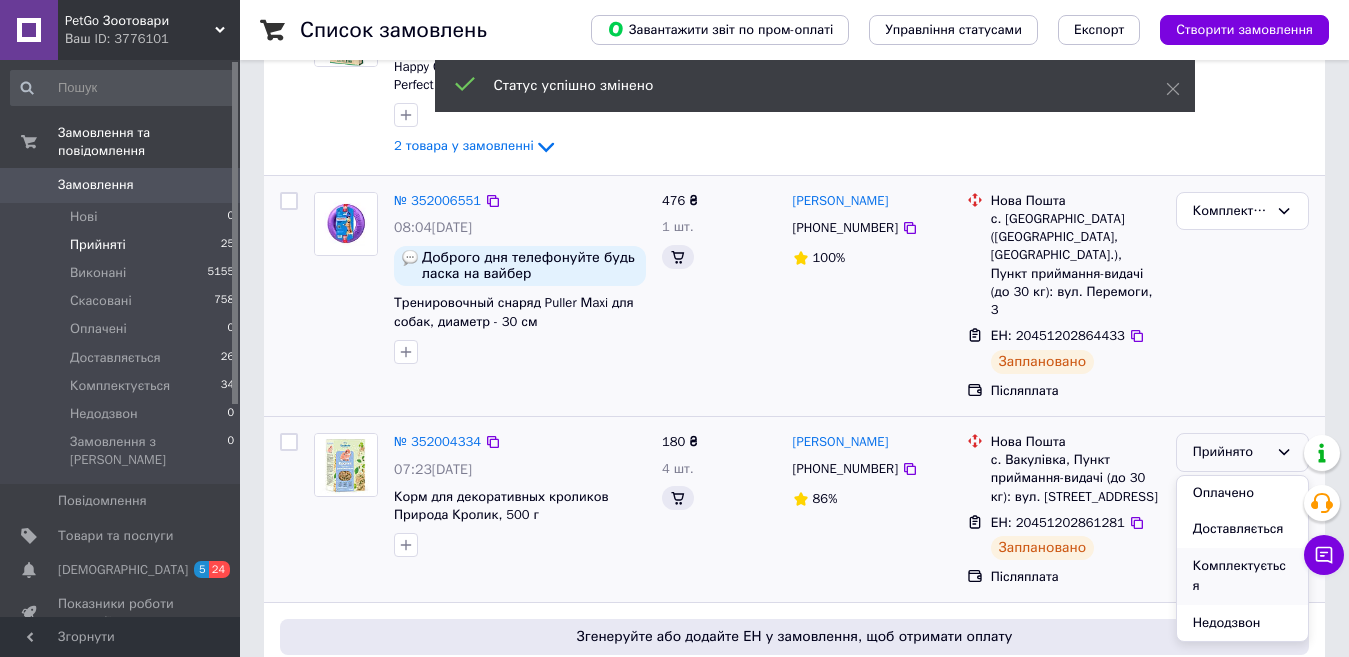 click on "Комплектується" at bounding box center [1242, 576] 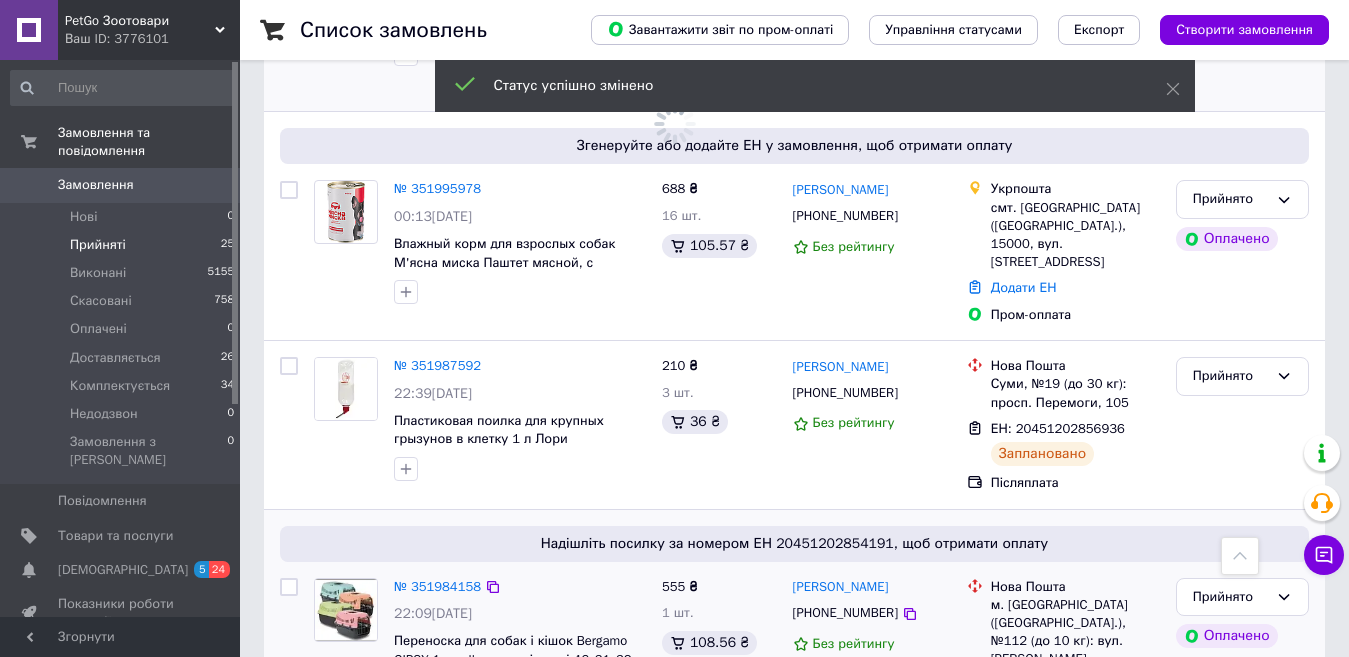 scroll, scrollTop: 800, scrollLeft: 0, axis: vertical 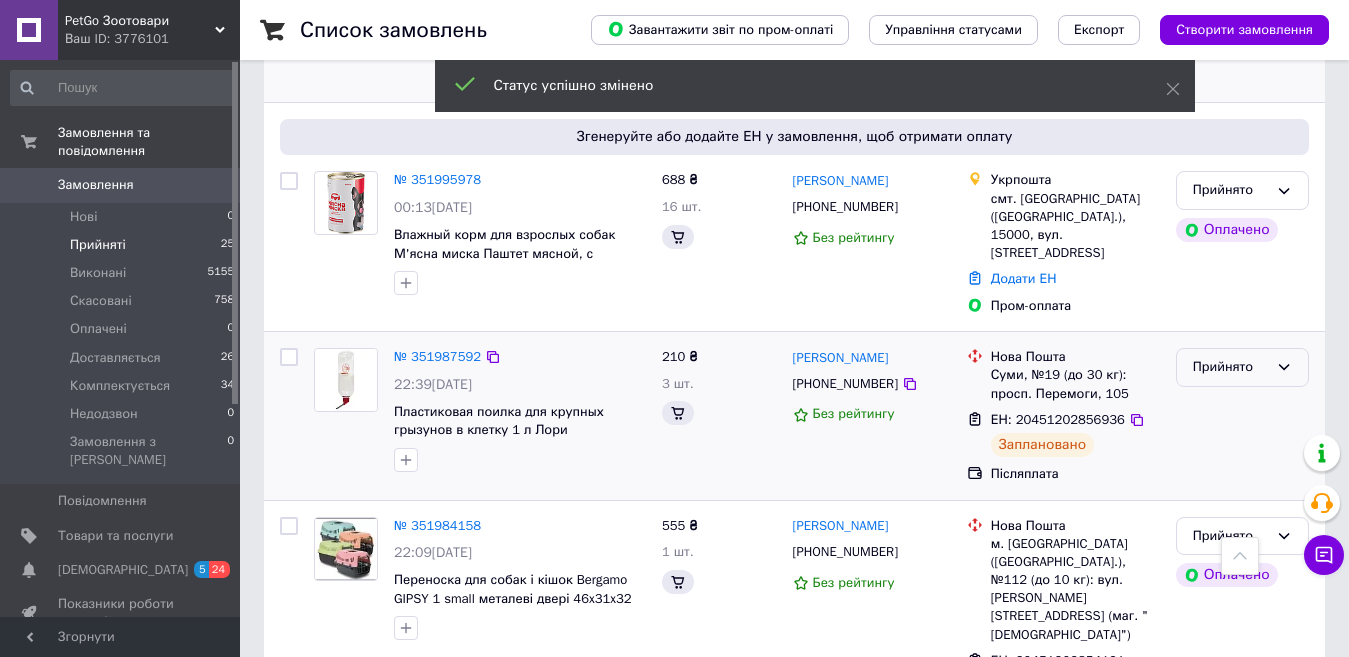 click on "Прийнято" at bounding box center (1230, 367) 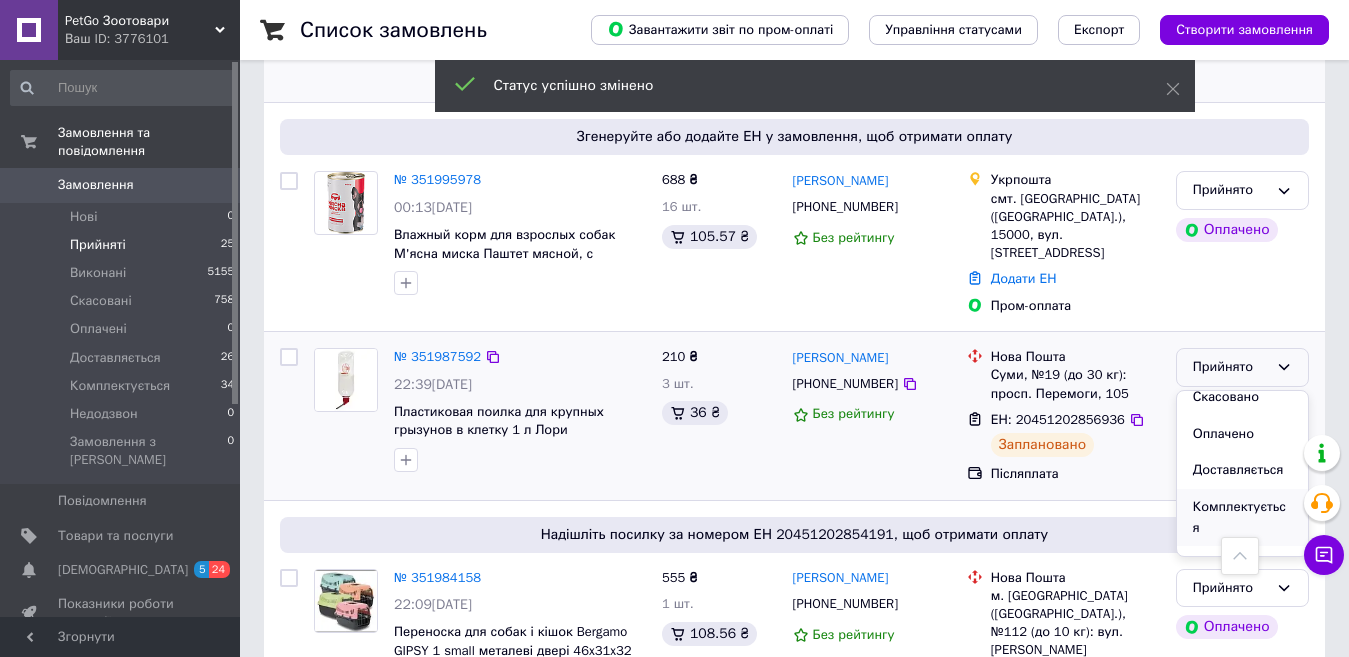 scroll, scrollTop: 74, scrollLeft: 0, axis: vertical 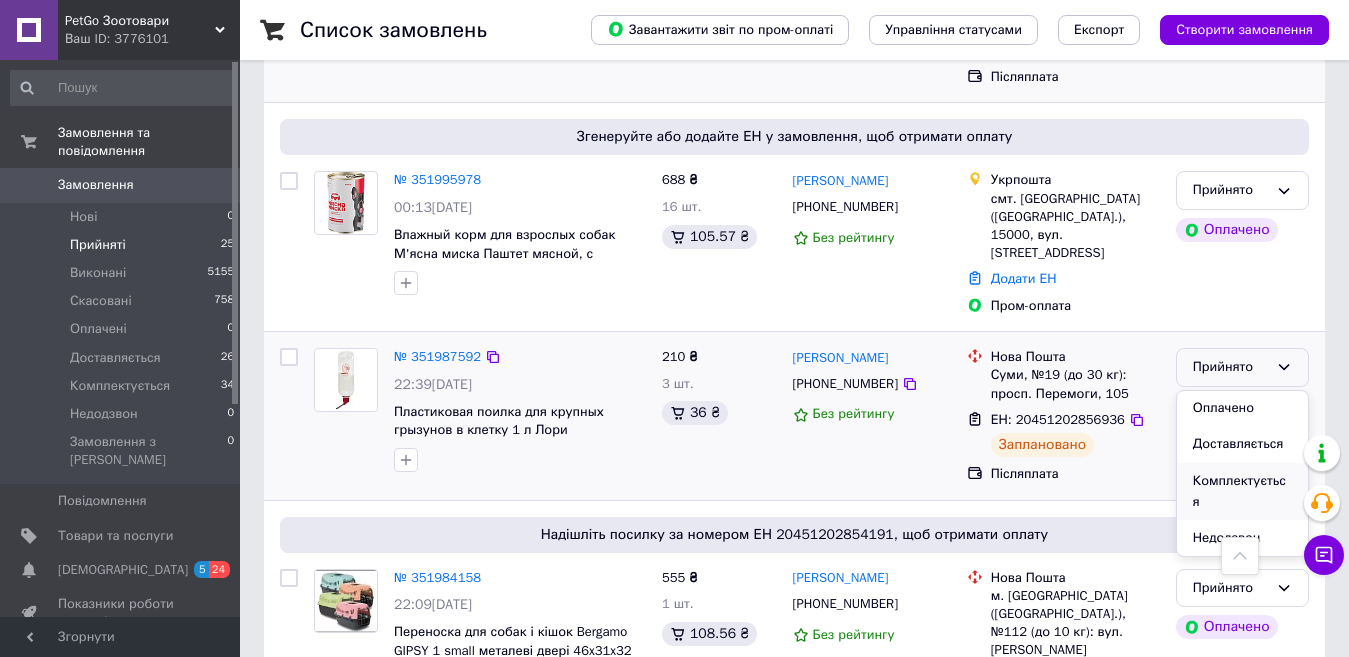 click on "Комплектується" at bounding box center [1242, 491] 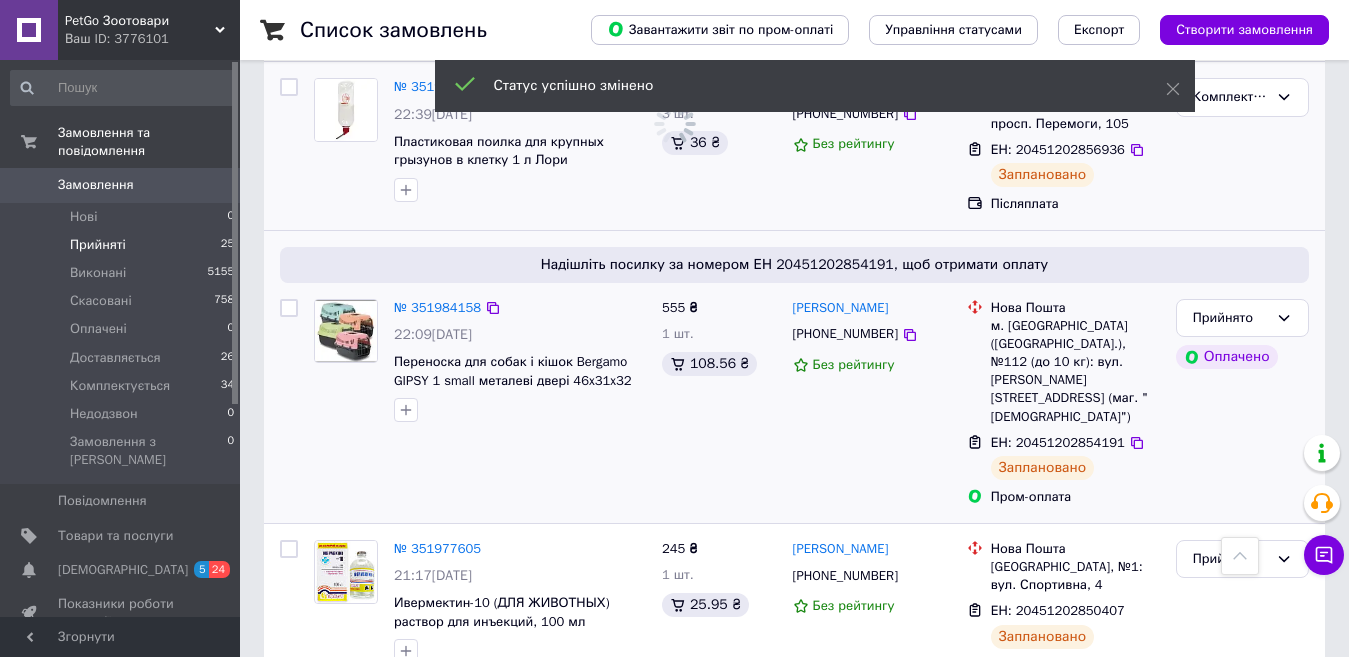 scroll, scrollTop: 1100, scrollLeft: 0, axis: vertical 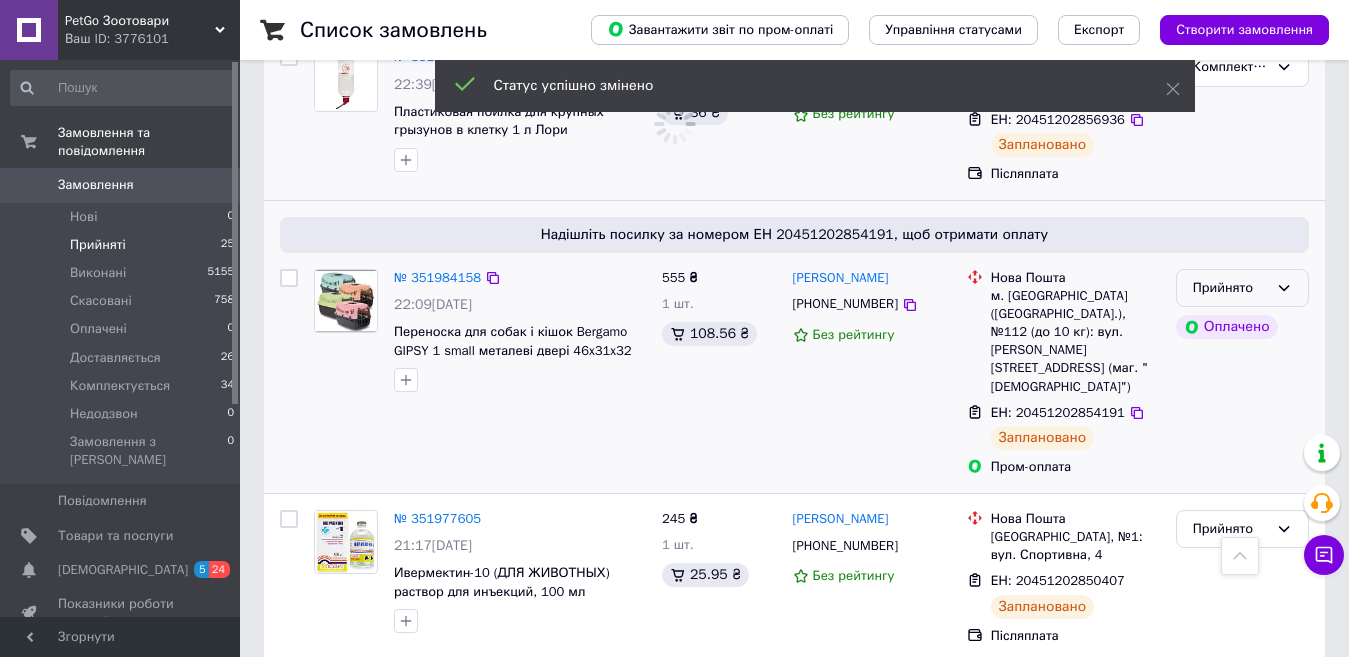 click on "Прийнято" at bounding box center [1242, 288] 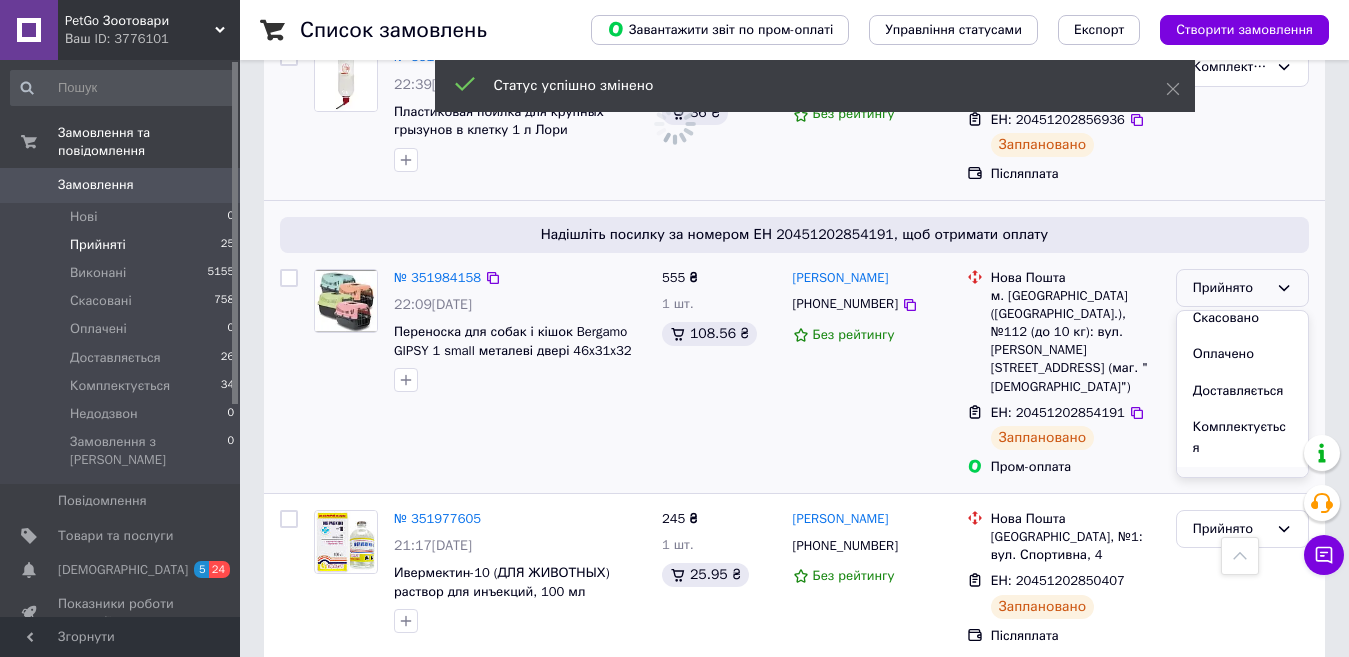 scroll, scrollTop: 74, scrollLeft: 0, axis: vertical 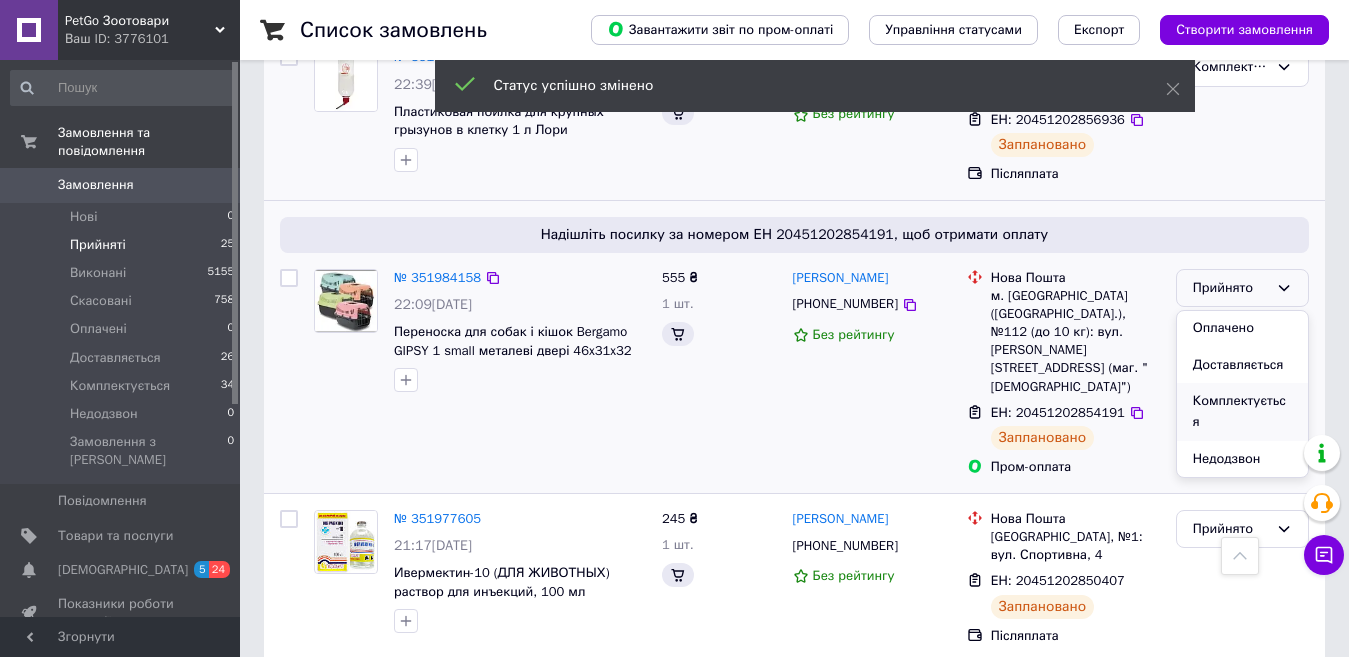 click on "Комплектується" at bounding box center (1242, 411) 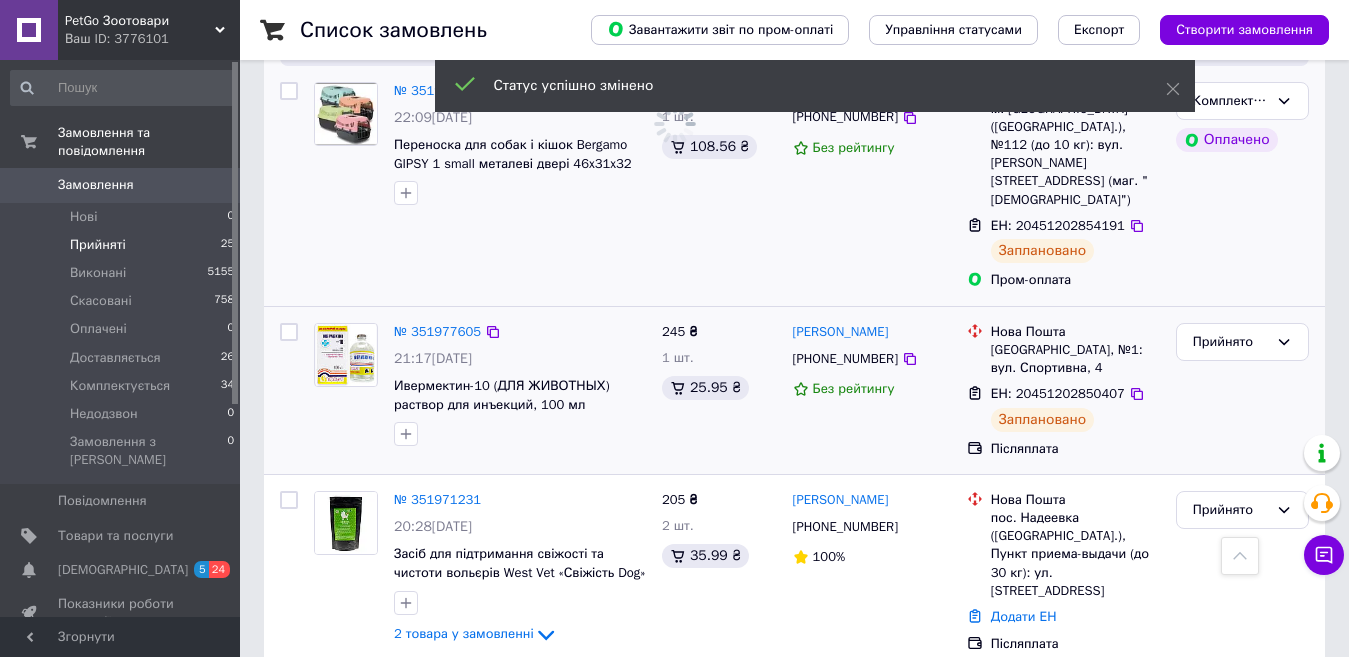 scroll, scrollTop: 1300, scrollLeft: 0, axis: vertical 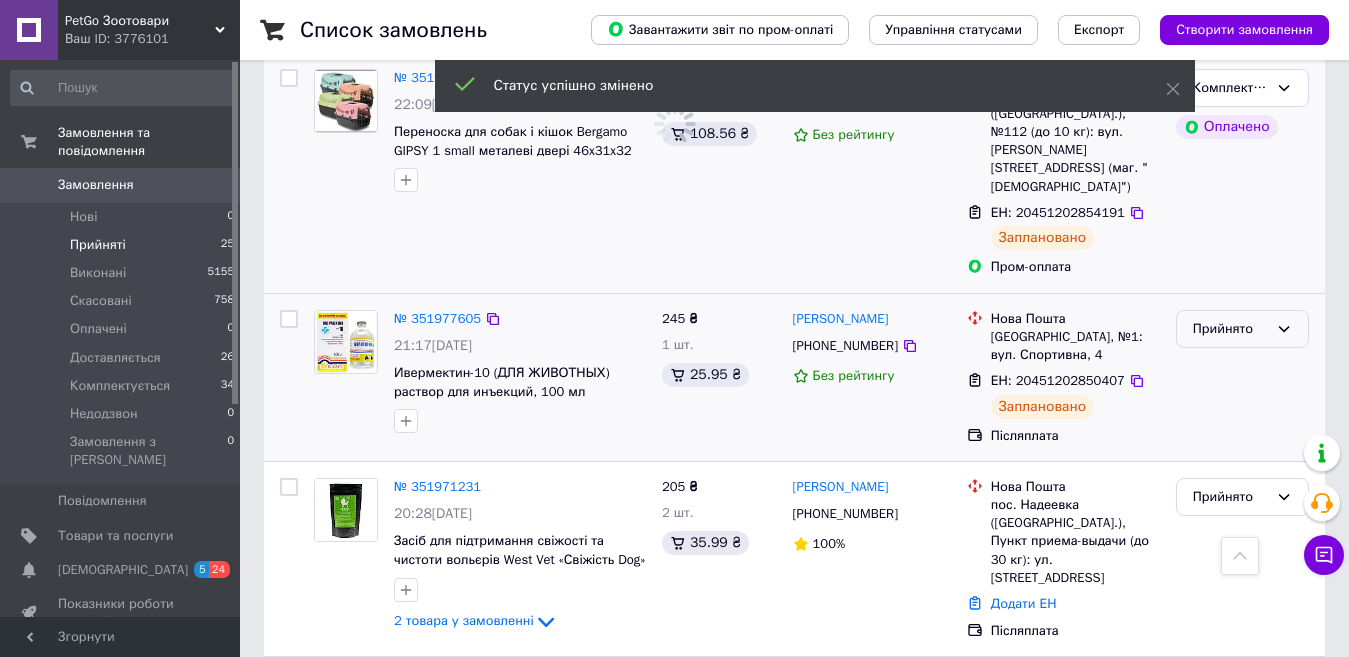click on "Прийнято" at bounding box center (1230, 329) 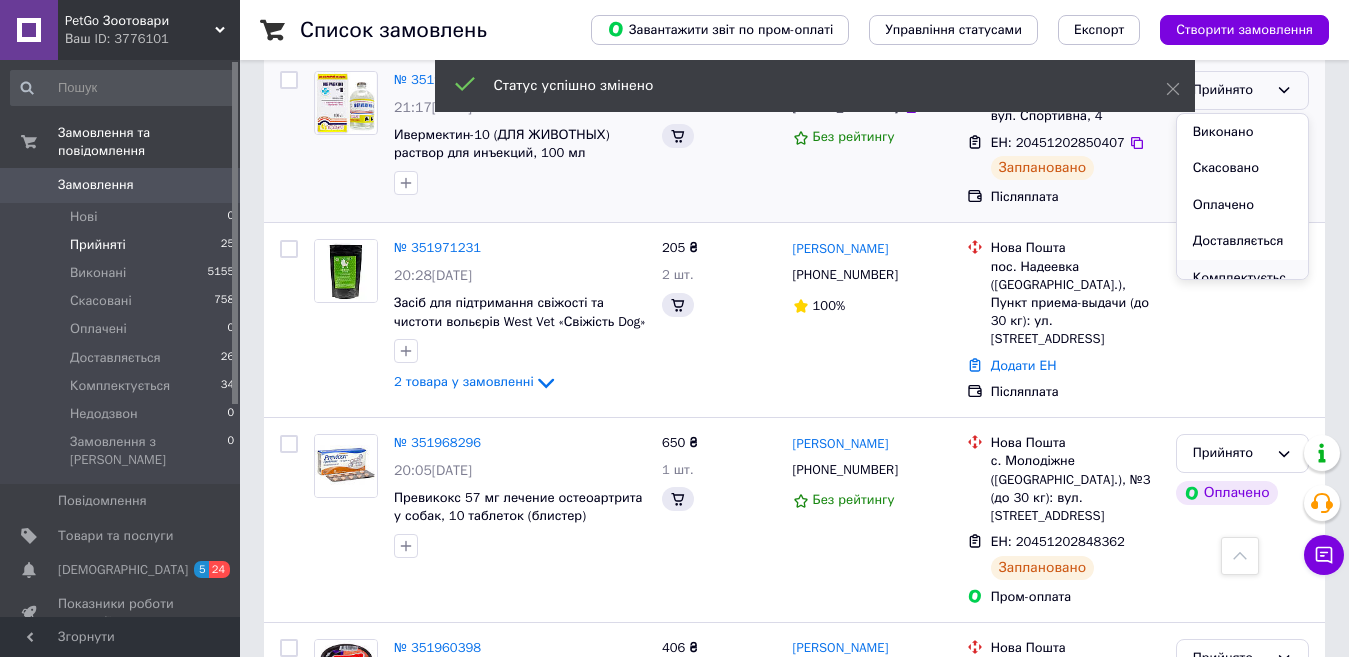 scroll, scrollTop: 1113, scrollLeft: 0, axis: vertical 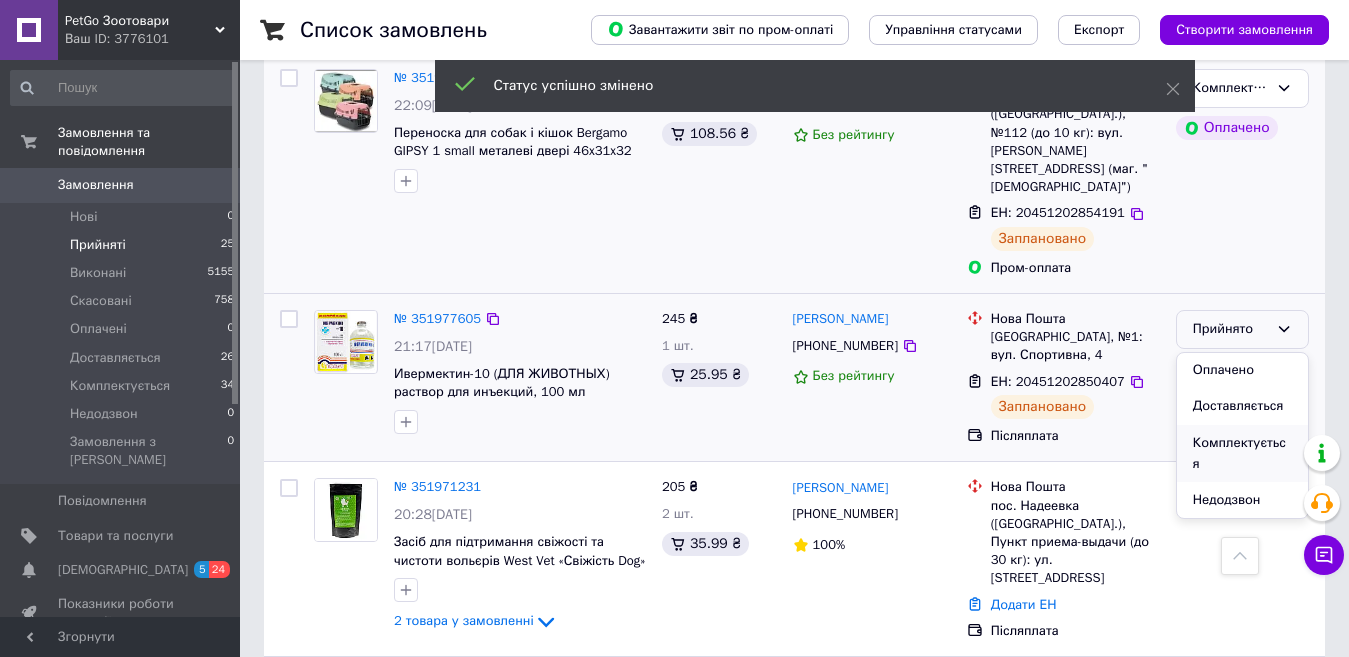 click on "Комплектується" at bounding box center [1242, 453] 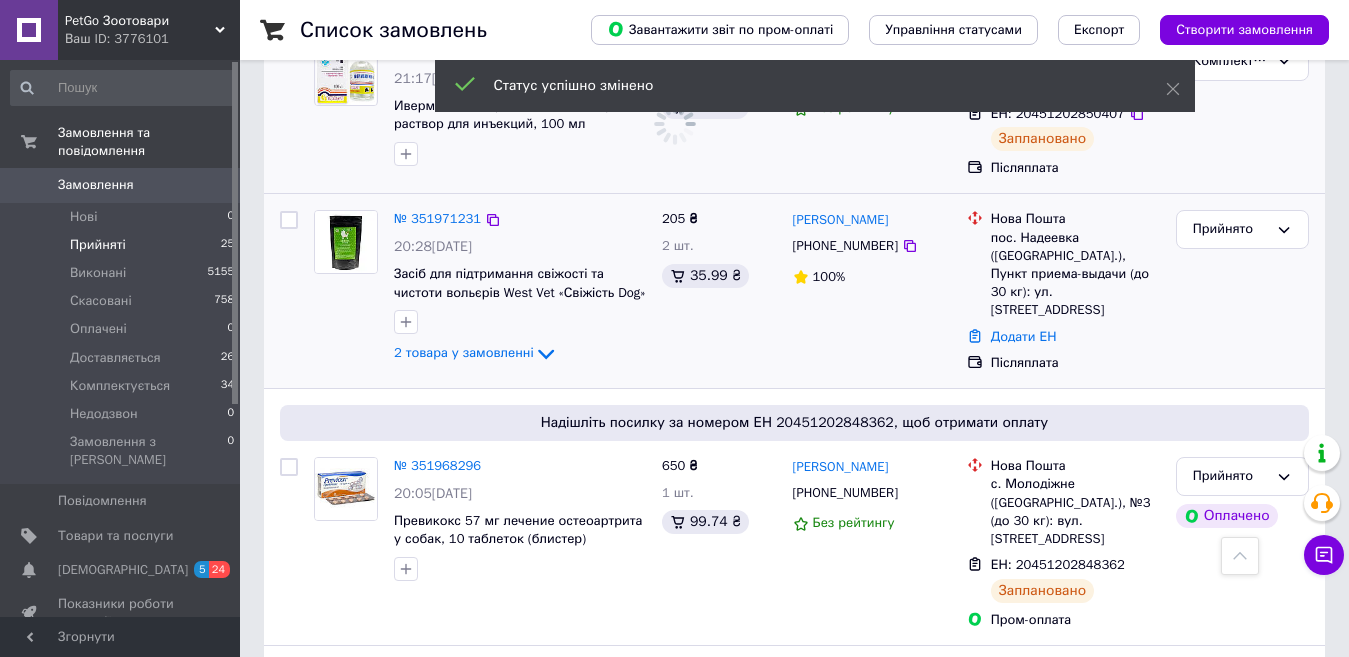 scroll, scrollTop: 1413, scrollLeft: 0, axis: vertical 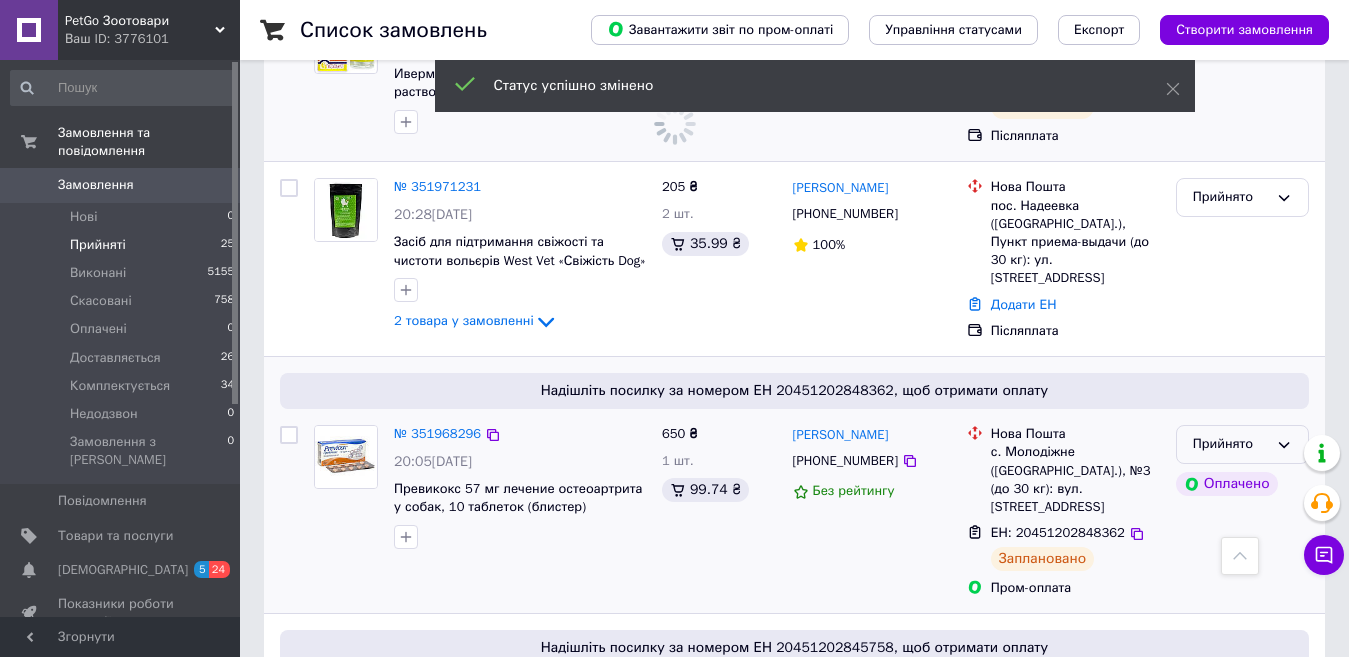 click on "Прийнято" at bounding box center (1230, 444) 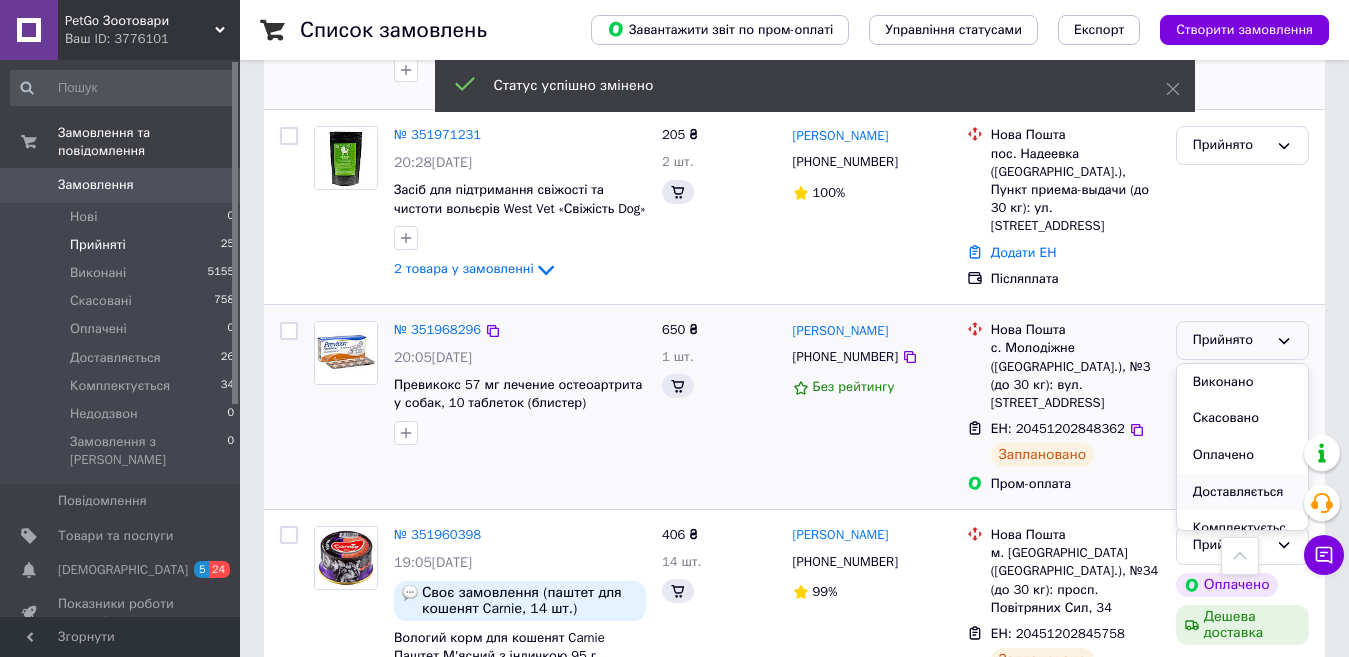 scroll, scrollTop: 1361, scrollLeft: 0, axis: vertical 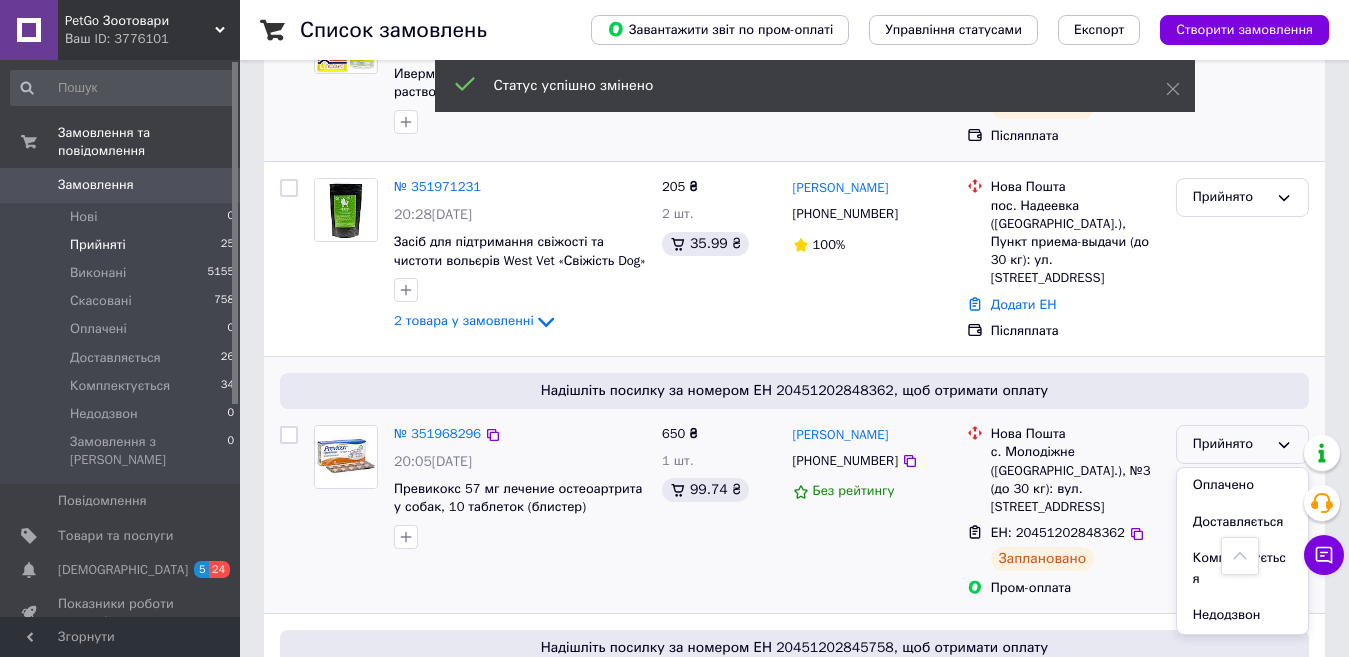 click on "Комплектується" at bounding box center (1242, 568) 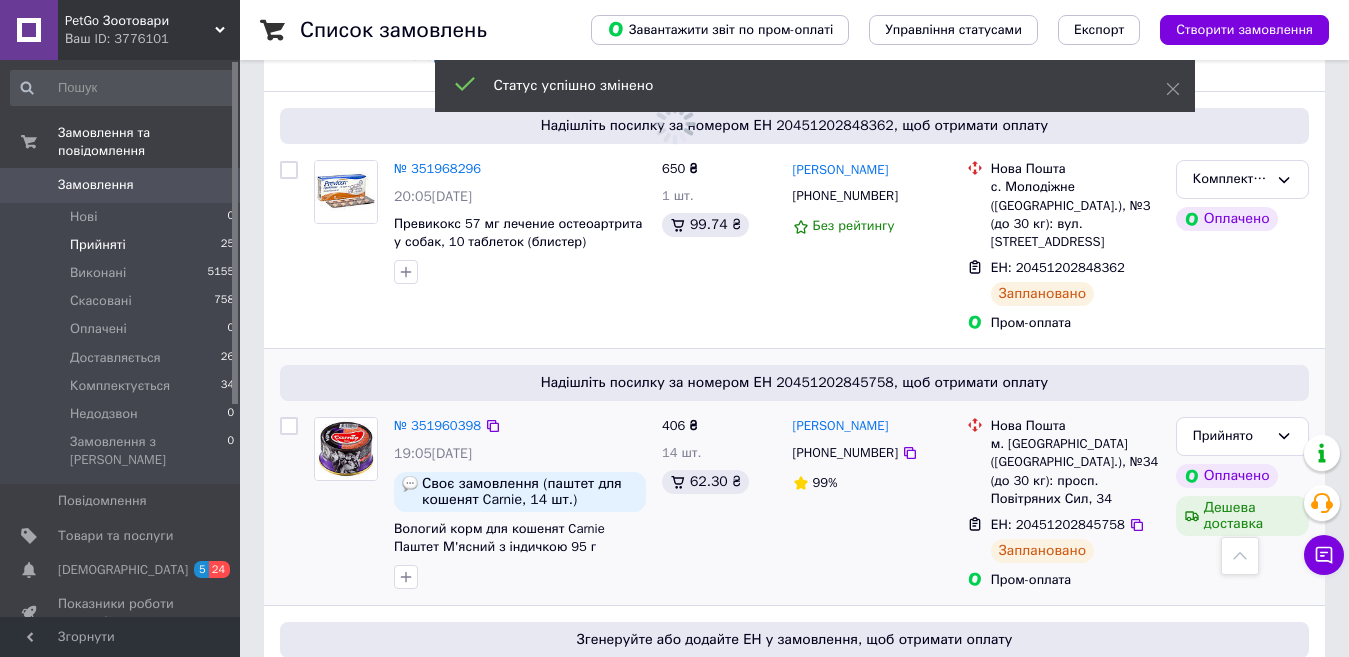 scroll, scrollTop: 1713, scrollLeft: 0, axis: vertical 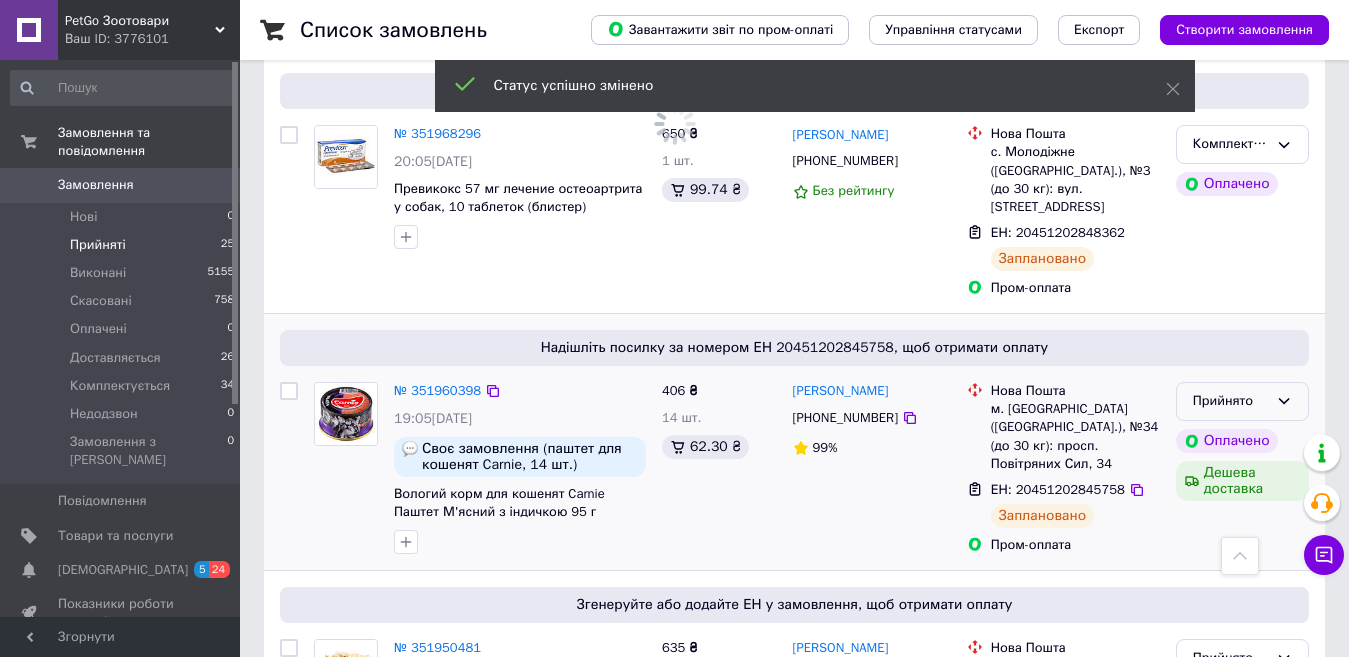 click on "Прийнято" at bounding box center [1242, 401] 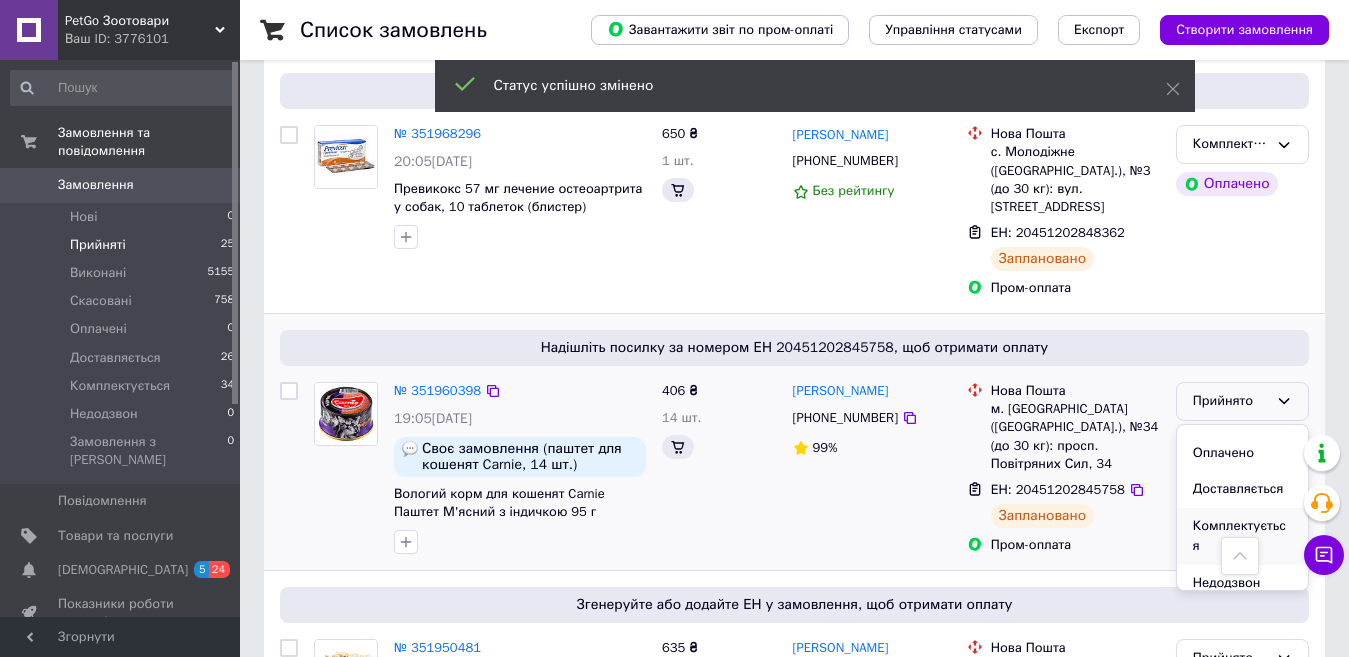 scroll, scrollTop: 74, scrollLeft: 0, axis: vertical 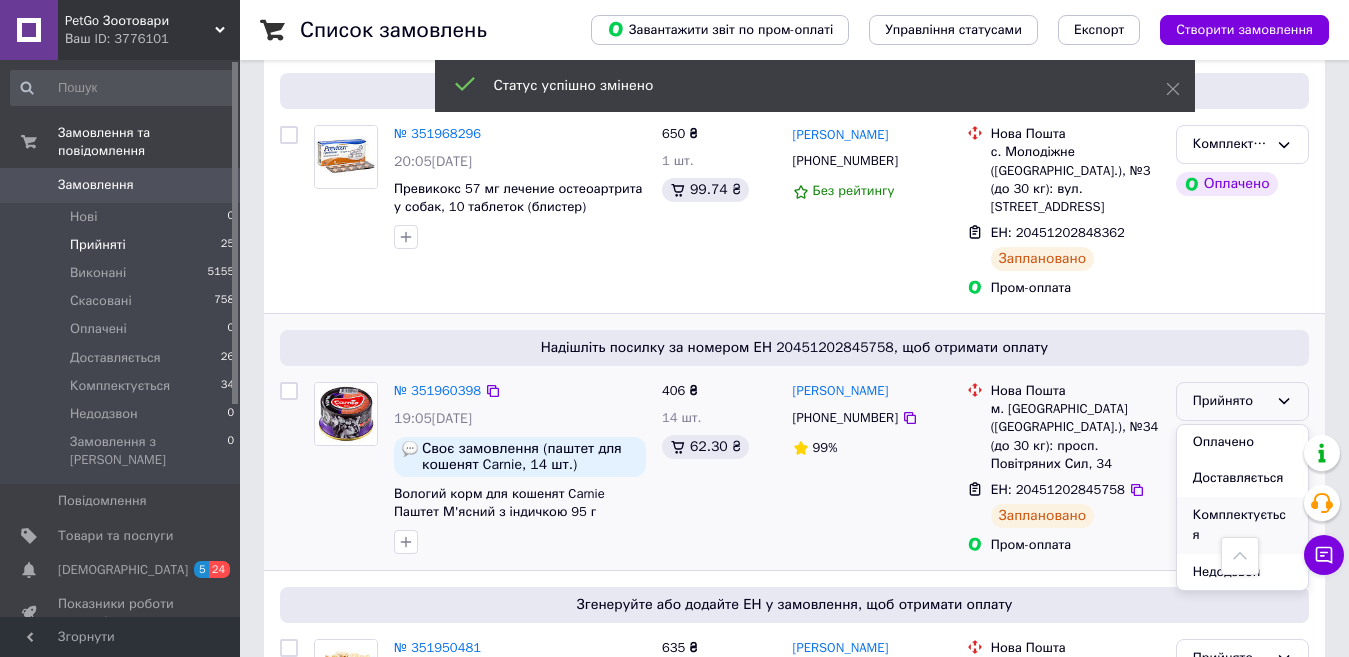 click on "Комплектується" at bounding box center [1242, 525] 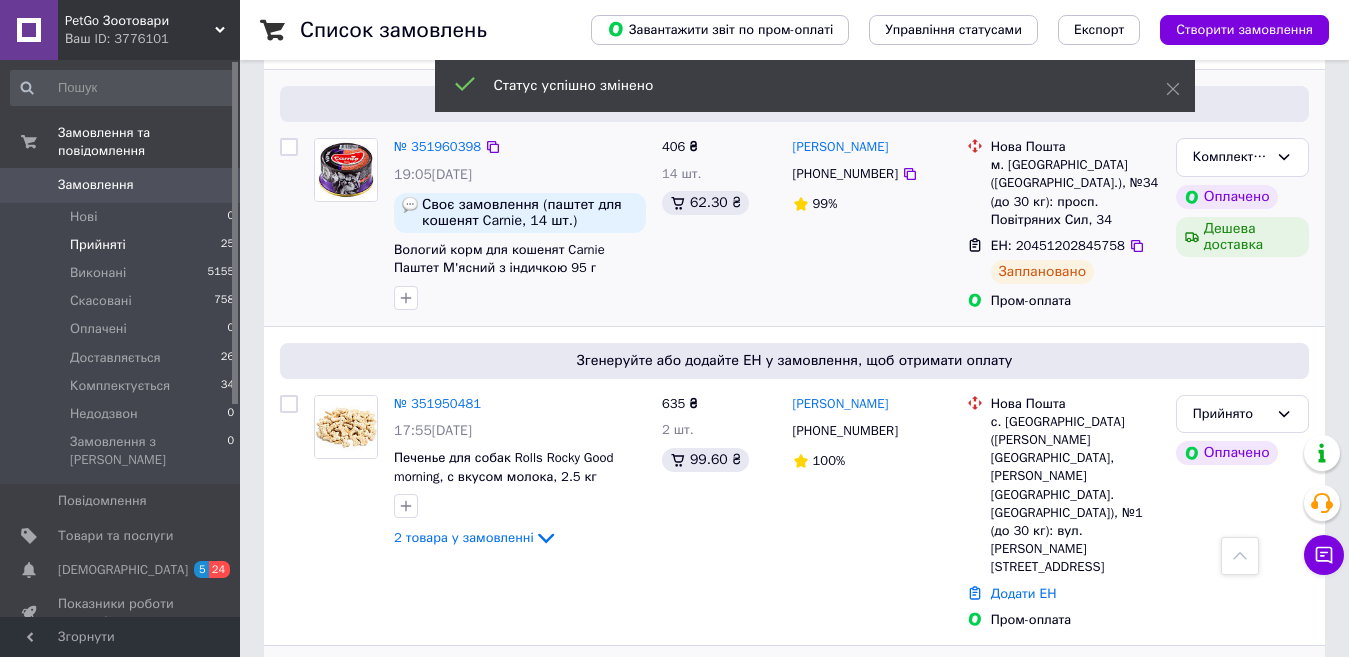 scroll, scrollTop: 2113, scrollLeft: 0, axis: vertical 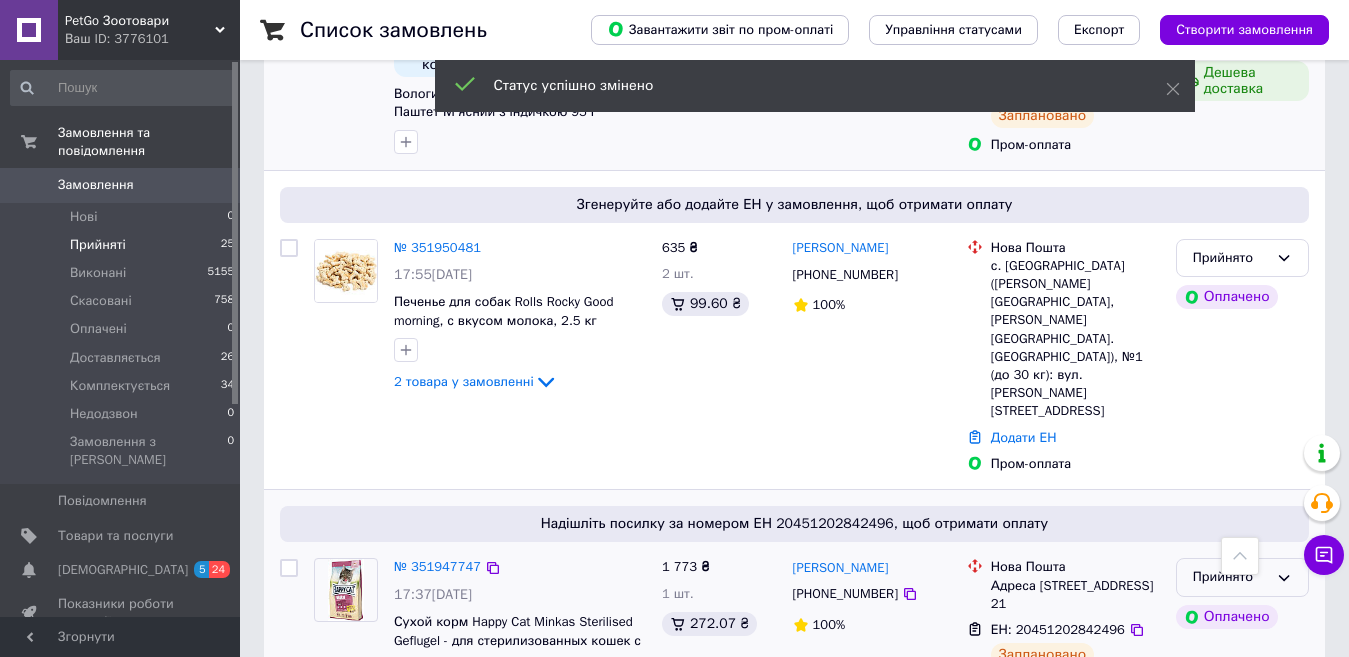 click on "Прийнято" at bounding box center (1230, 577) 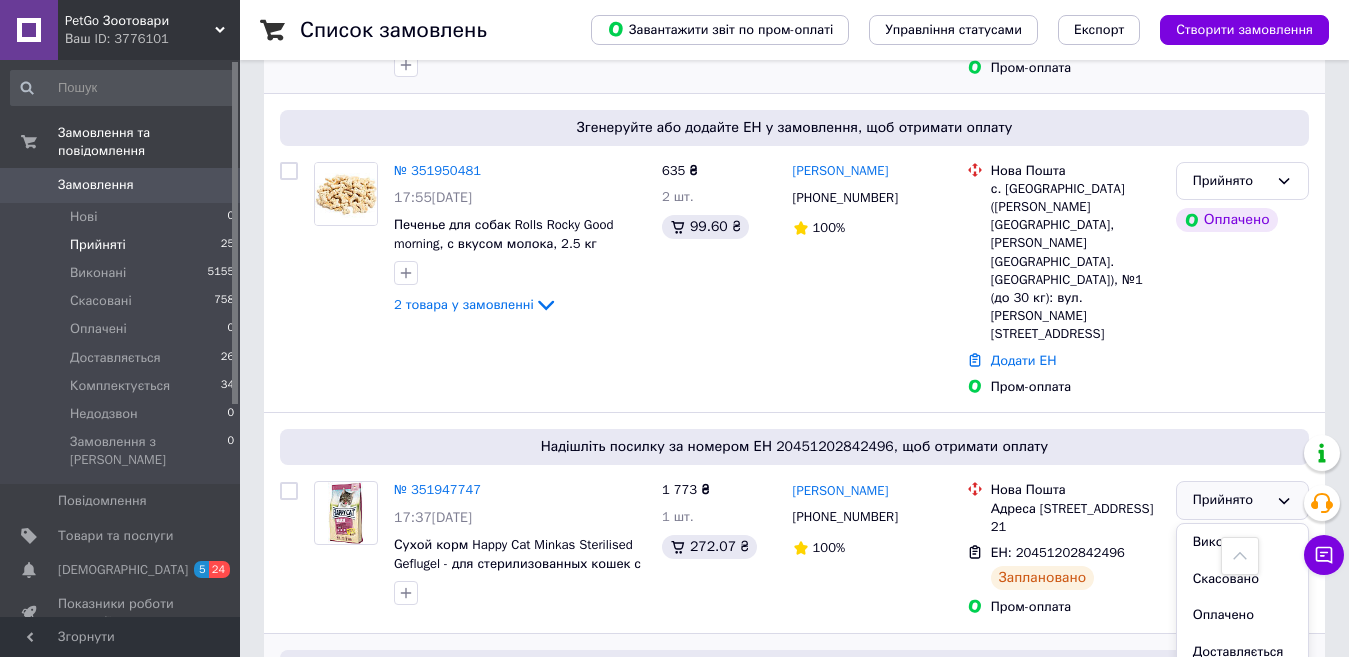 scroll, scrollTop: 2213, scrollLeft: 0, axis: vertical 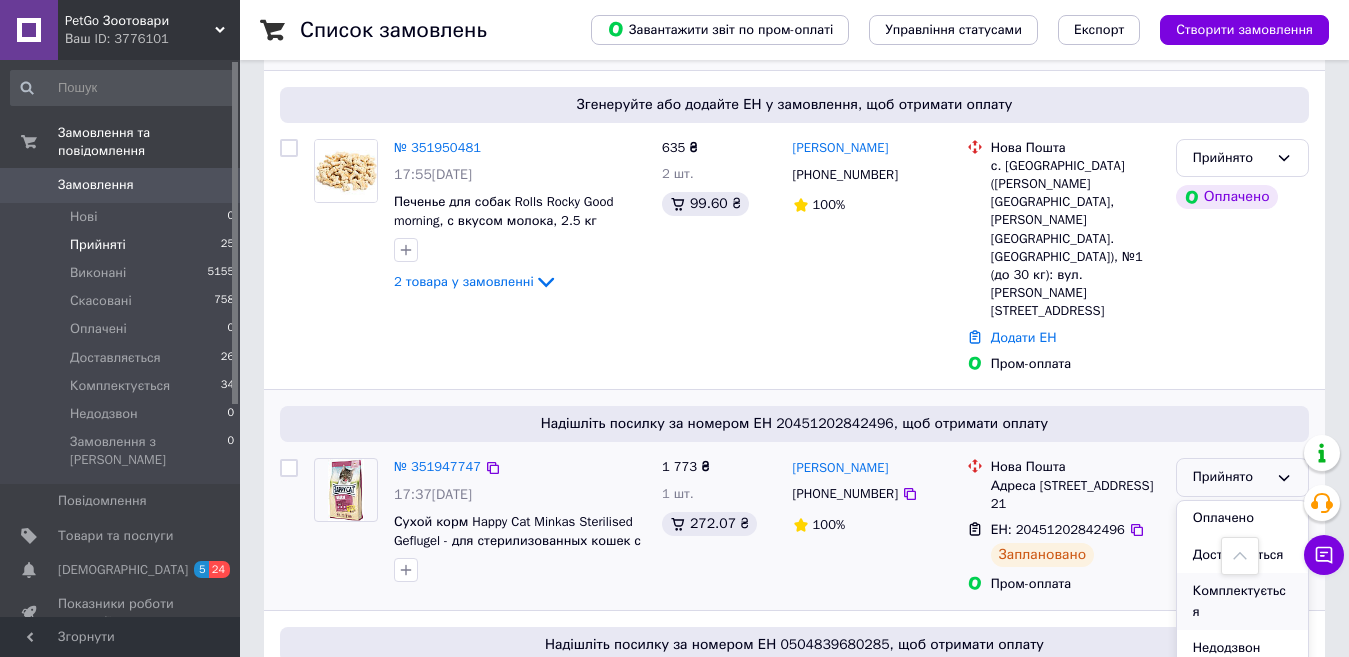 click on "Комплектується" at bounding box center (1242, 601) 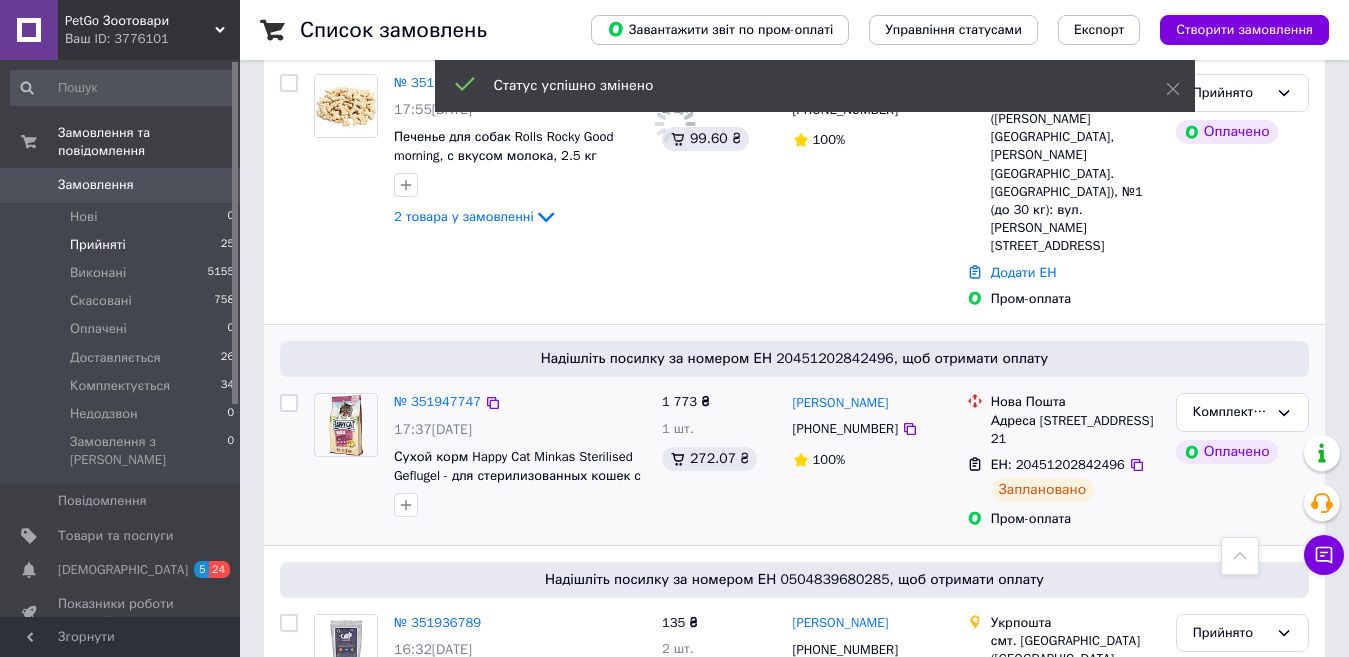 scroll, scrollTop: 2313, scrollLeft: 0, axis: vertical 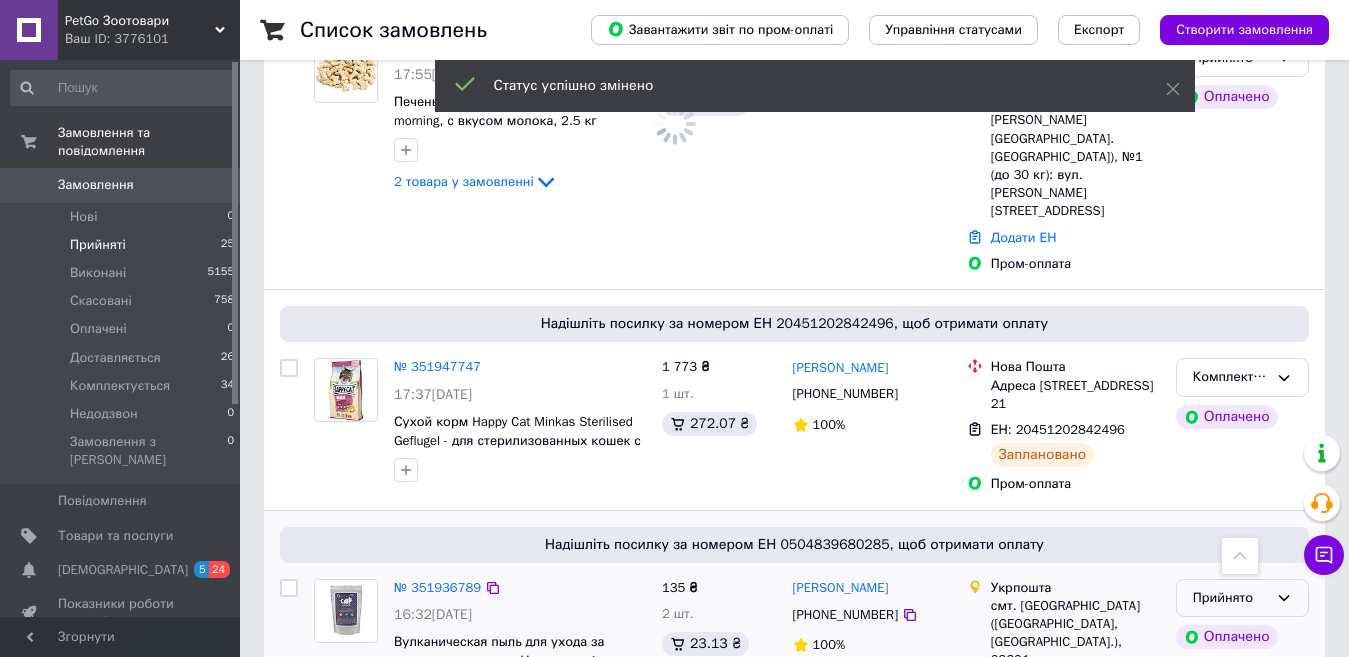 click on "Прийнято" at bounding box center (1230, 598) 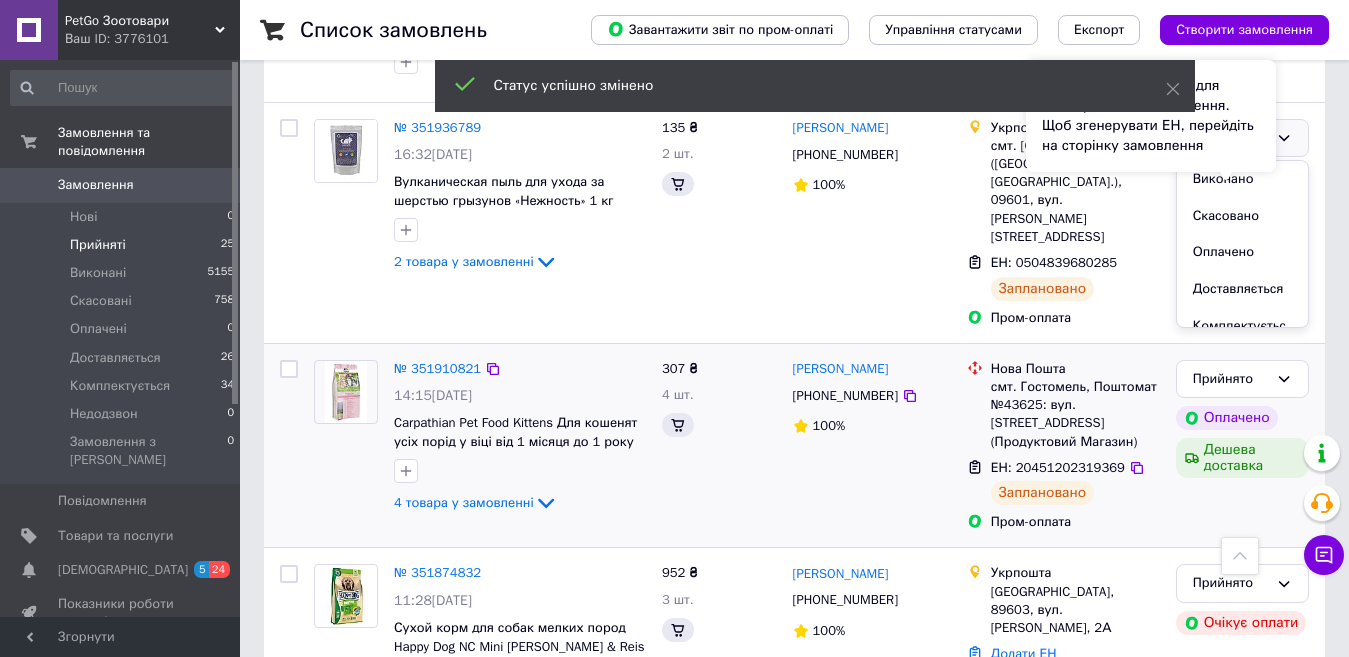 scroll, scrollTop: 2305, scrollLeft: 0, axis: vertical 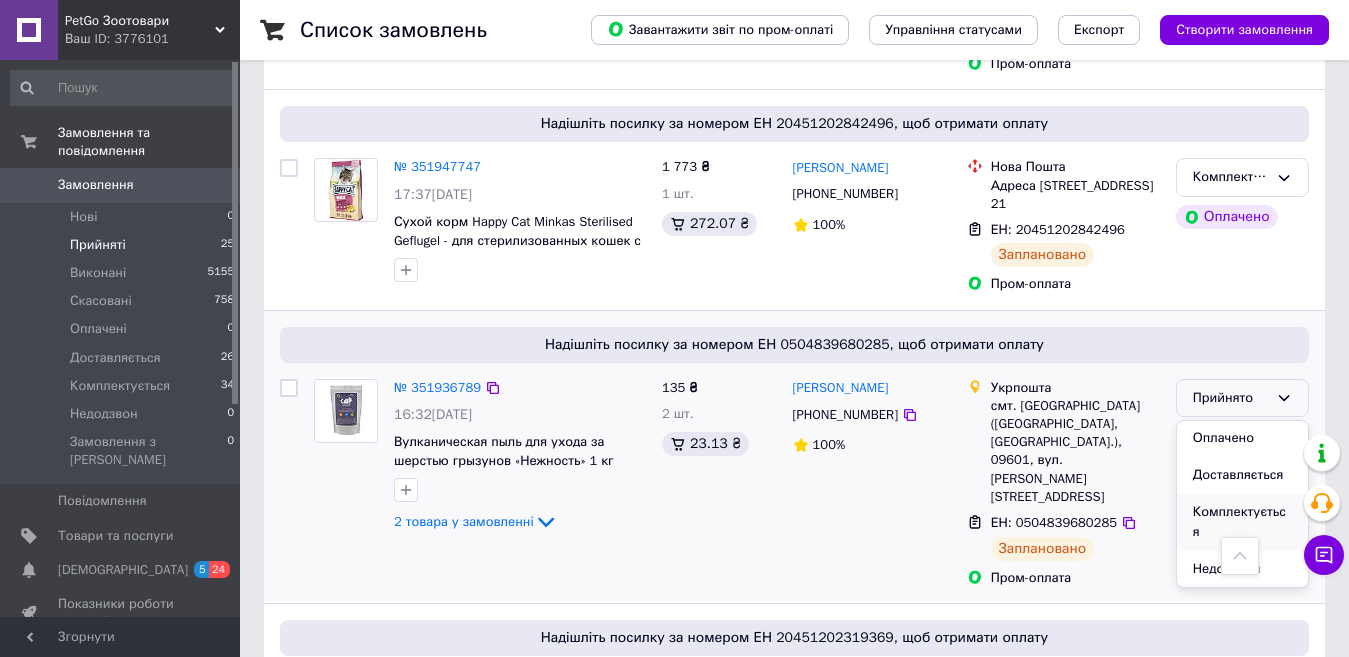 click on "Комплектується" at bounding box center (1242, 522) 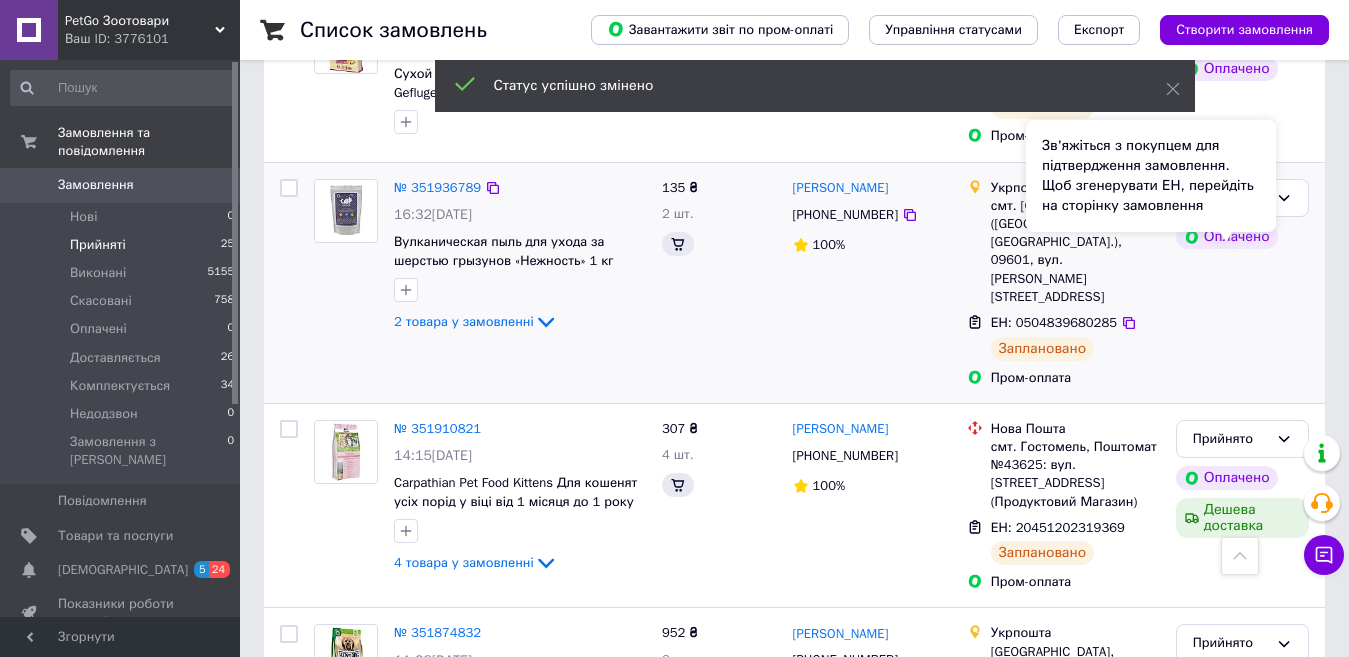 scroll, scrollTop: 2713, scrollLeft: 0, axis: vertical 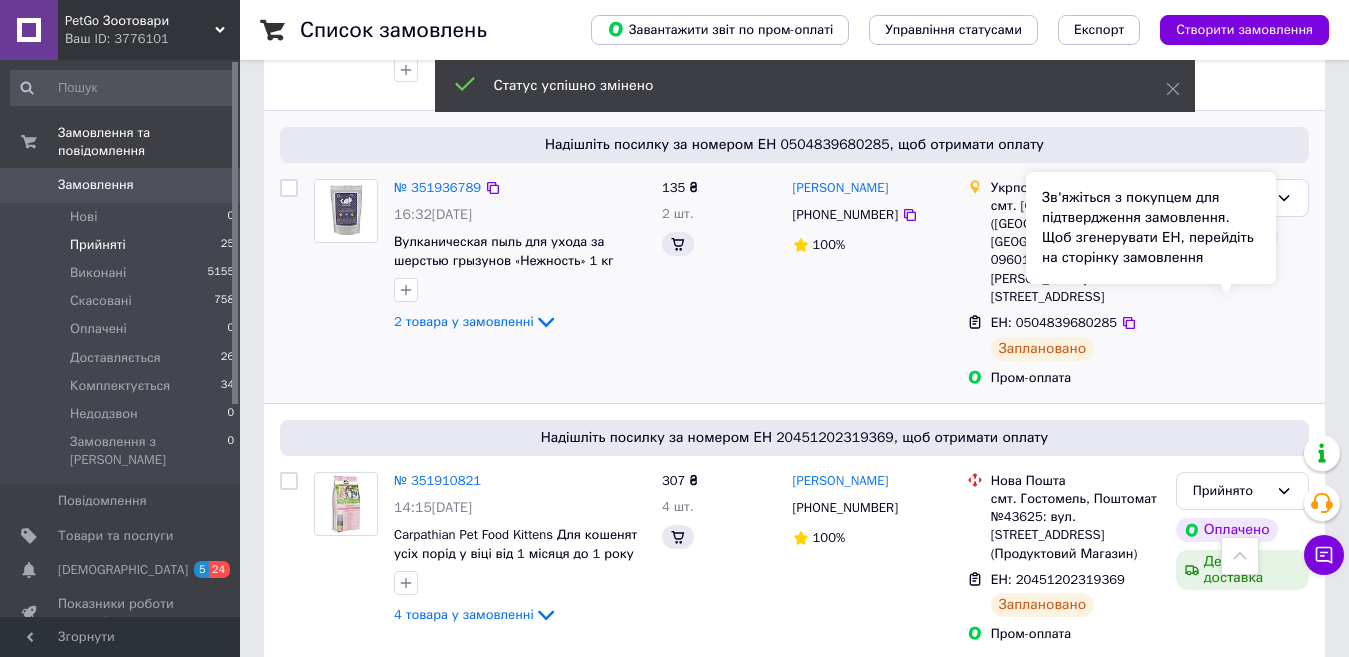 click on "Зв'яжіться з покупцем для підтвердження замовлення.
Щоб згенерувати ЕН, перейдіть на сторінку замовлення" at bounding box center (1151, 228) 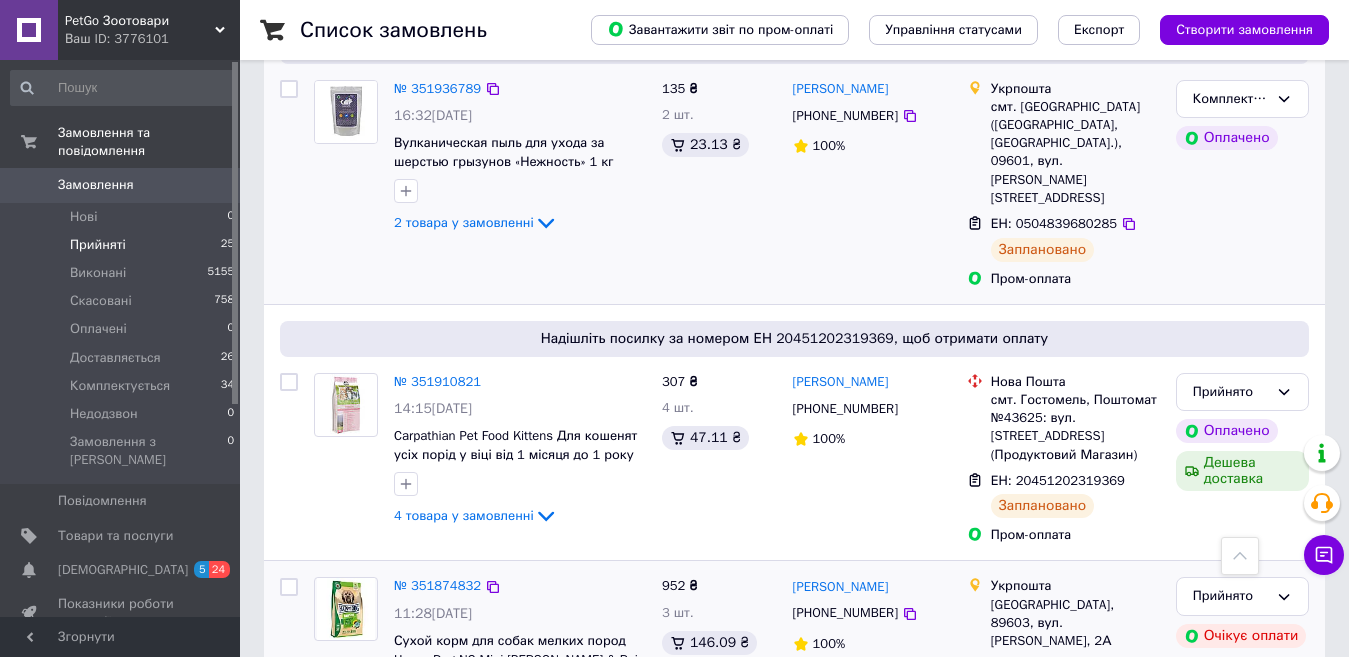 scroll, scrollTop: 2813, scrollLeft: 0, axis: vertical 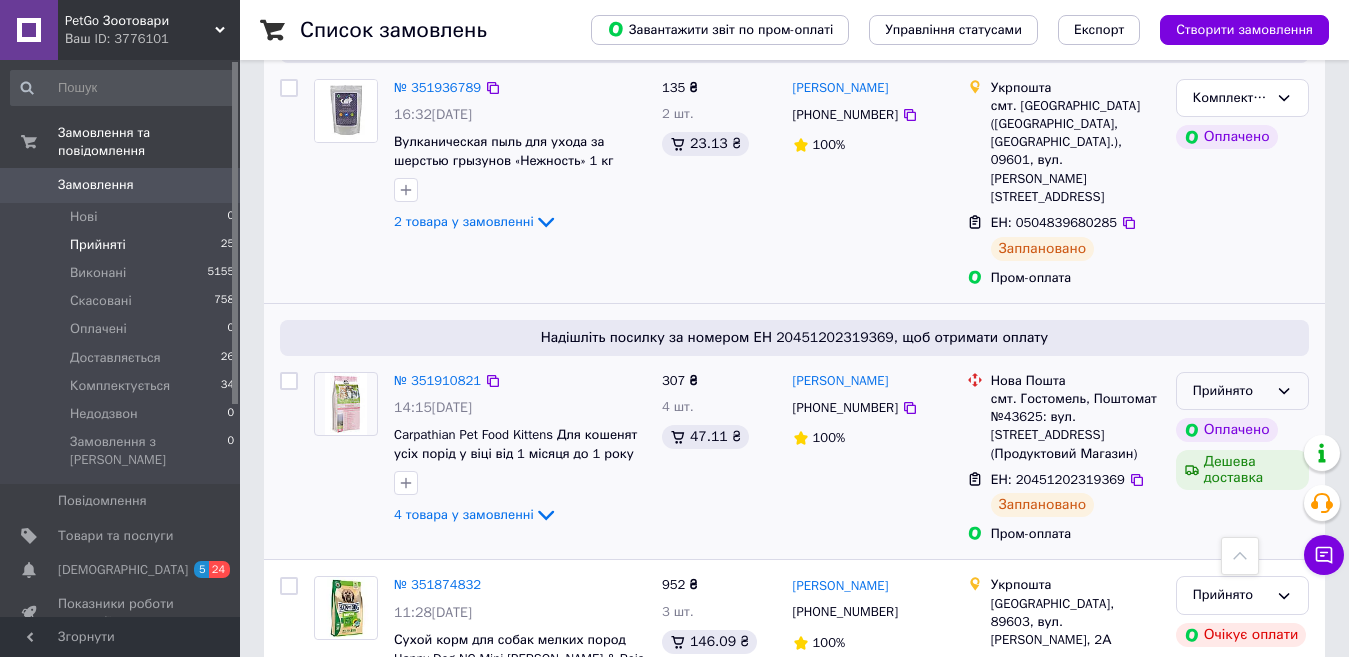 click 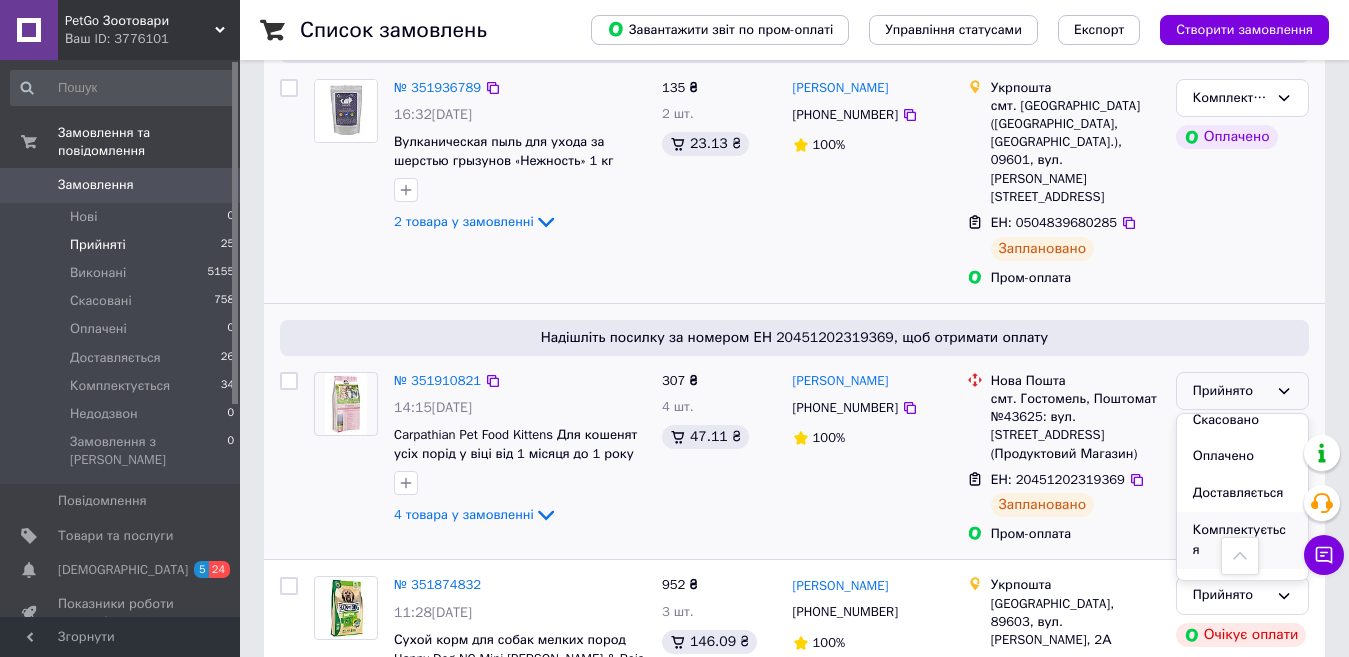scroll, scrollTop: 74, scrollLeft: 0, axis: vertical 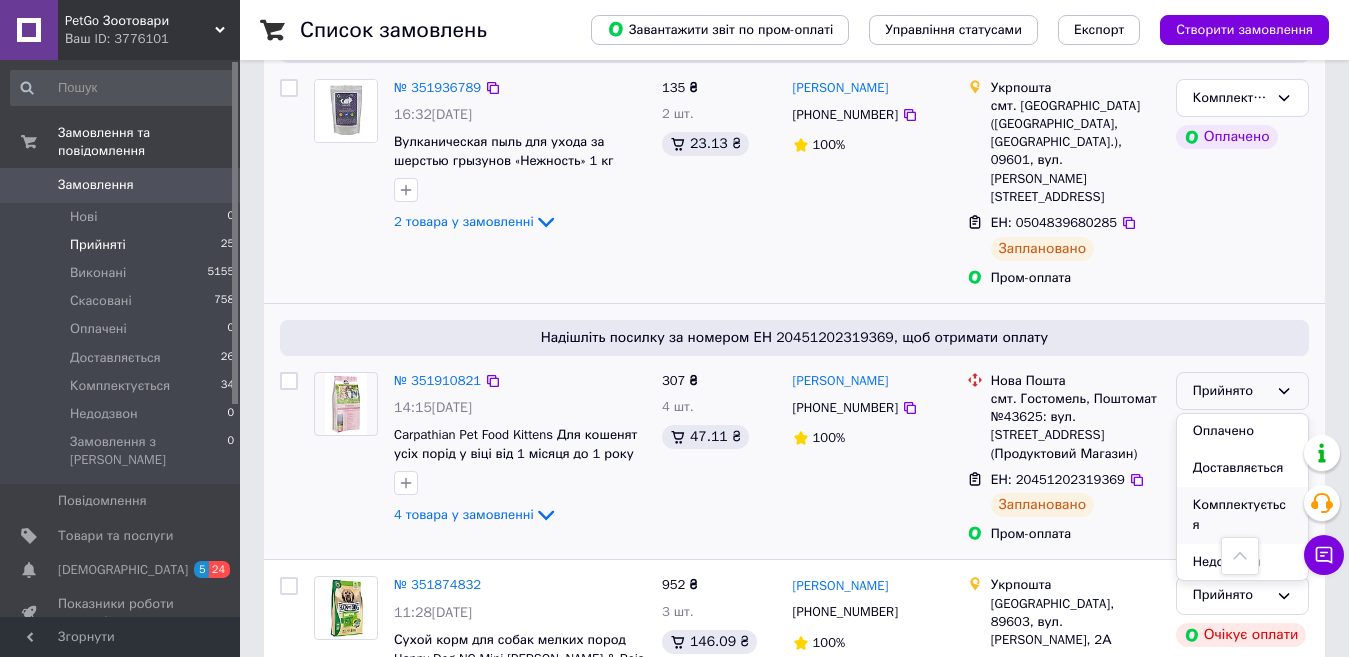 click on "Комплектується" at bounding box center (1242, 515) 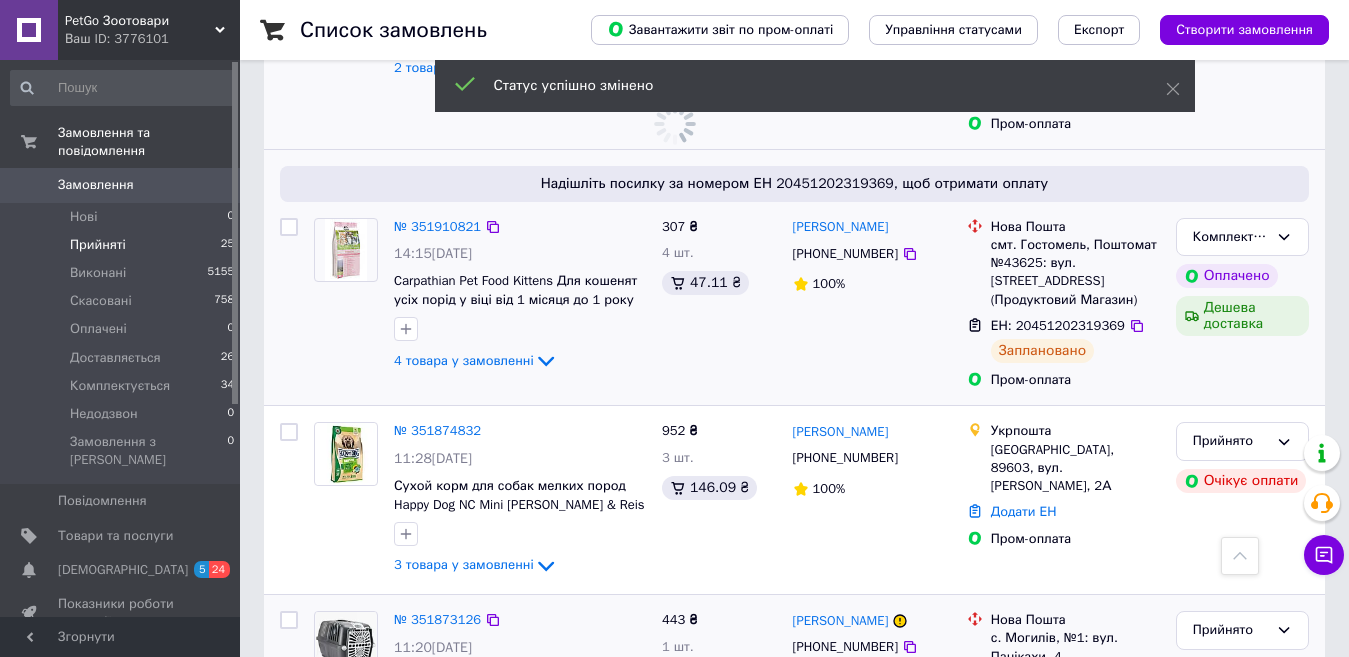 scroll, scrollTop: 3013, scrollLeft: 0, axis: vertical 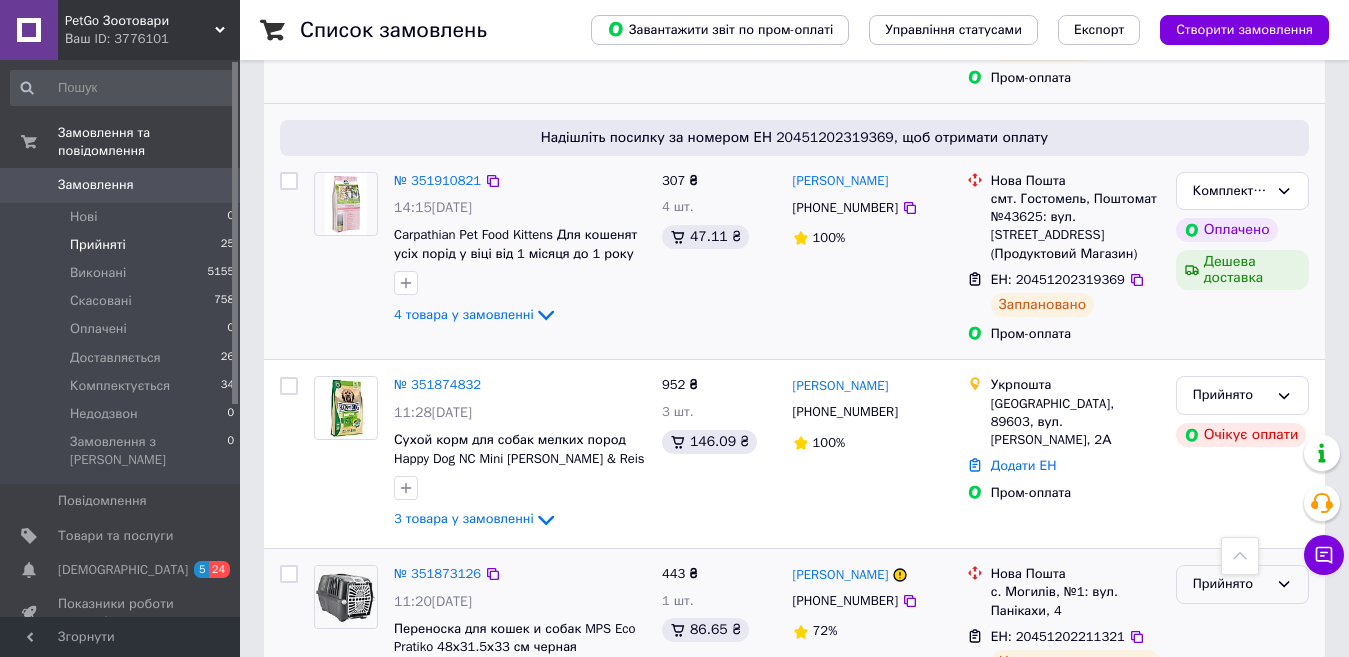 click on "Прийнято" at bounding box center (1230, 584) 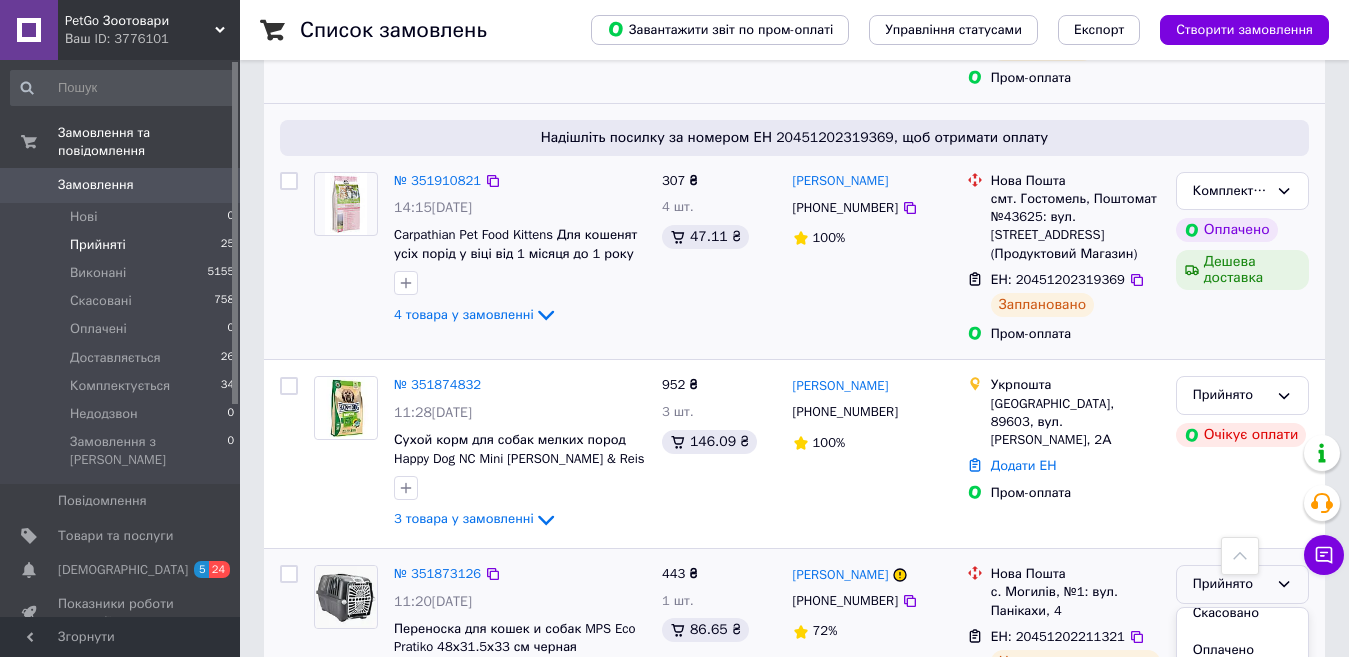 scroll 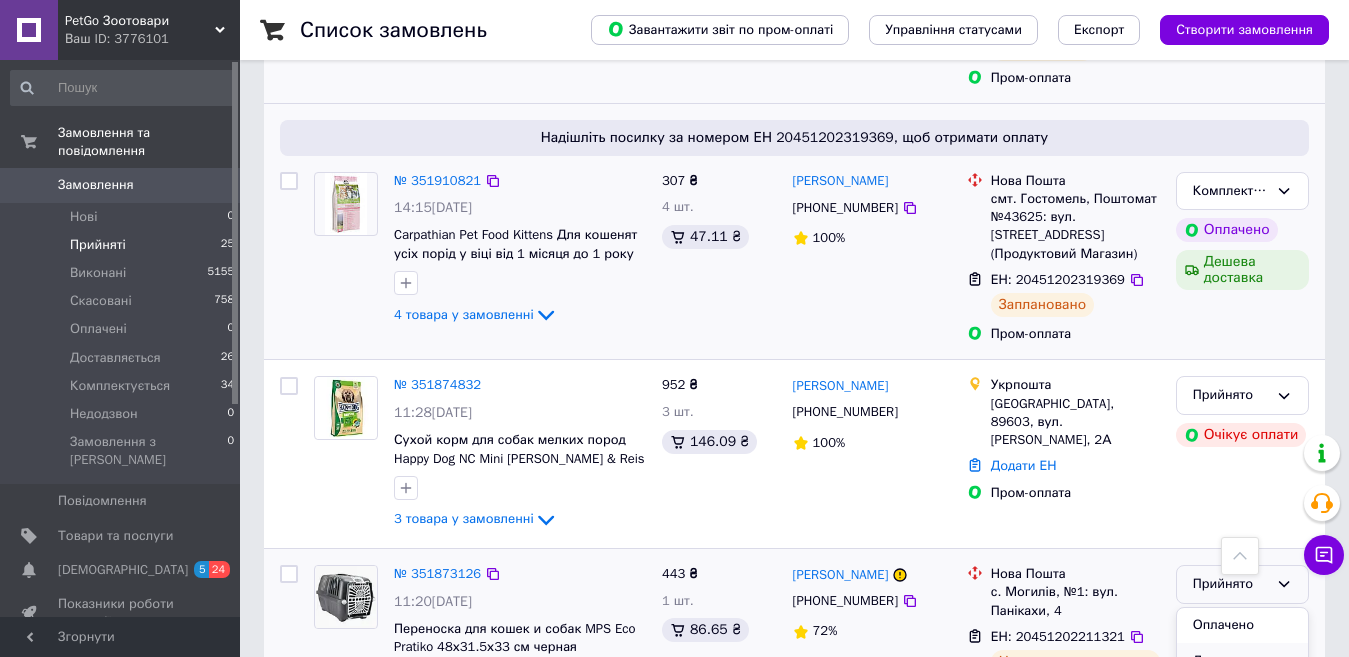 click on "Доставляється" at bounding box center (1242, 661) 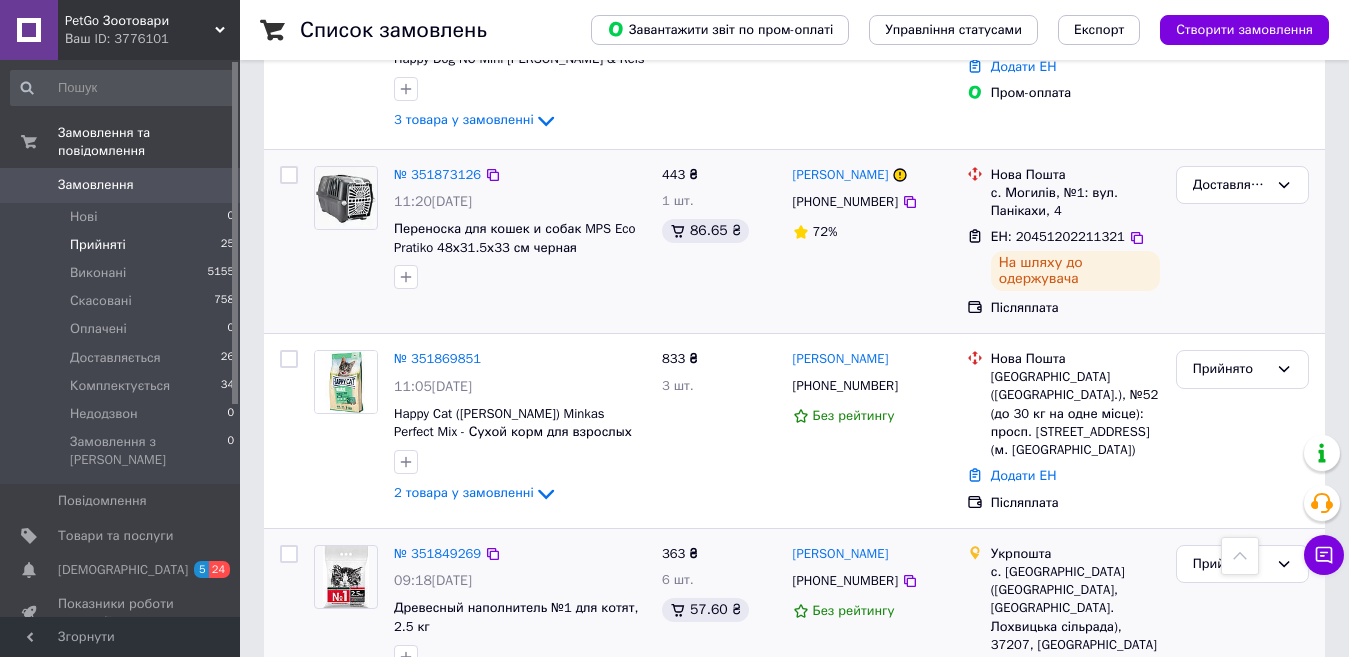 click on "4 товара у замовленні" at bounding box center (464, 687) 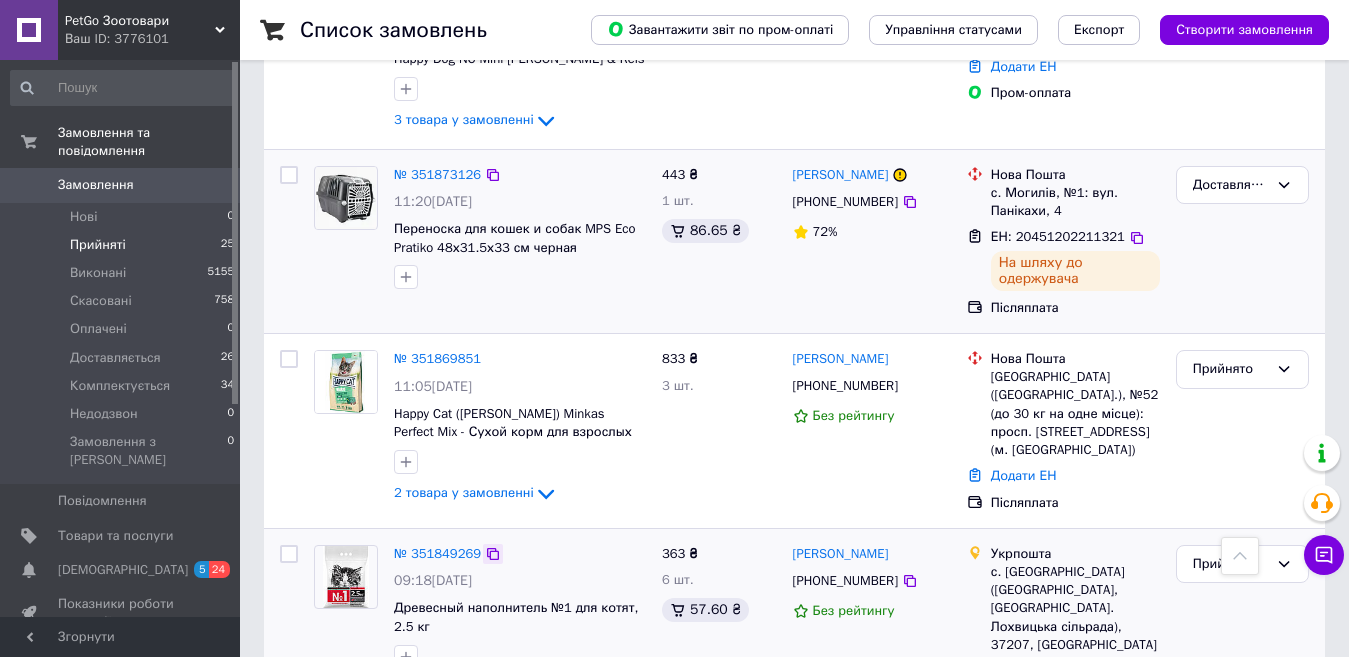 click 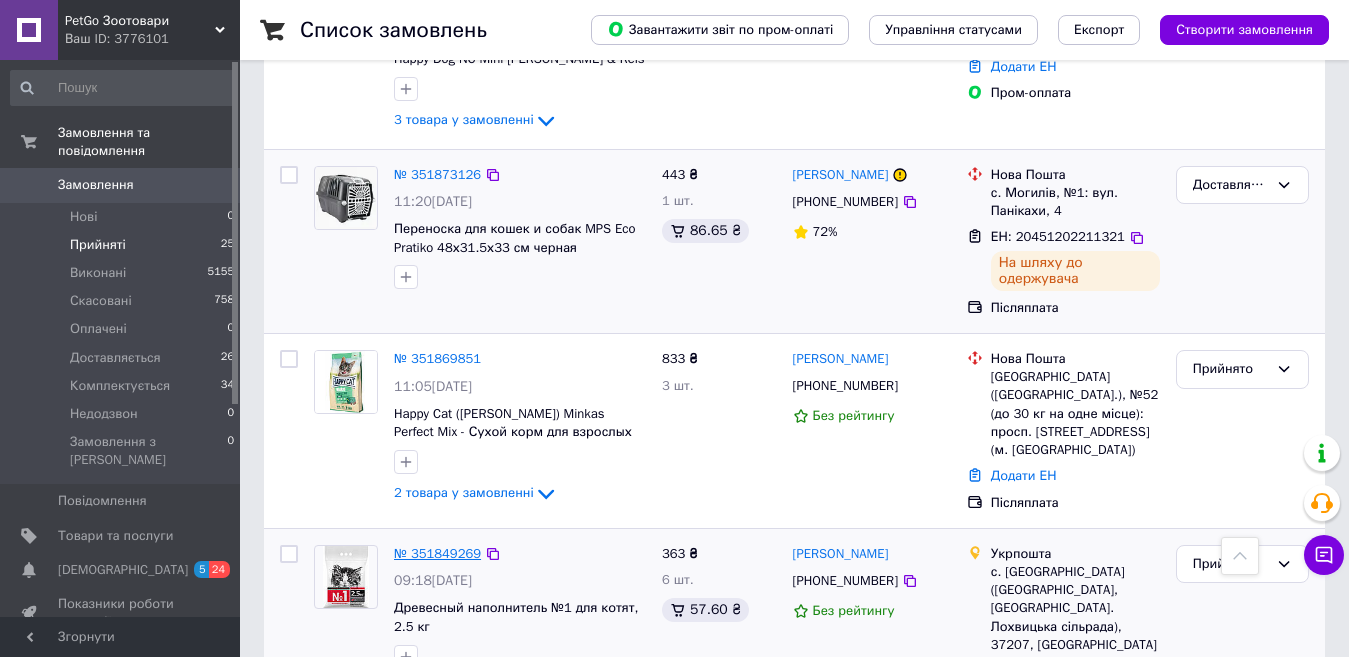 click on "№ 351849269" at bounding box center (437, 553) 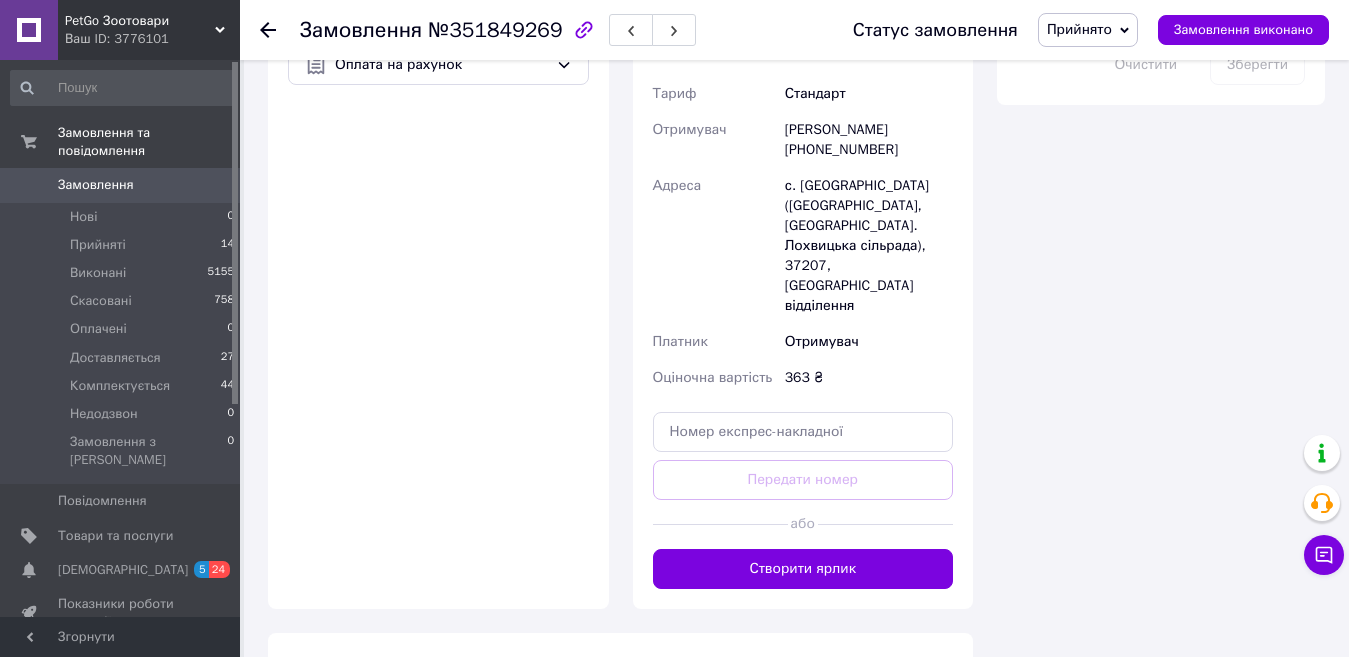 scroll, scrollTop: 1419, scrollLeft: 0, axis: vertical 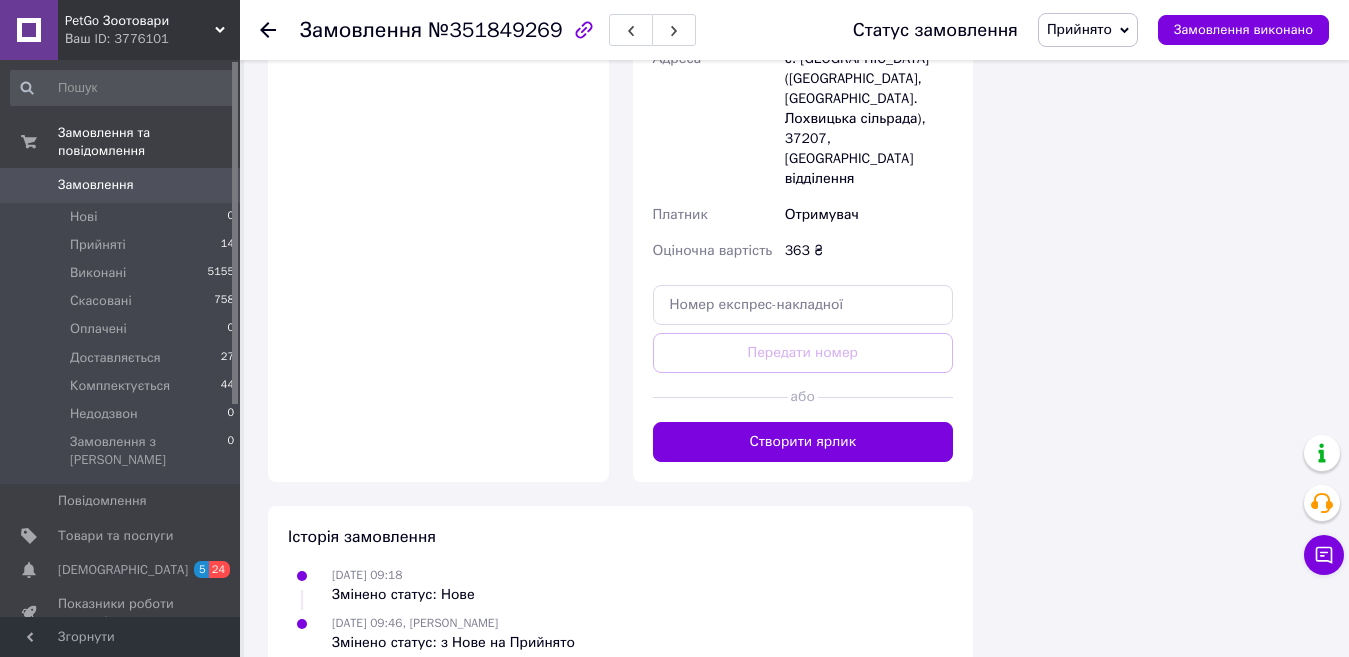 click on "Створити ярлик" at bounding box center [803, 442] 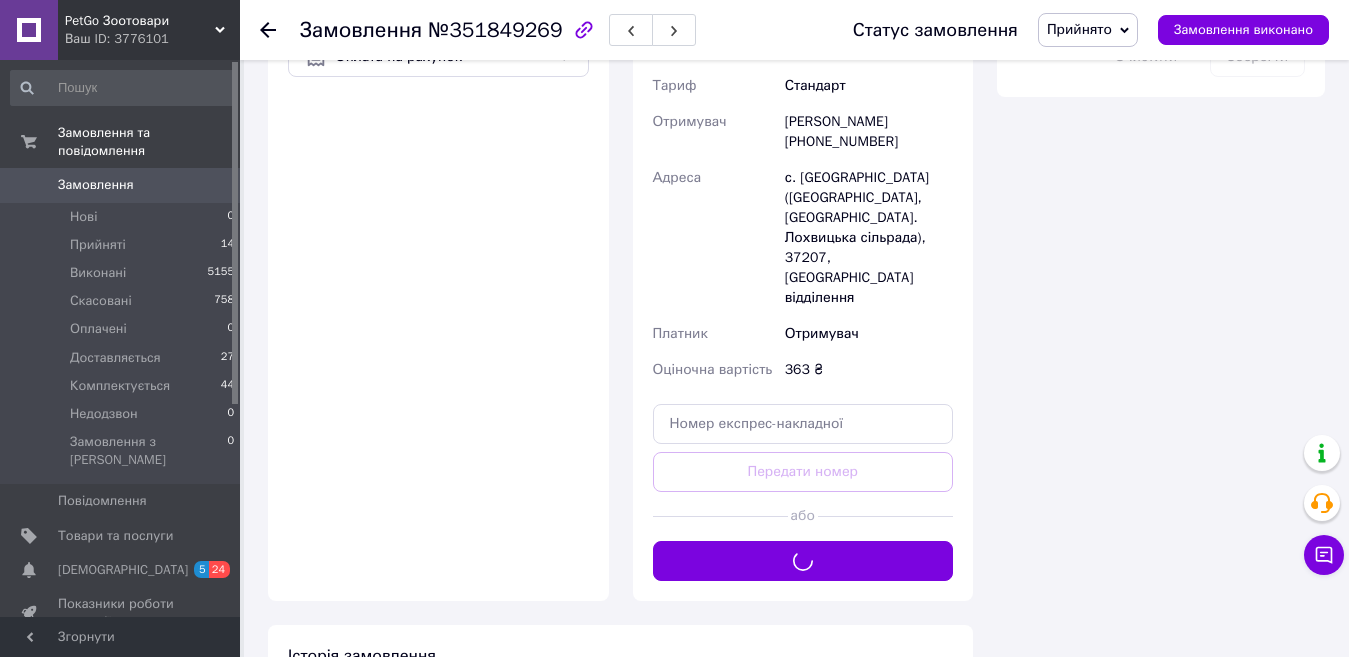scroll, scrollTop: 1219, scrollLeft: 0, axis: vertical 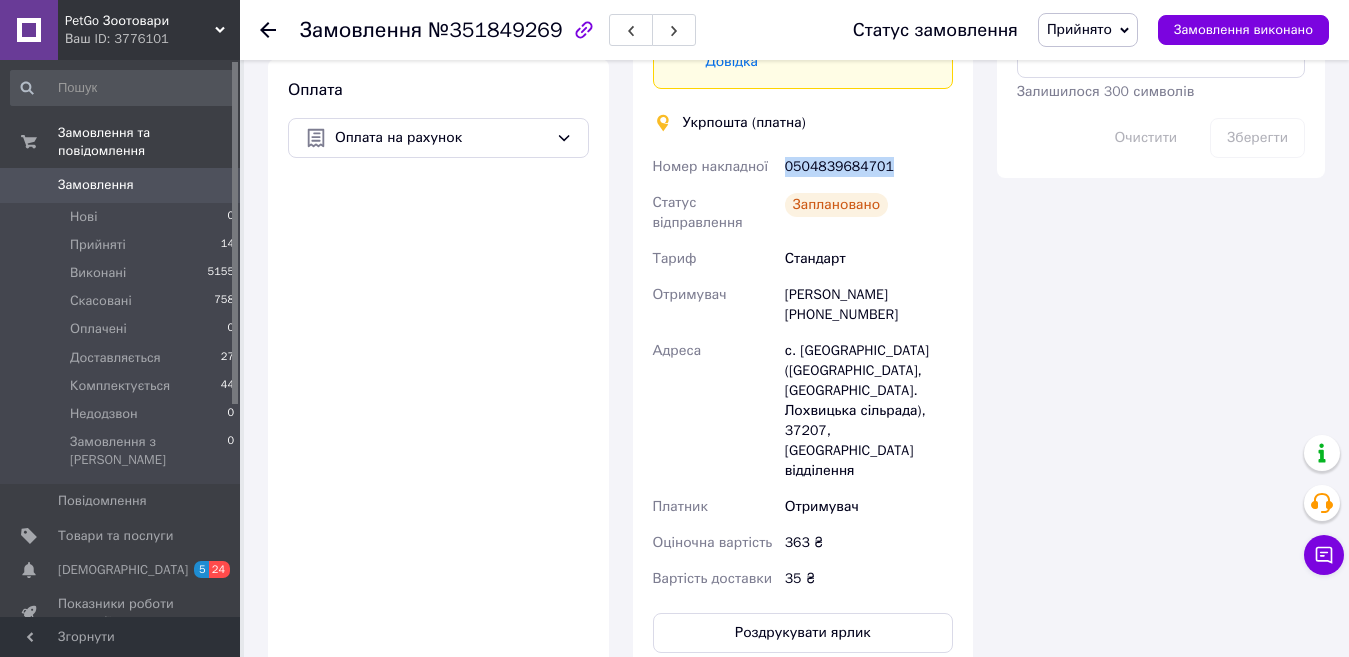 drag, startPoint x: 780, startPoint y: 166, endPoint x: 891, endPoint y: 168, distance: 111.01801 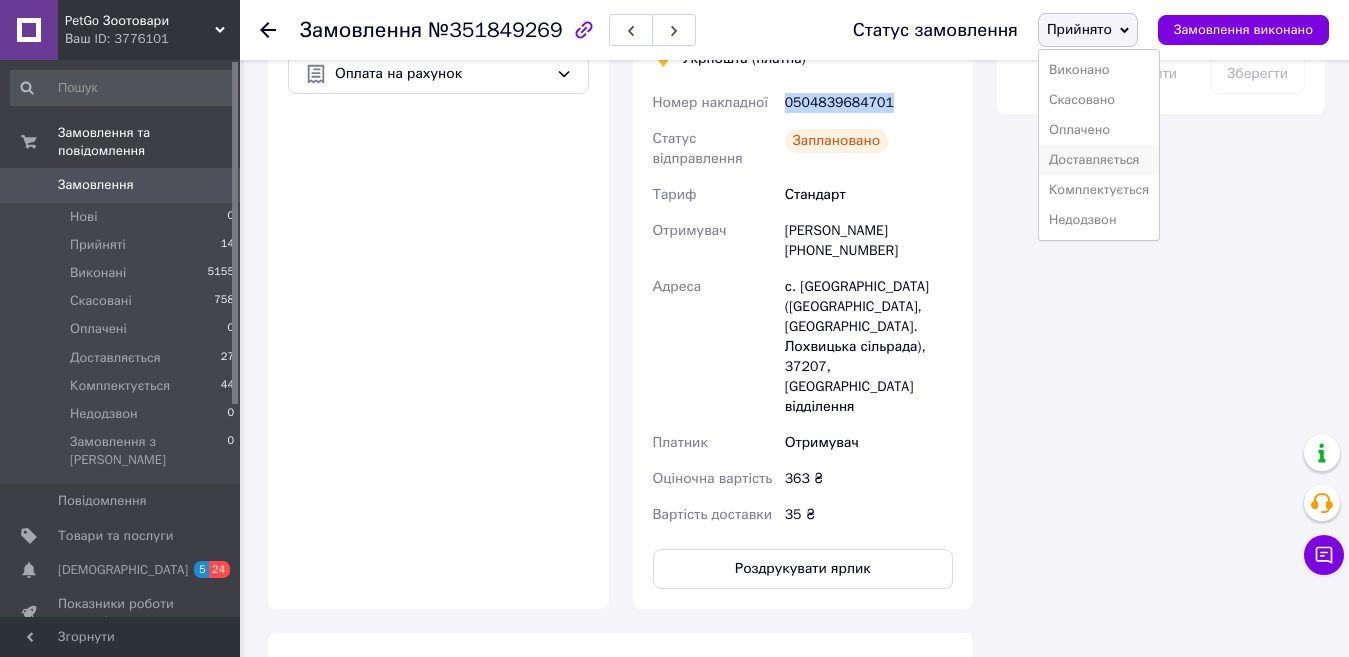 scroll, scrollTop: 1319, scrollLeft: 0, axis: vertical 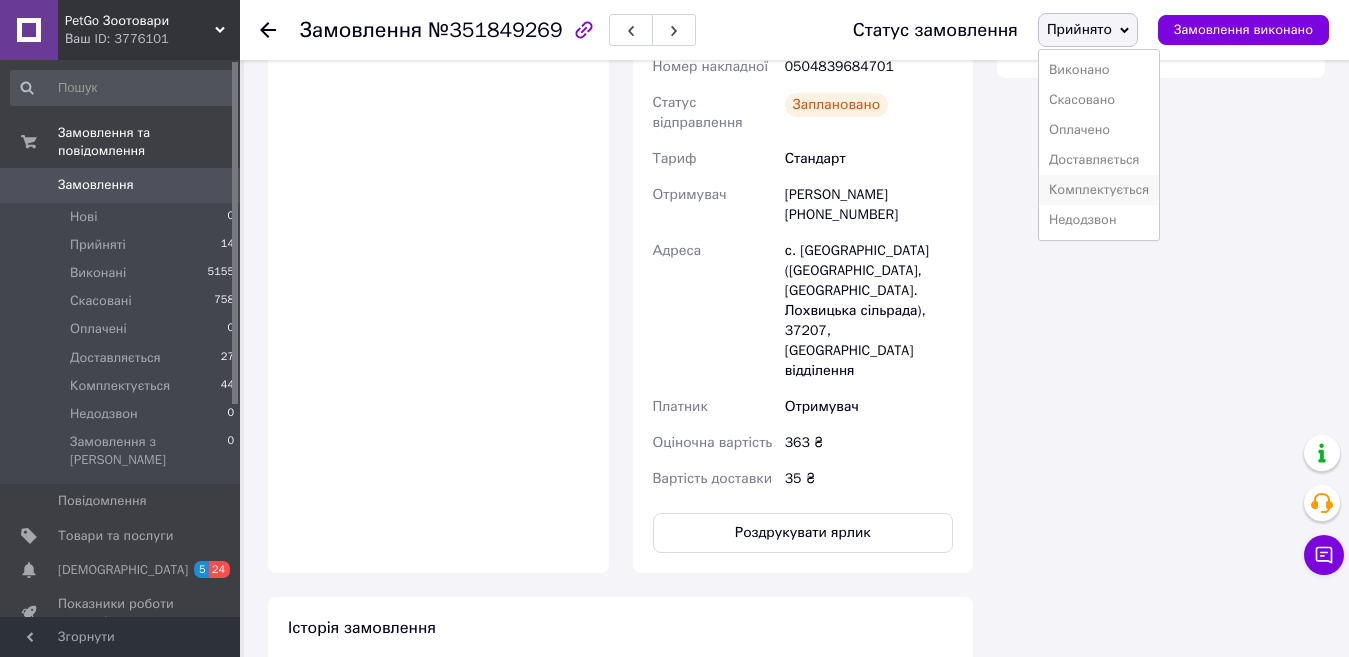 click on "Комплектується" at bounding box center (1099, 190) 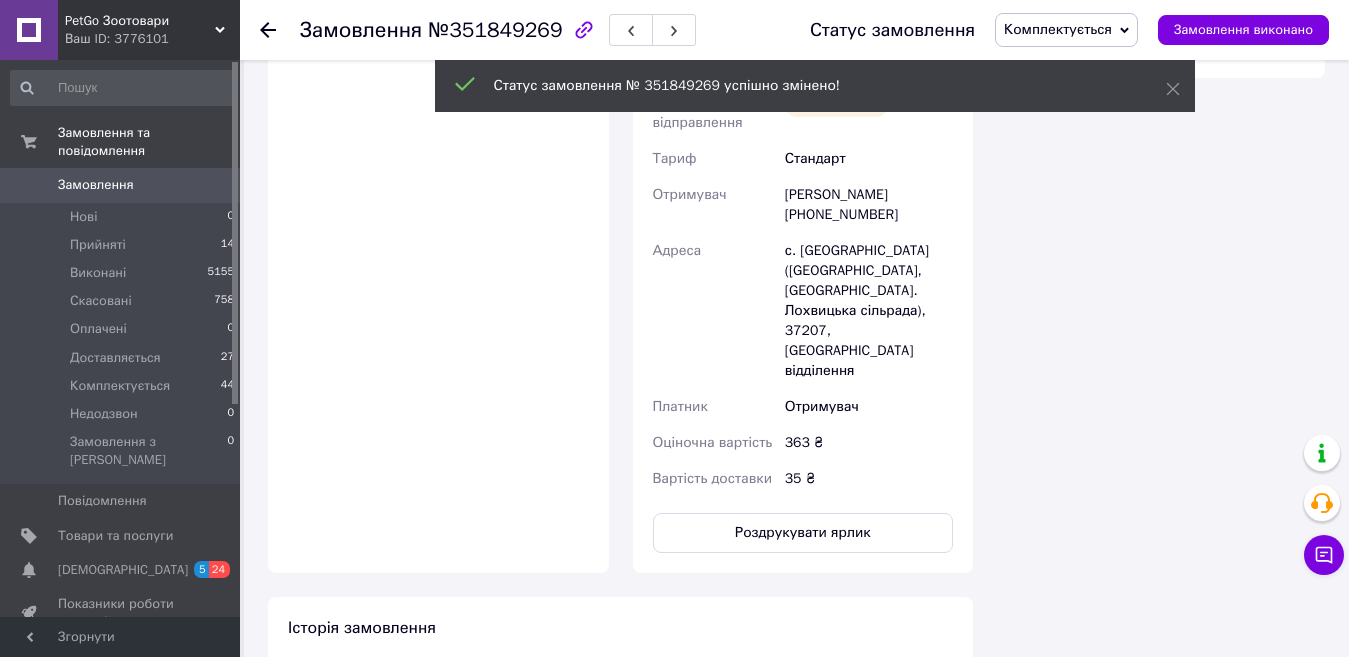 click 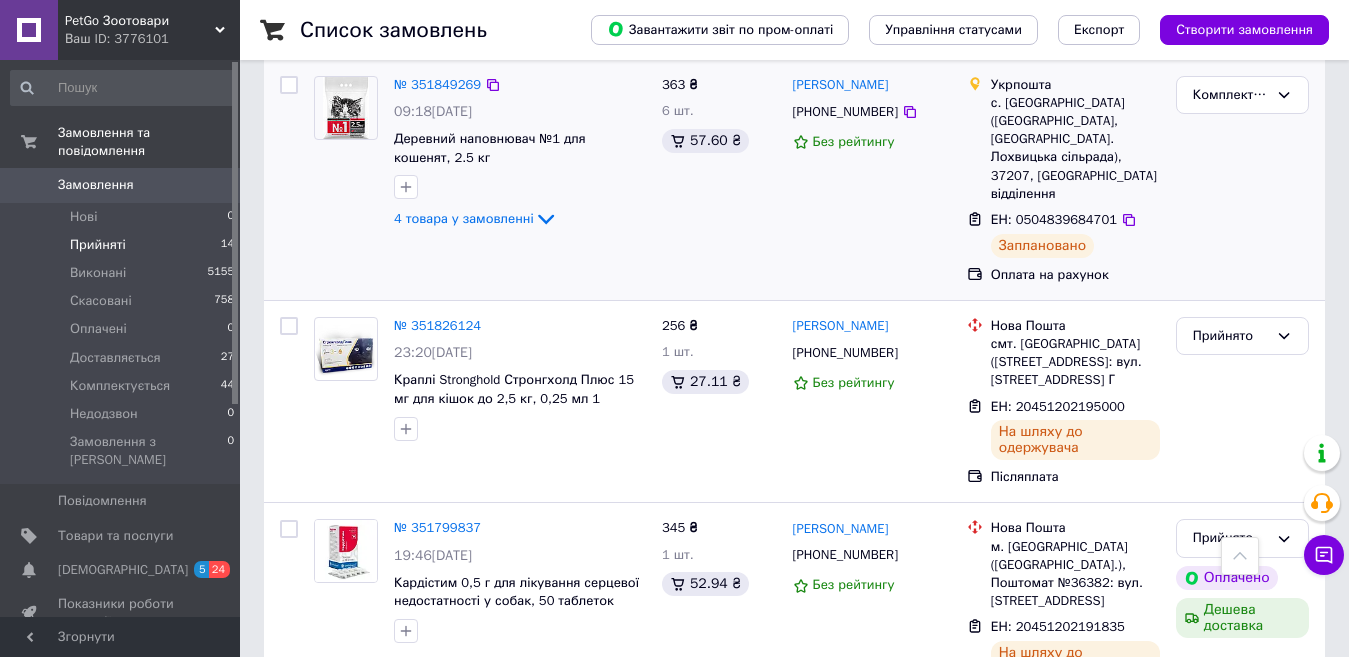 scroll, scrollTop: 1600, scrollLeft: 0, axis: vertical 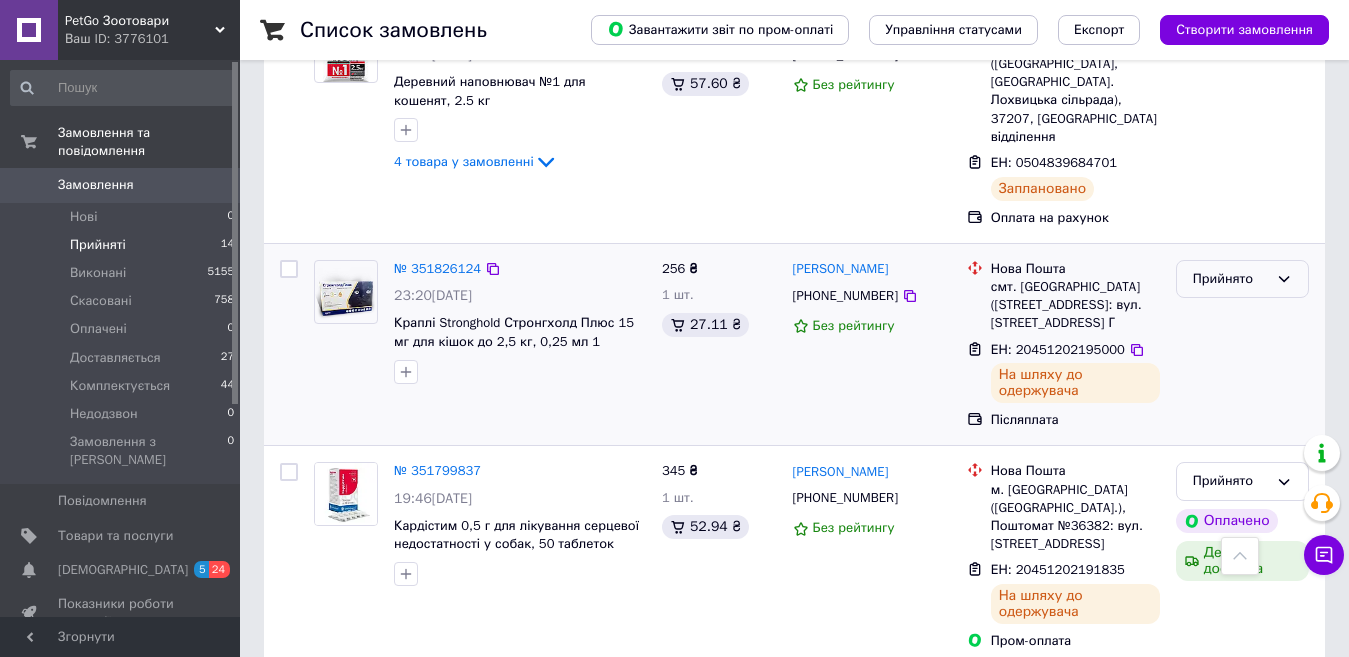 click 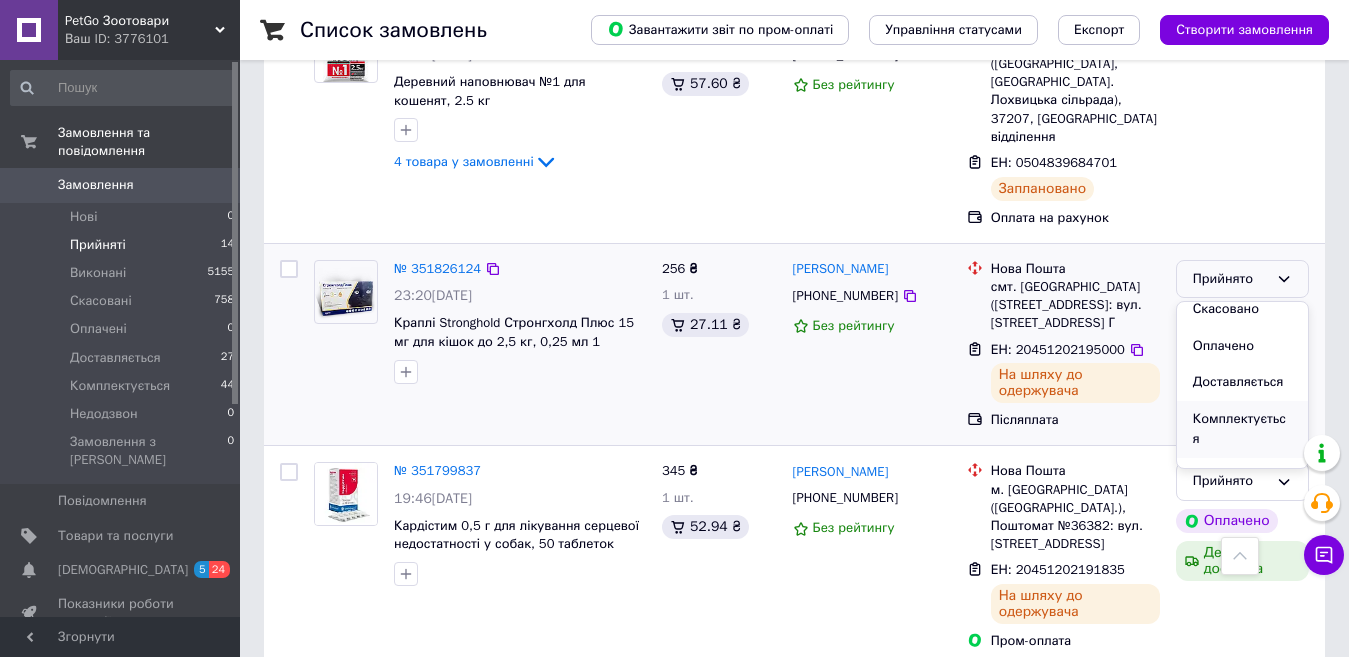 scroll, scrollTop: 74, scrollLeft: 0, axis: vertical 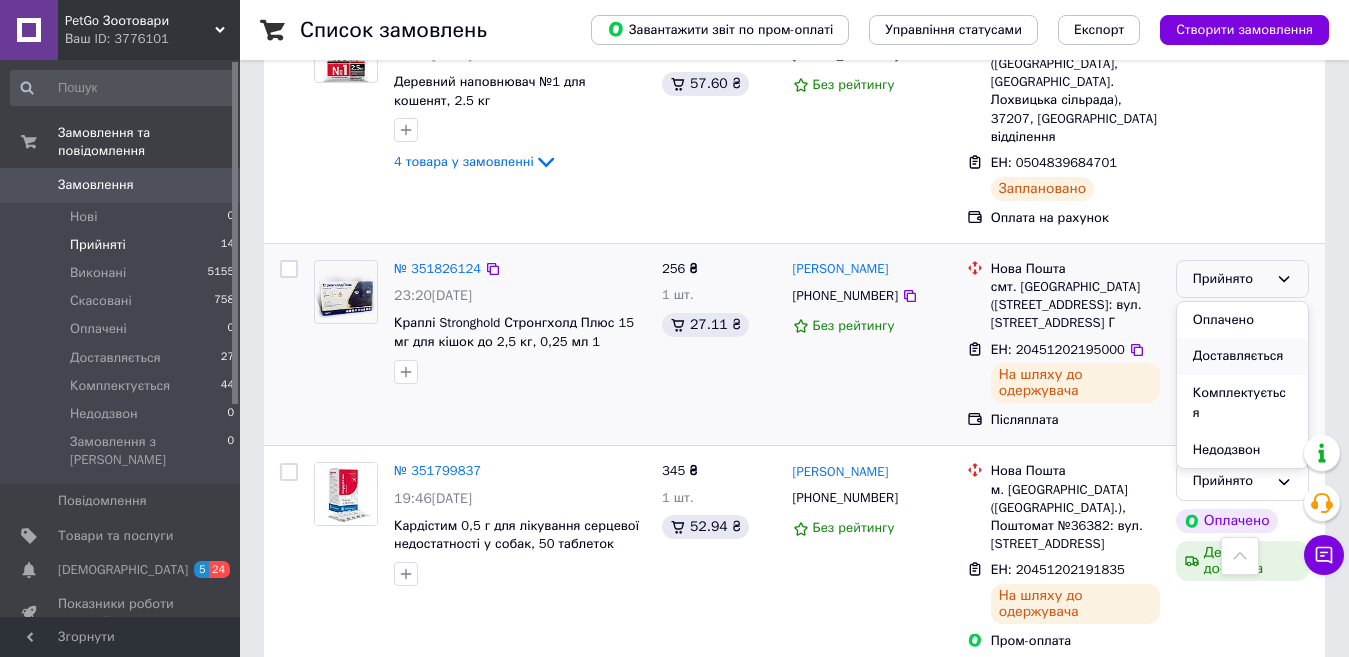 click on "Доставляється" at bounding box center (1242, 356) 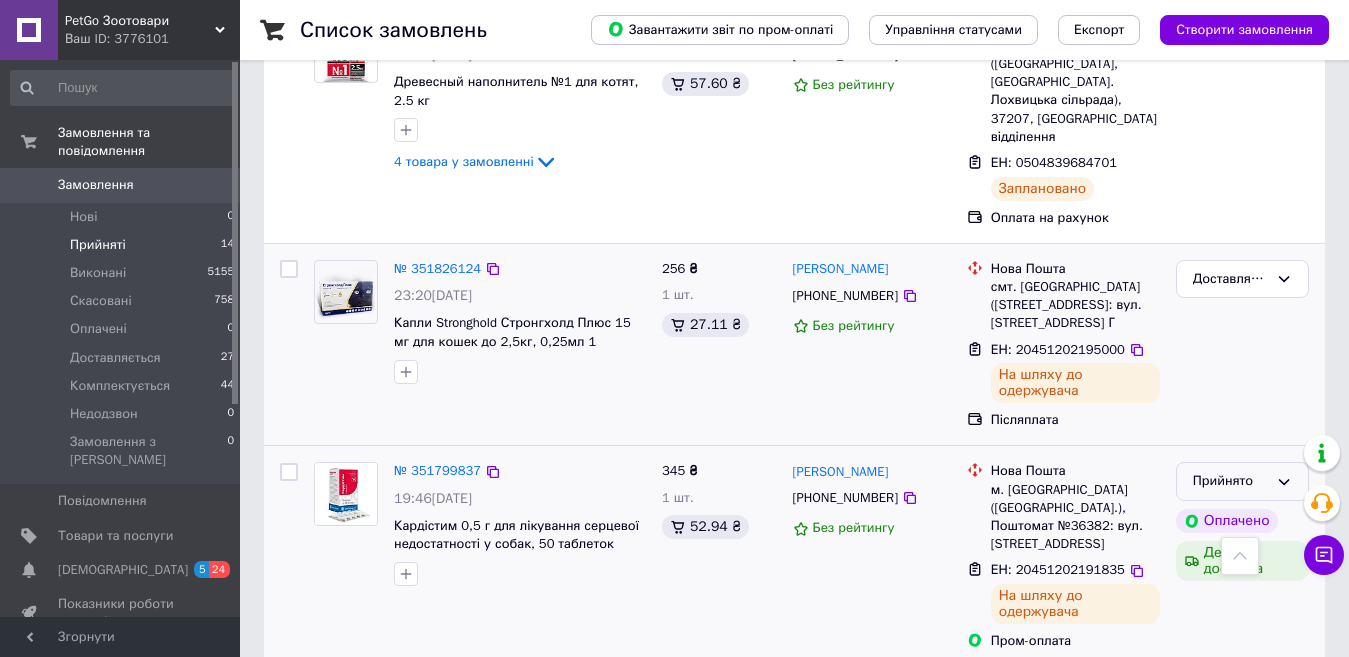 click 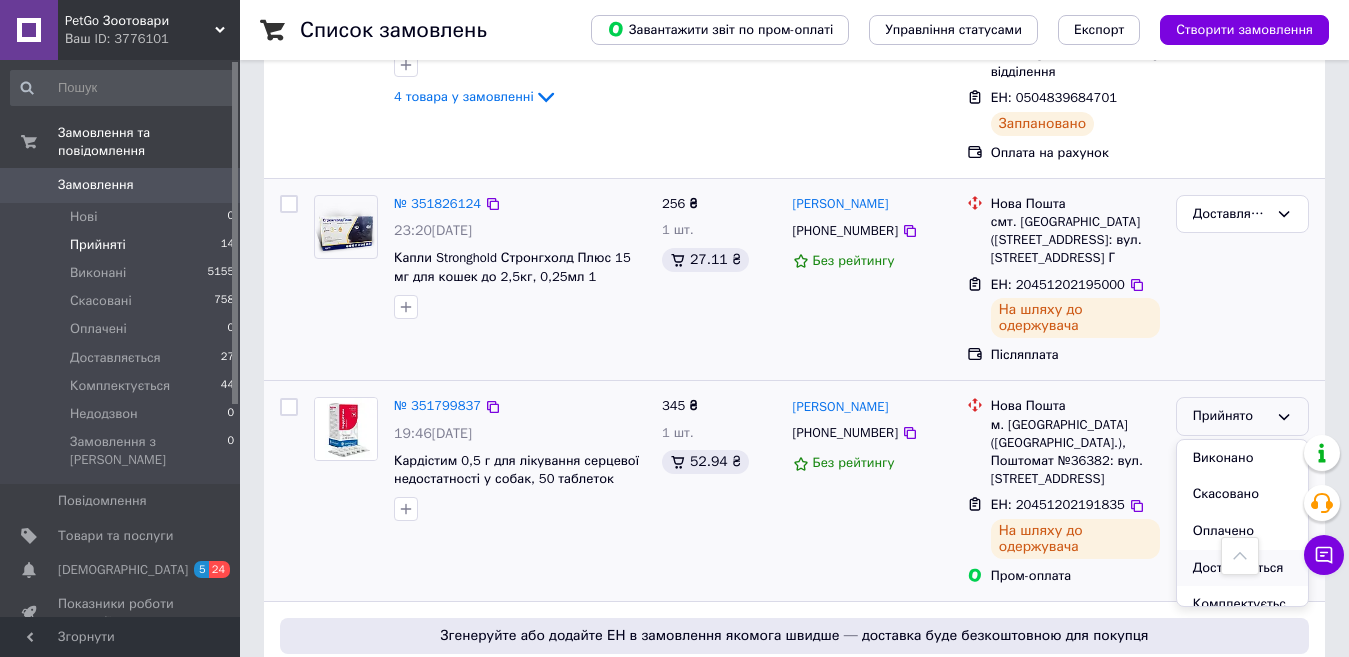 scroll, scrollTop: 1700, scrollLeft: 0, axis: vertical 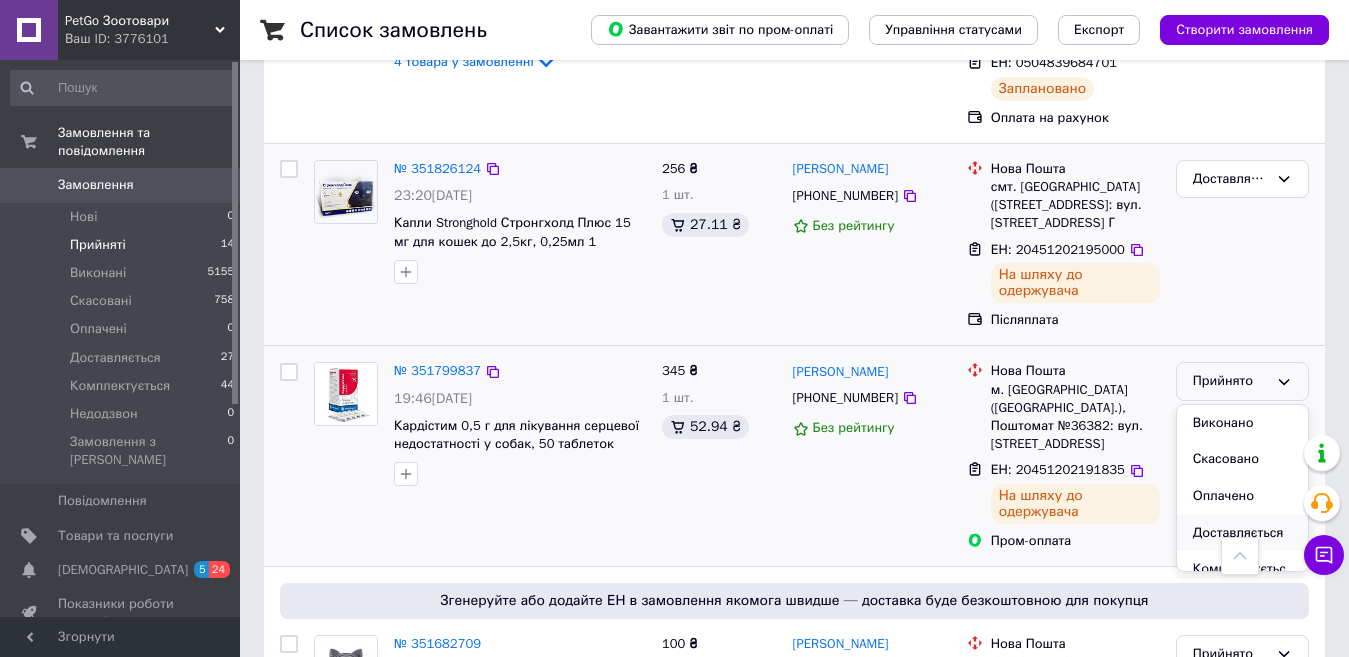 click on "Доставляється" at bounding box center (1242, 533) 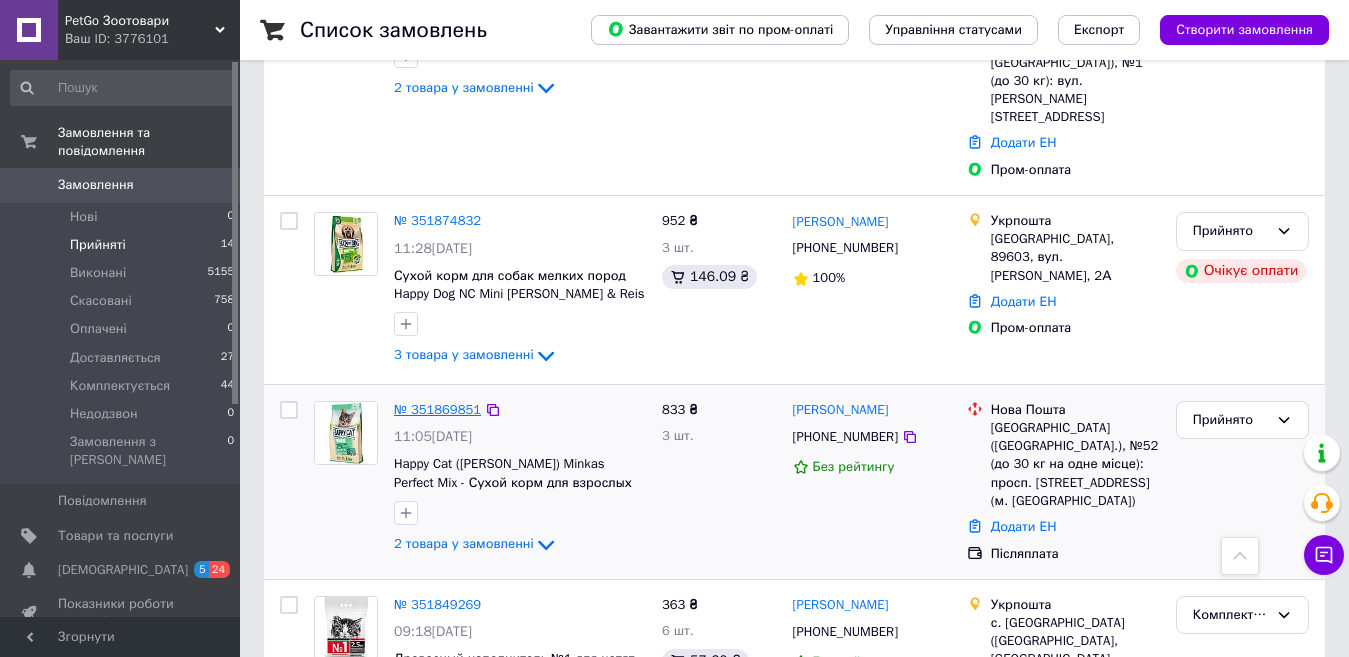 scroll, scrollTop: 1000, scrollLeft: 0, axis: vertical 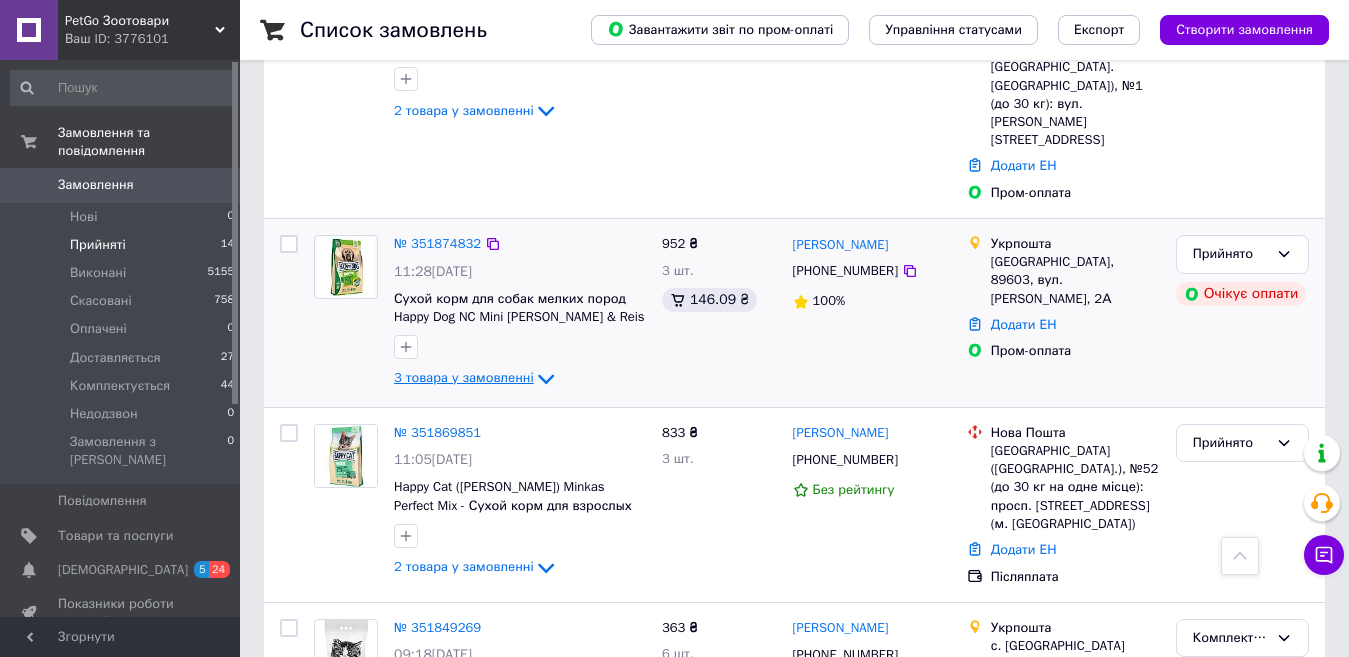 click on "3 товара у замовленні" at bounding box center [464, 378] 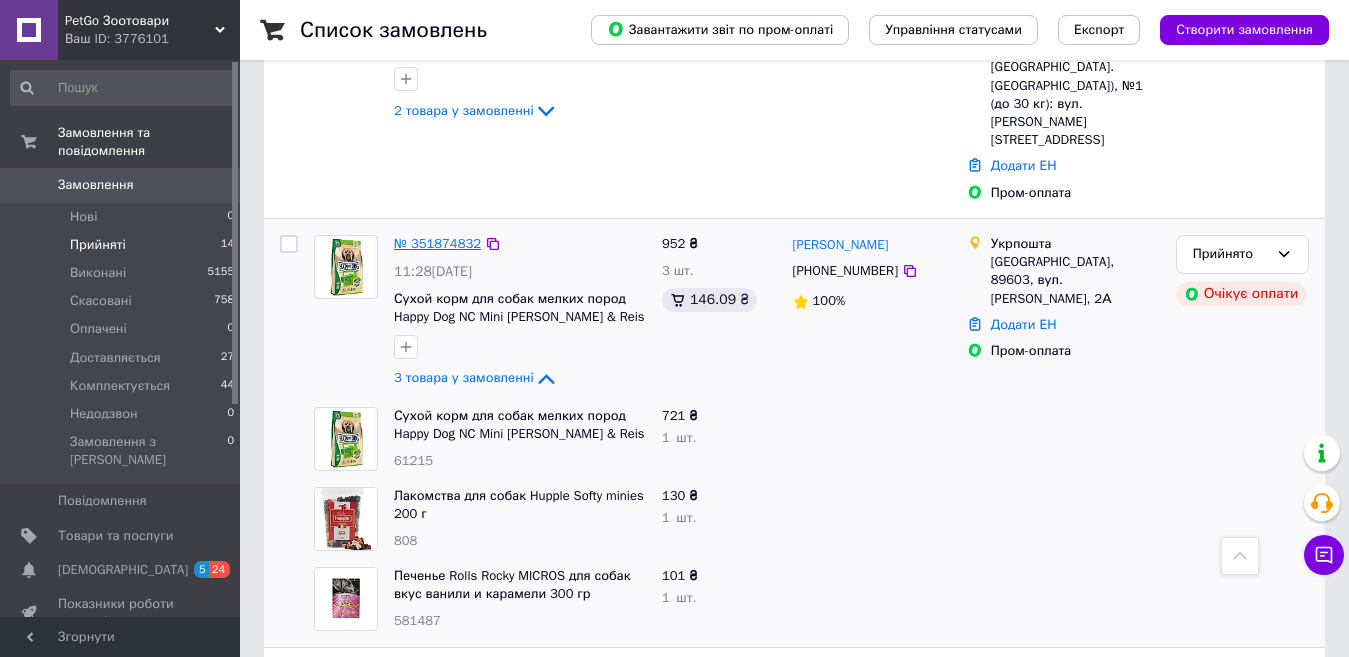 click on "№ 351874832" at bounding box center (437, 243) 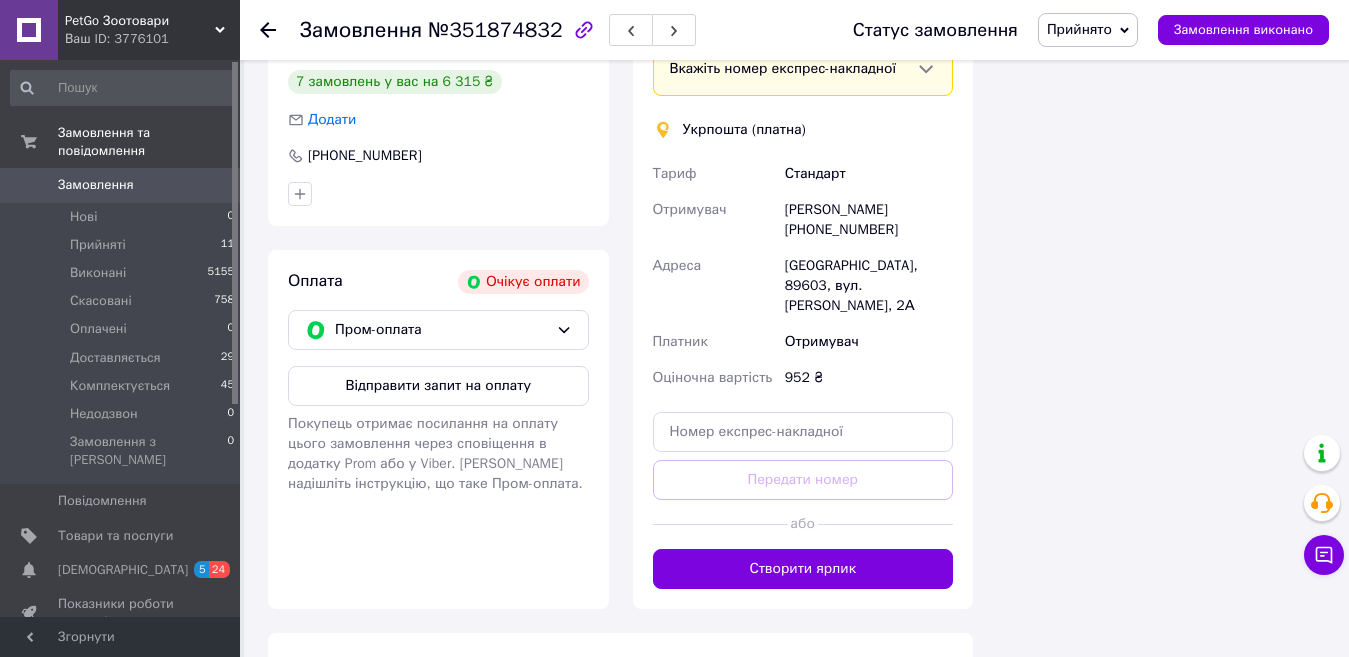 click on "Оплата Очікує оплати Пром-оплата Відправити запит на оплату Покупець отримає посилання на оплату цього замовлення через сповіщення в додатку Prom або у Viber. Або надішліть інструкцію, що таке Пром-оплата." at bounding box center [438, 429] 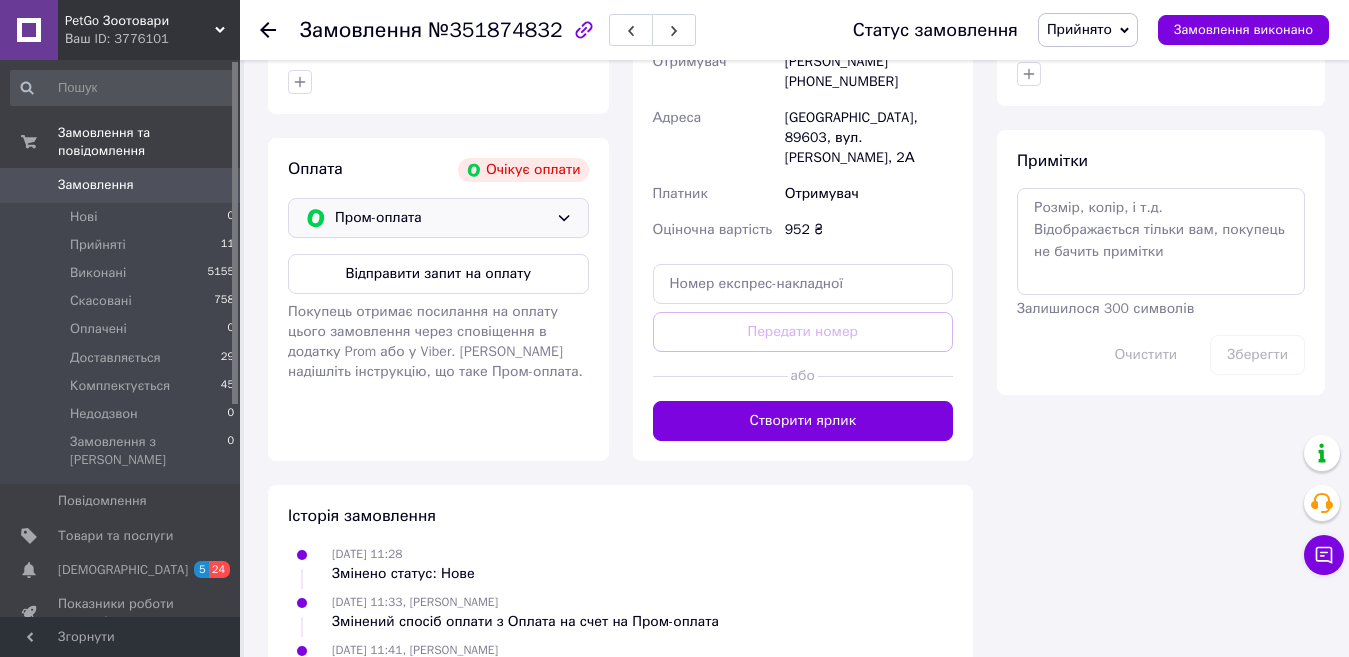 click on "Пром-оплата" at bounding box center (441, 218) 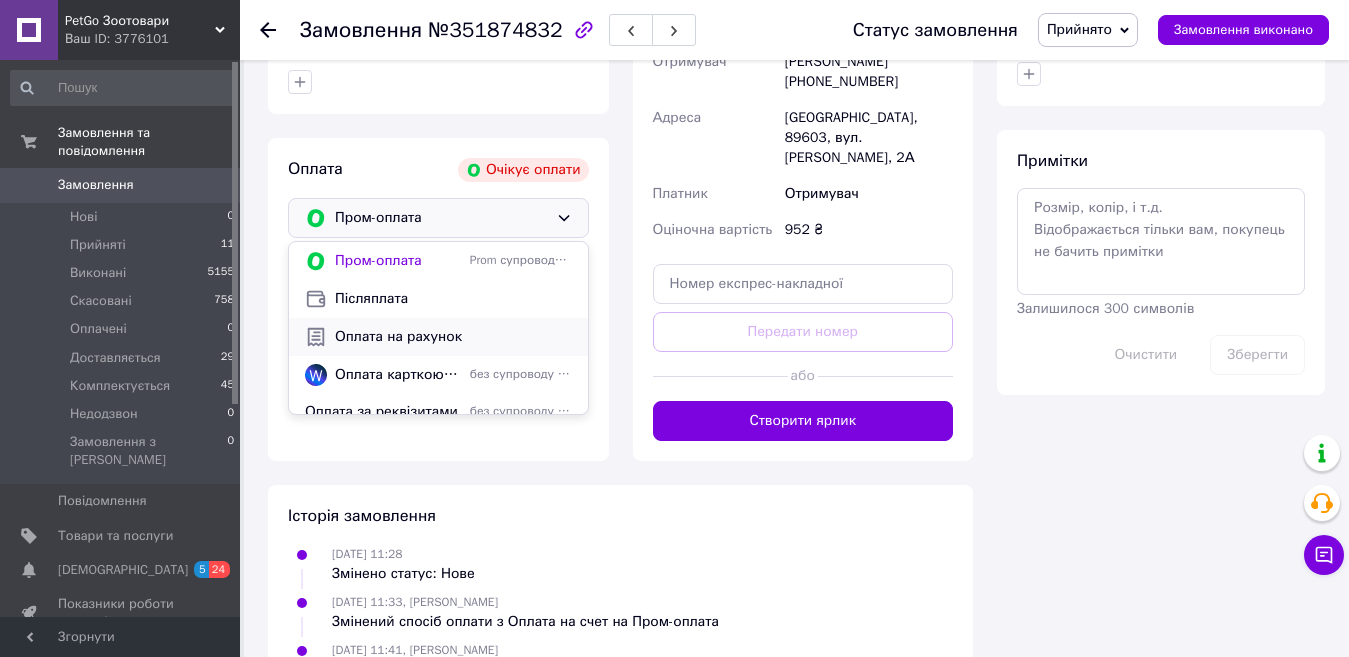 click on "Оплата на рахунок" at bounding box center [453, 337] 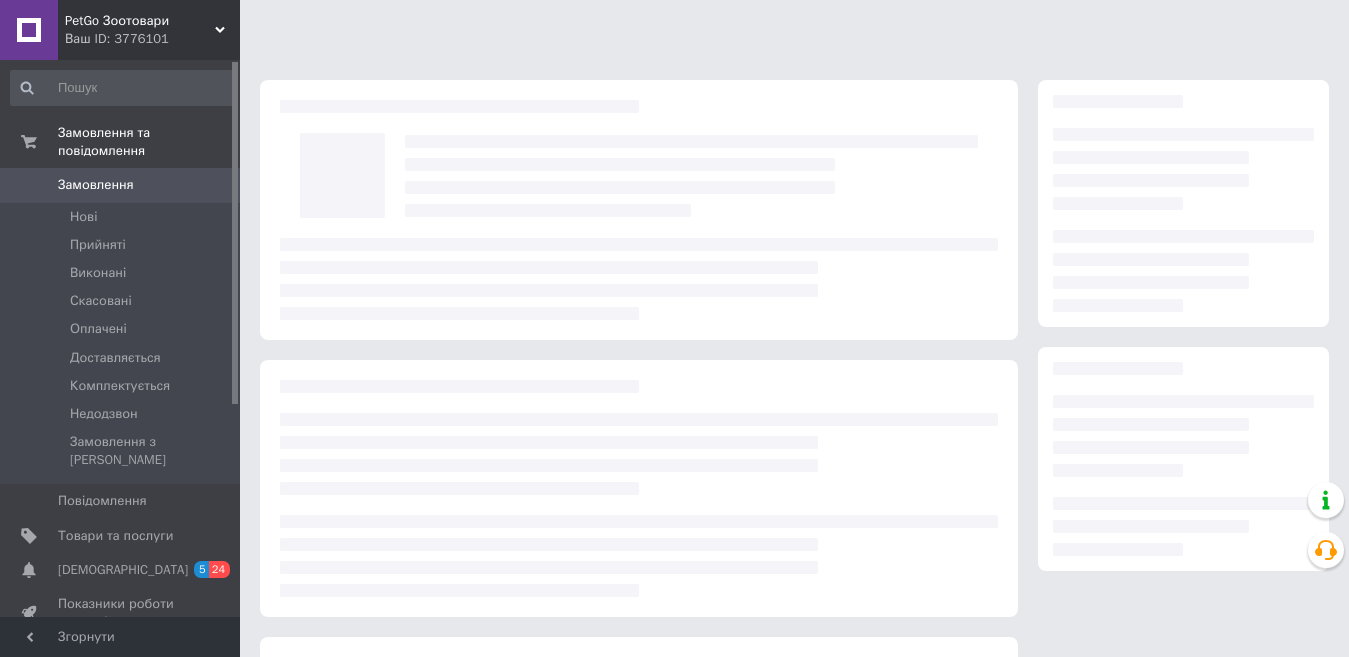 scroll, scrollTop: 257, scrollLeft: 0, axis: vertical 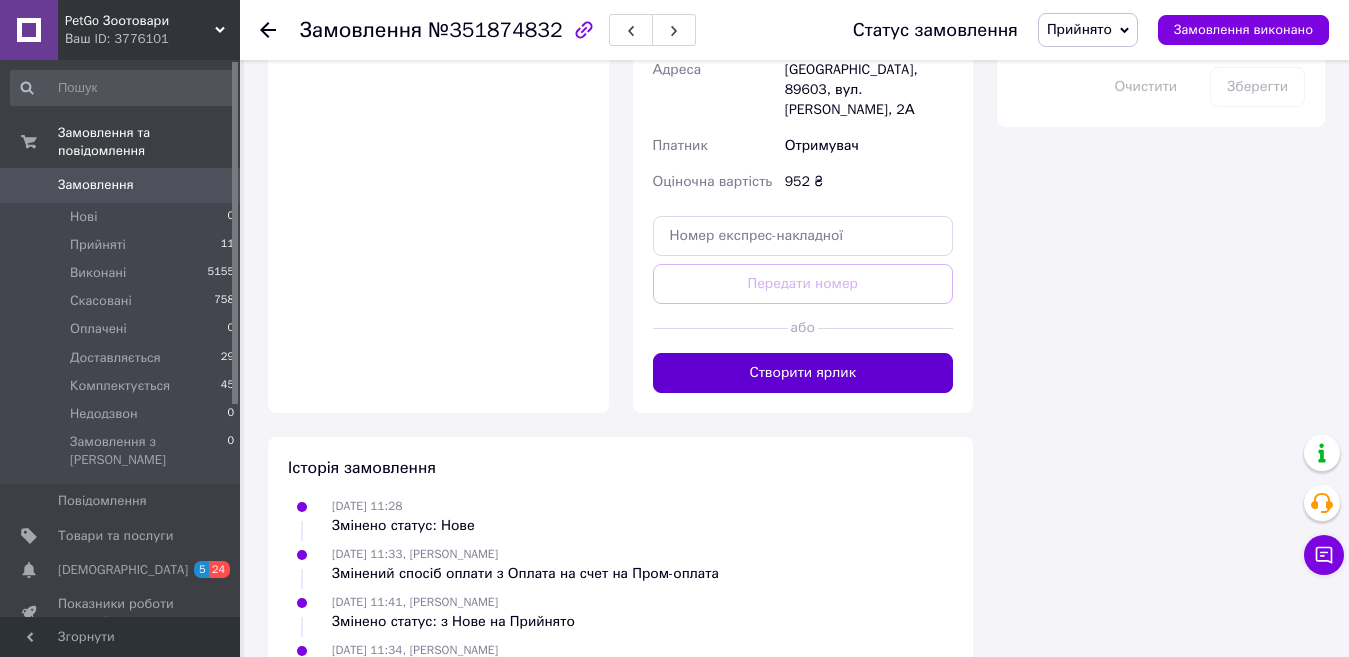 click on "Створити ярлик" at bounding box center (803, 373) 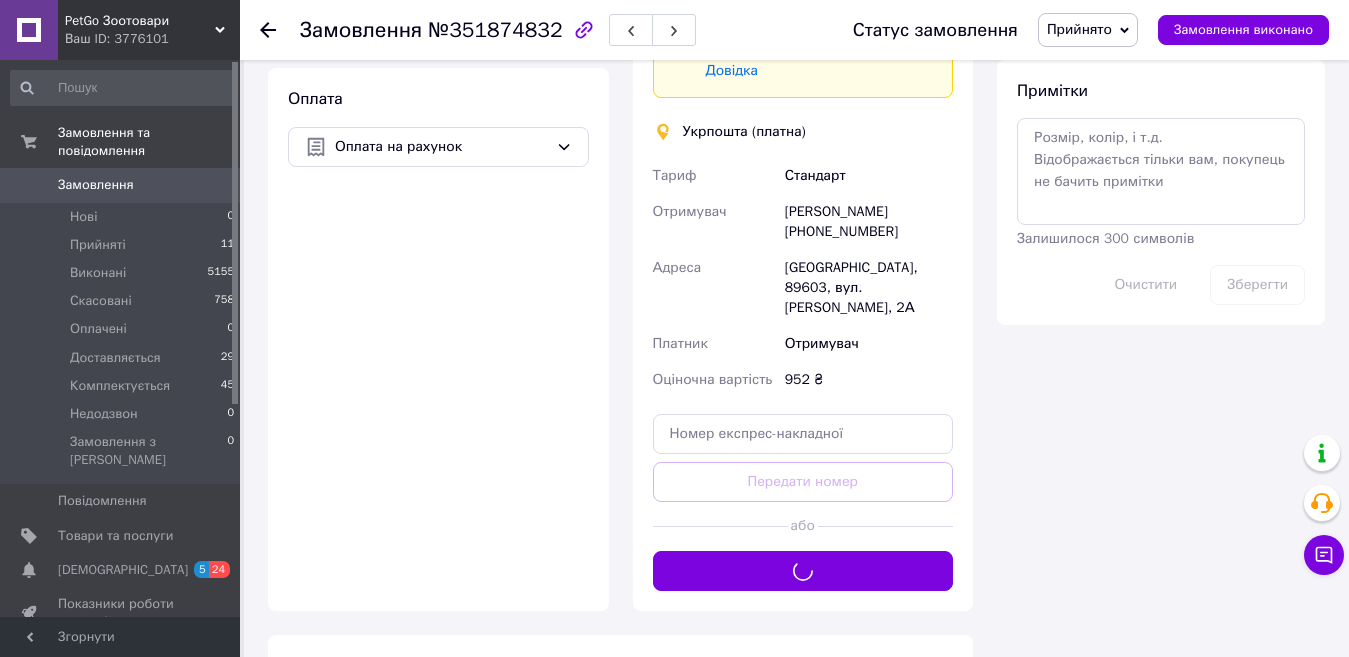 scroll, scrollTop: 1068, scrollLeft: 0, axis: vertical 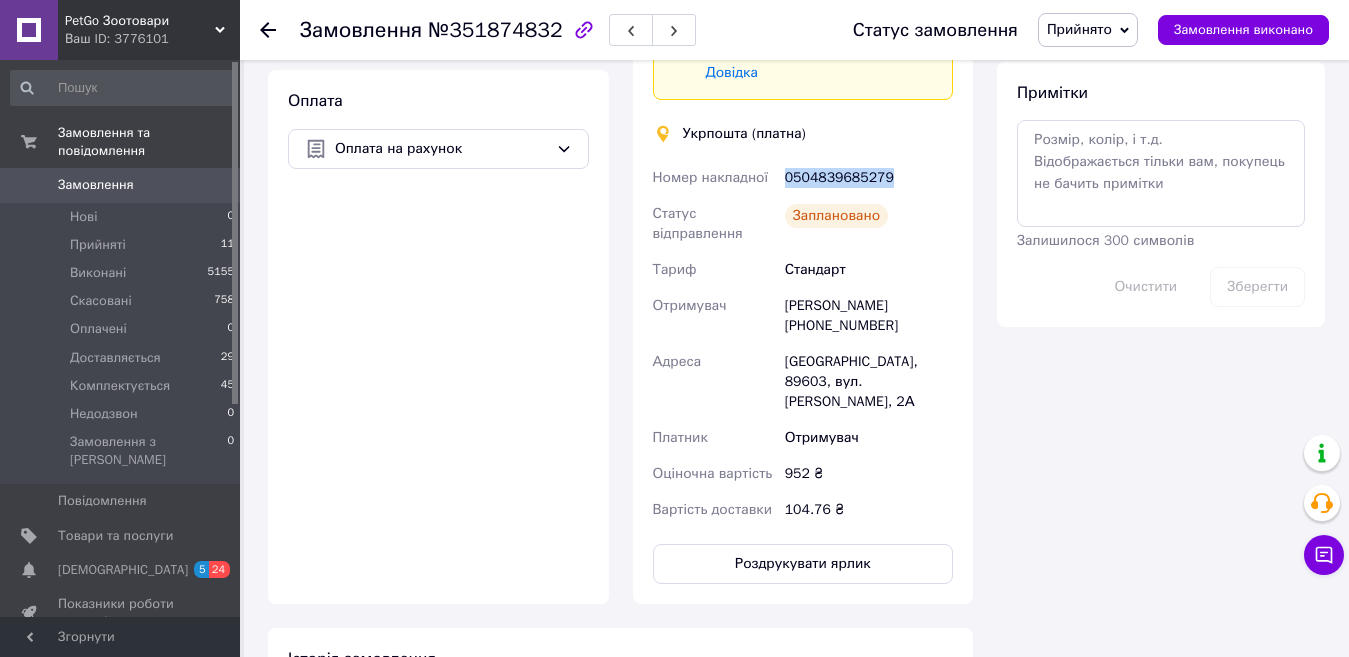 drag, startPoint x: 783, startPoint y: 158, endPoint x: 891, endPoint y: 157, distance: 108.00463 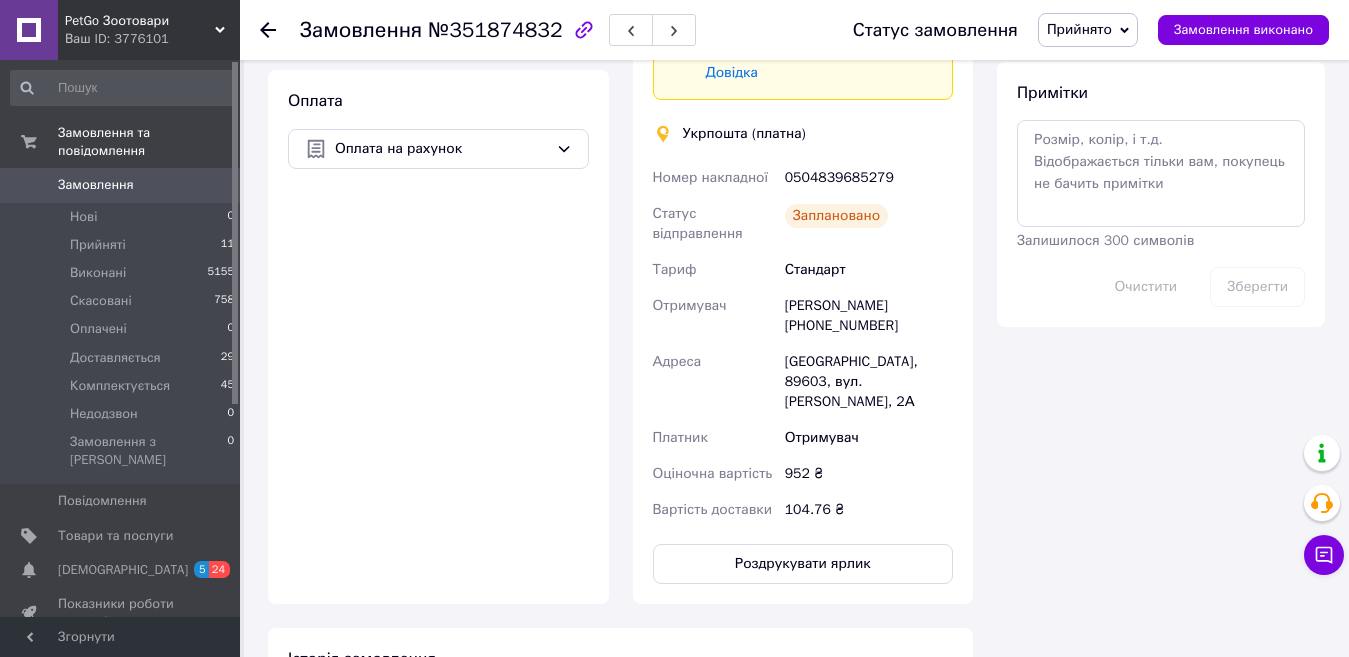 click 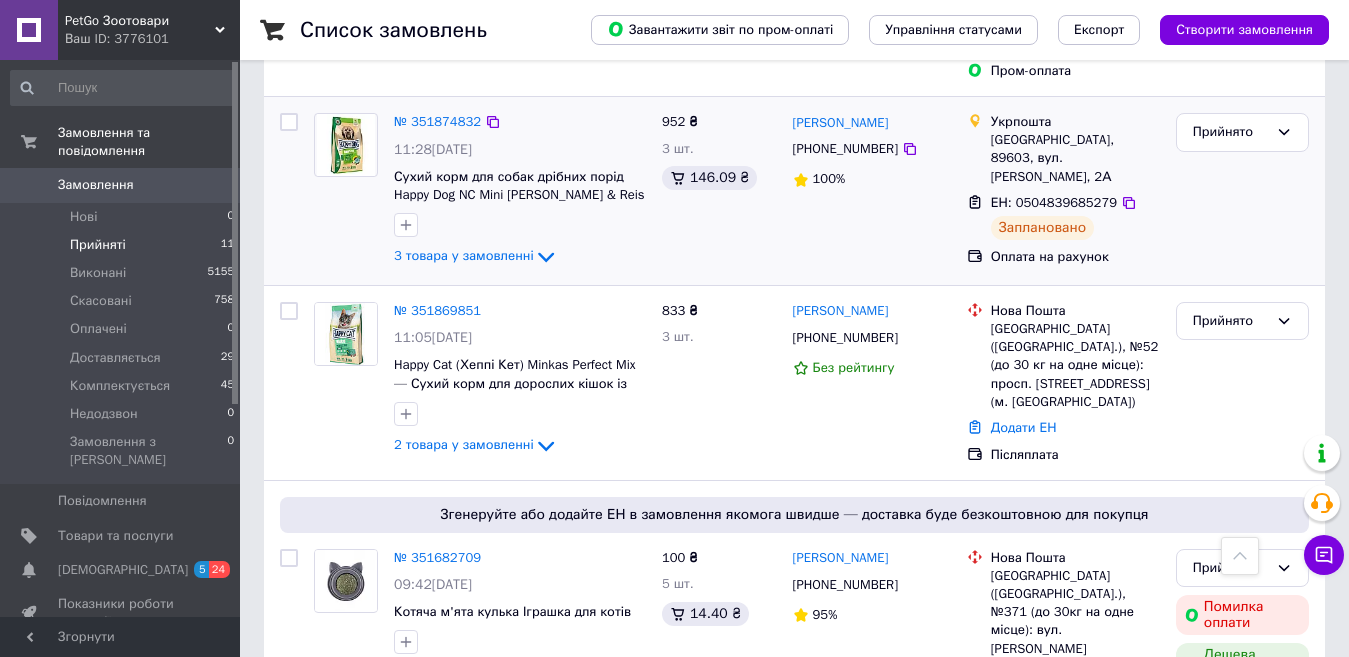 scroll, scrollTop: 1000, scrollLeft: 0, axis: vertical 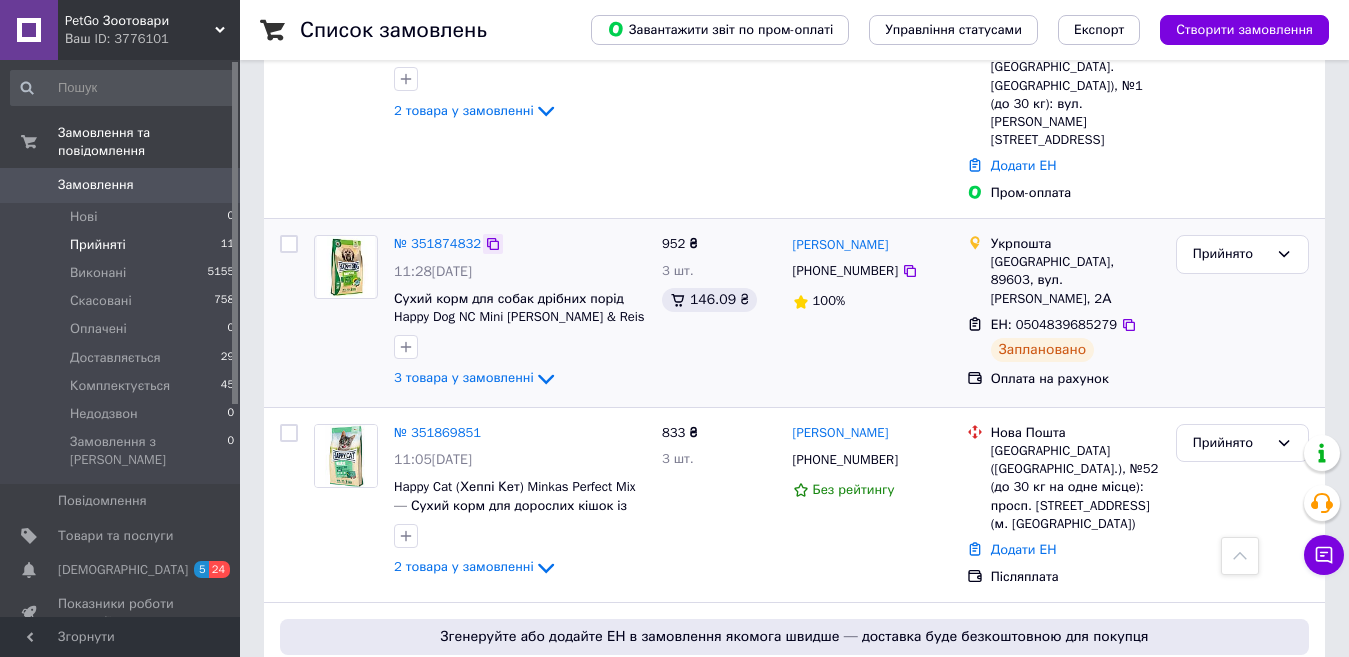 click 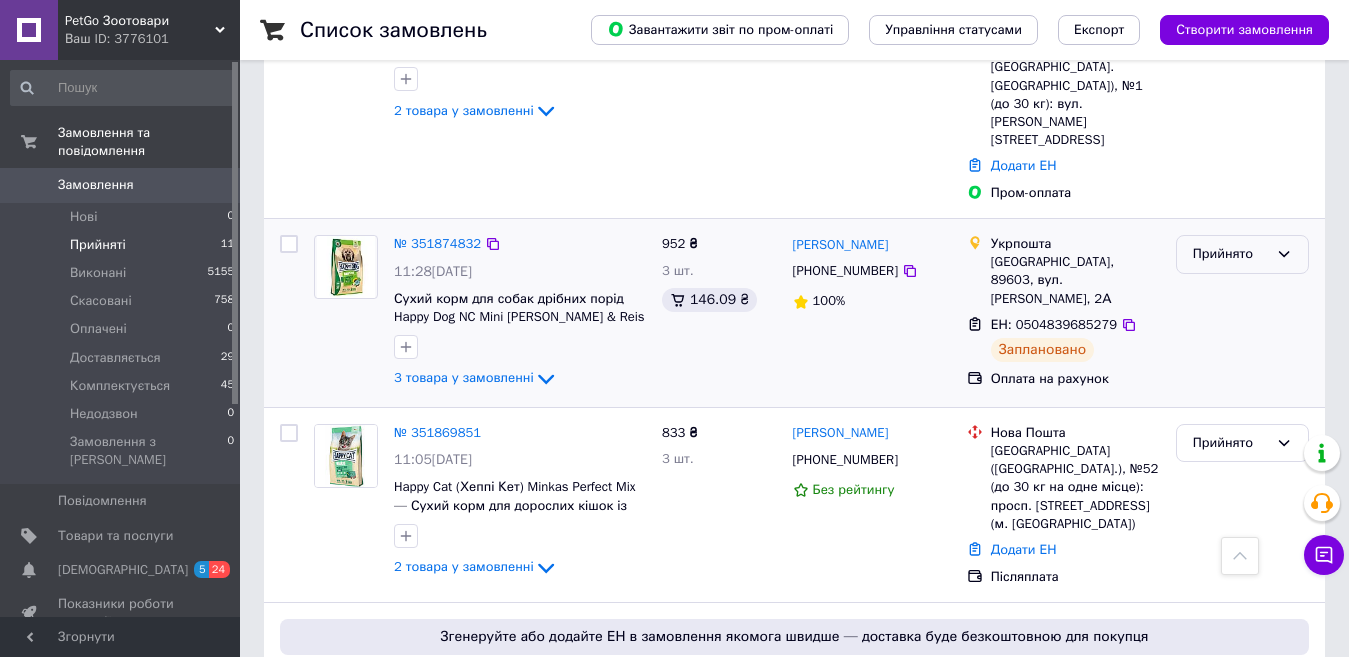 click on "Прийнято" at bounding box center (1230, 254) 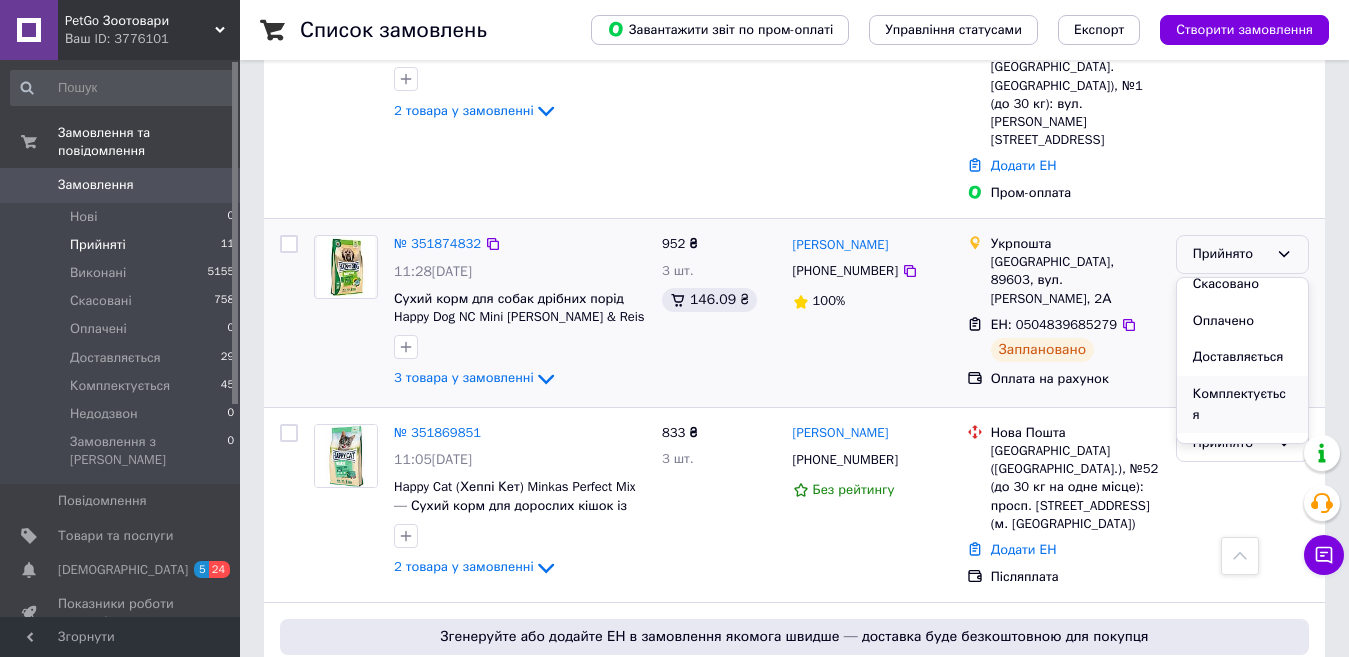 scroll, scrollTop: 74, scrollLeft: 0, axis: vertical 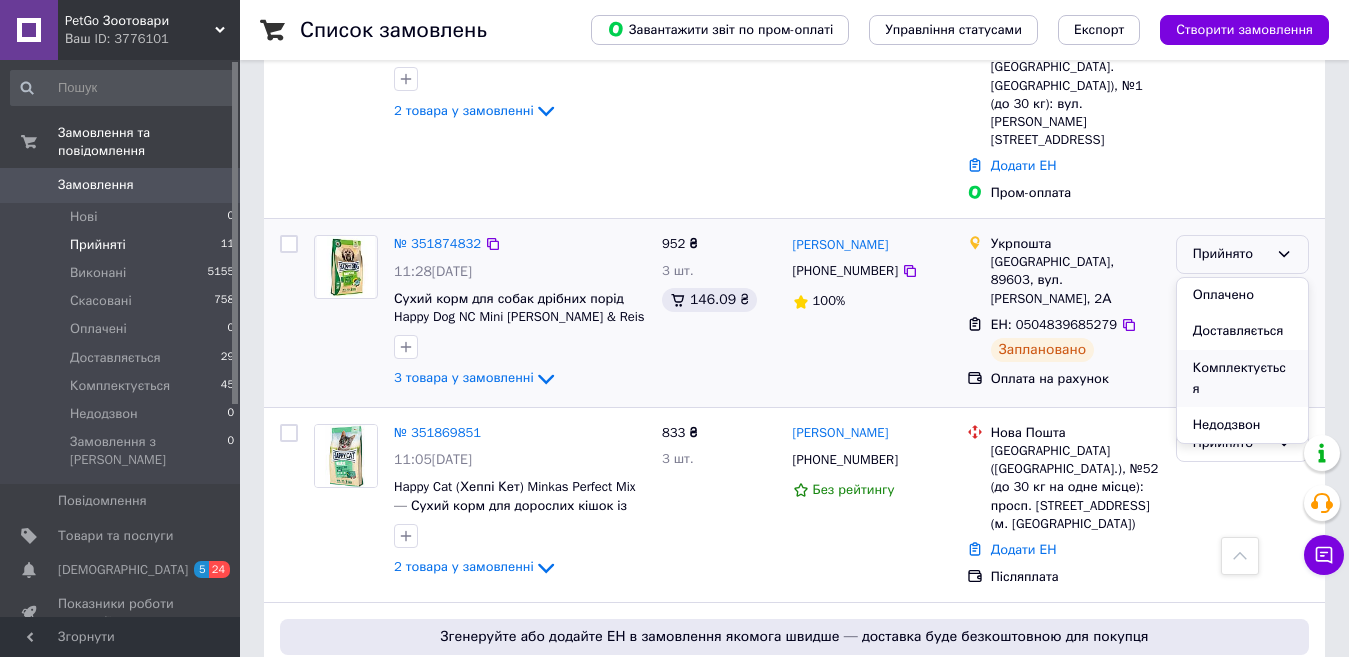 click on "Комплектується" at bounding box center [1242, 378] 